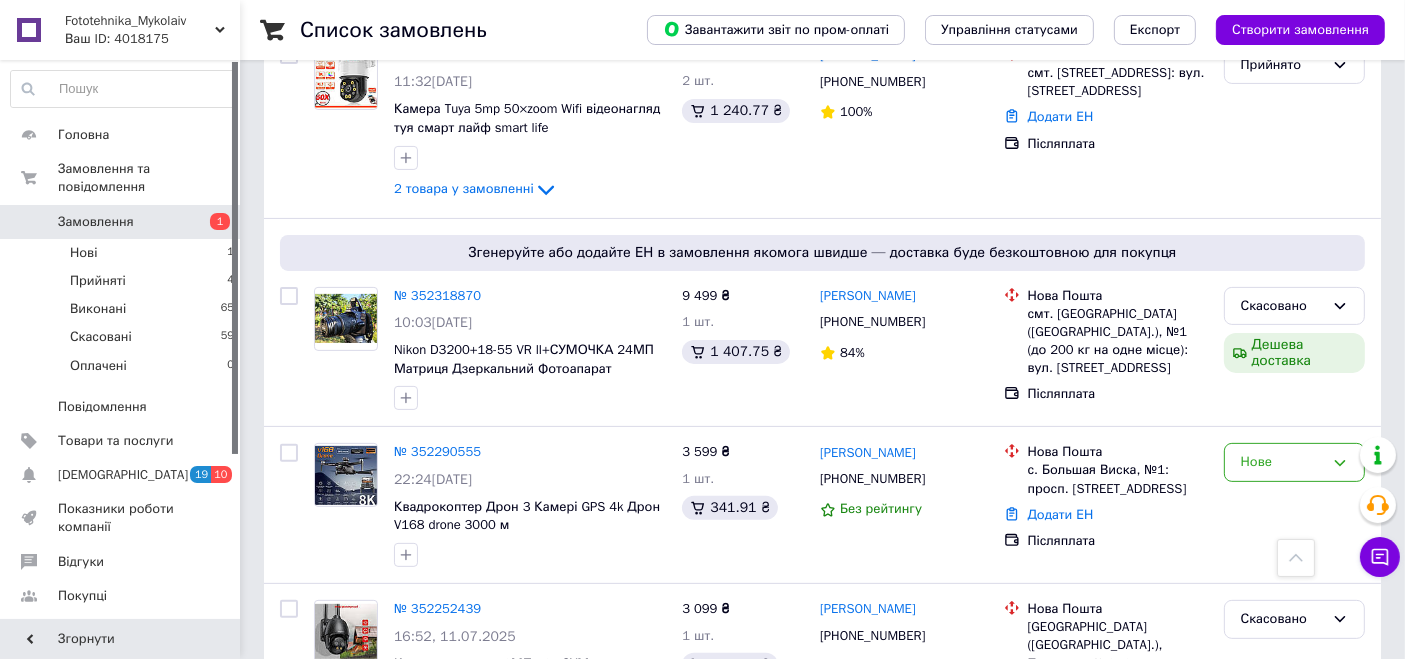 scroll, scrollTop: 555, scrollLeft: 0, axis: vertical 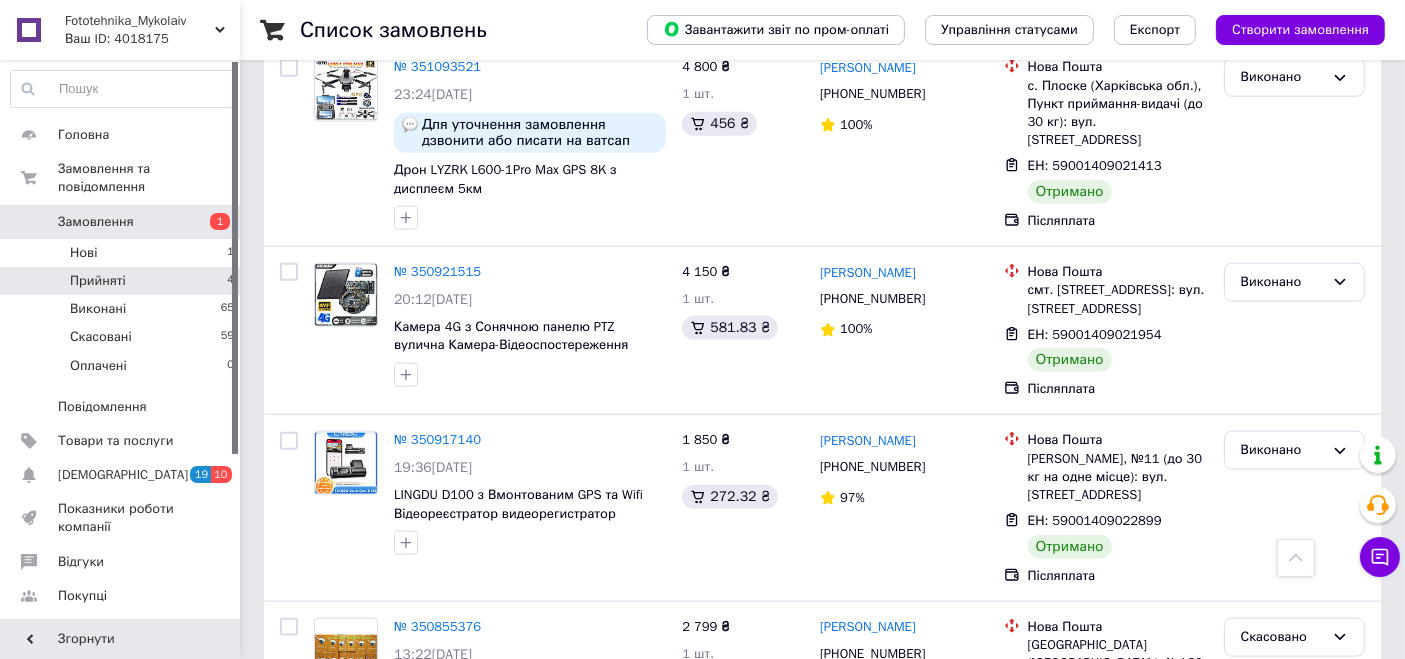 click on "Прийняті 4" at bounding box center (123, 281) 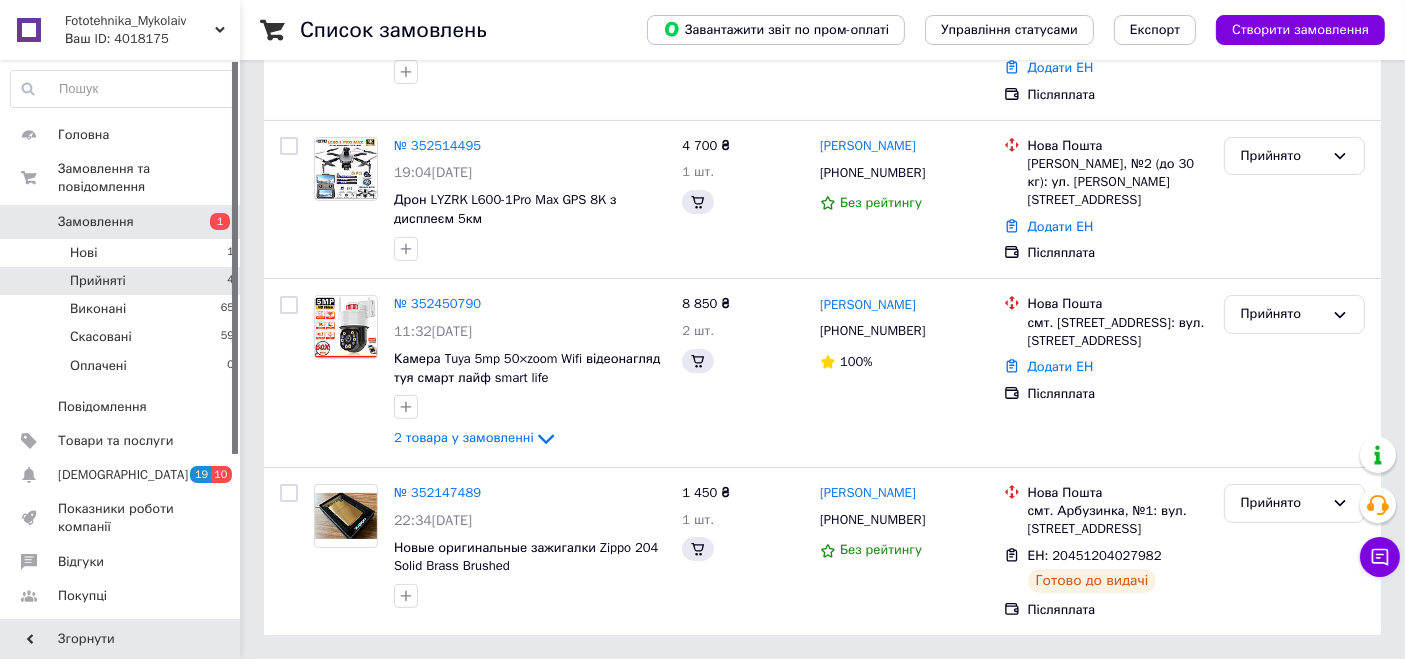 scroll, scrollTop: 0, scrollLeft: 0, axis: both 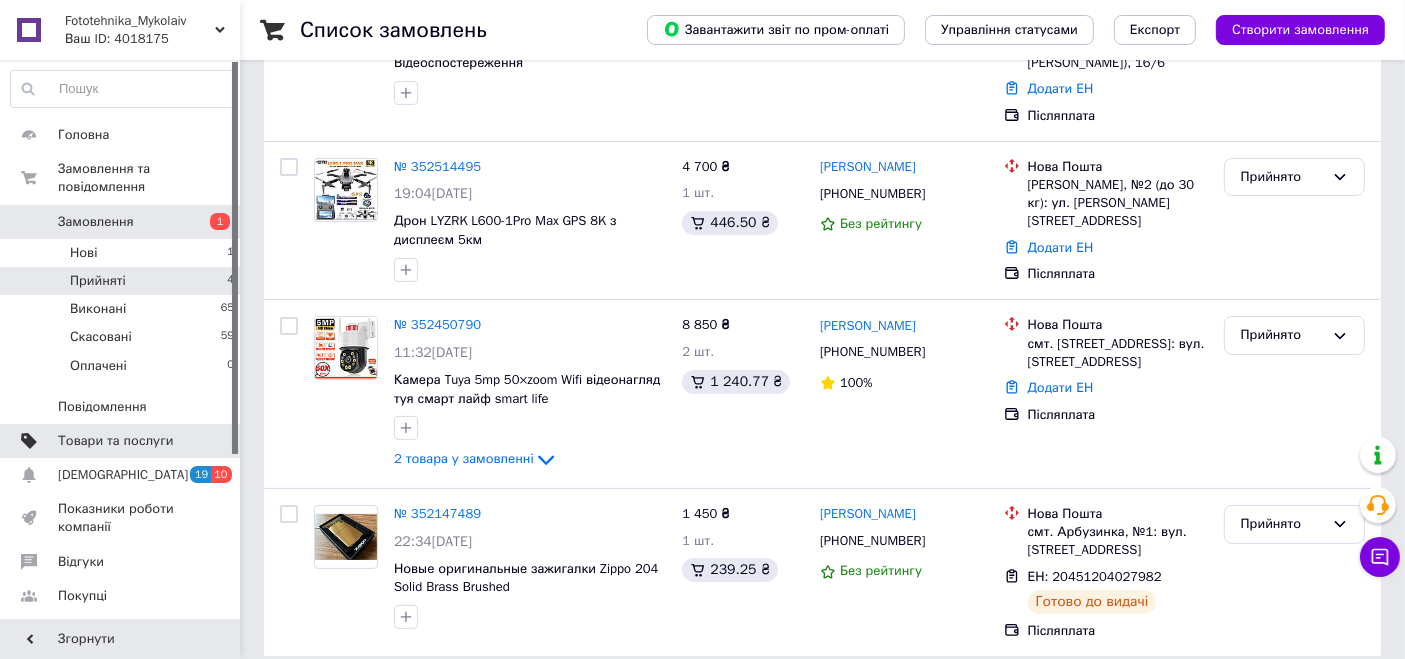 click on "Товари та послуги" at bounding box center [123, 441] 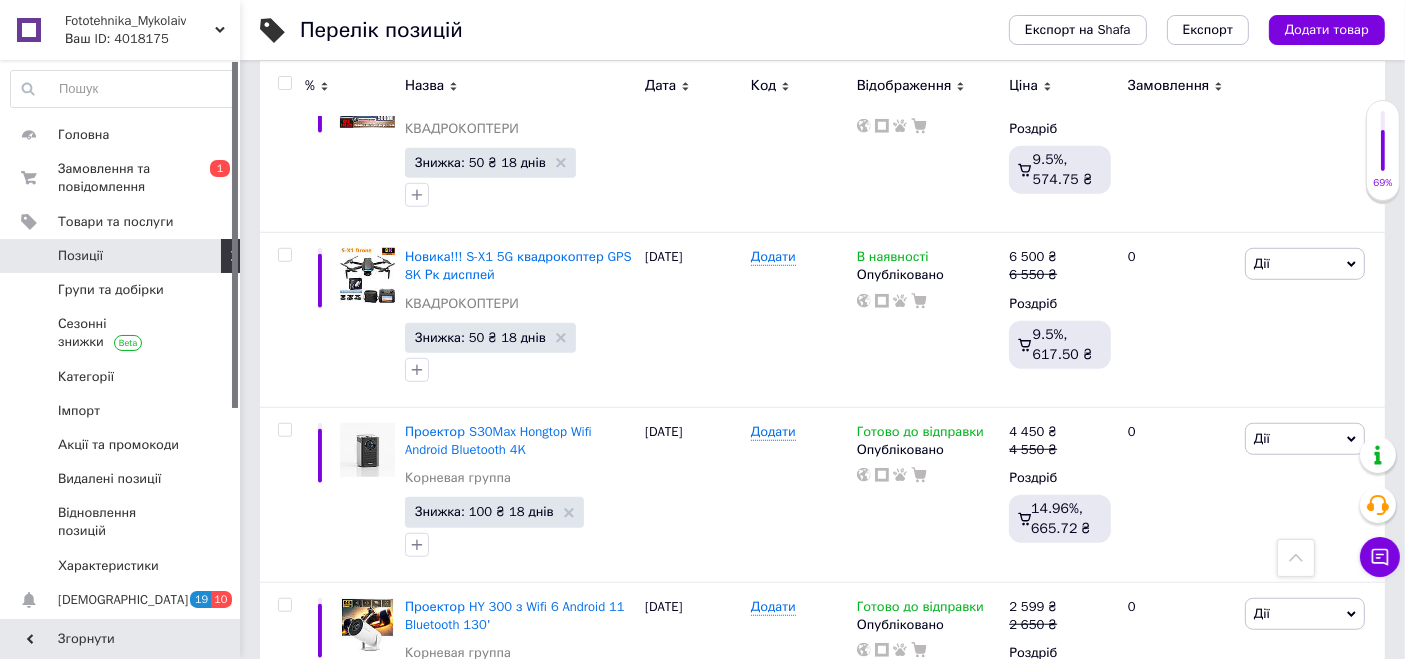 scroll, scrollTop: 1333, scrollLeft: 0, axis: vertical 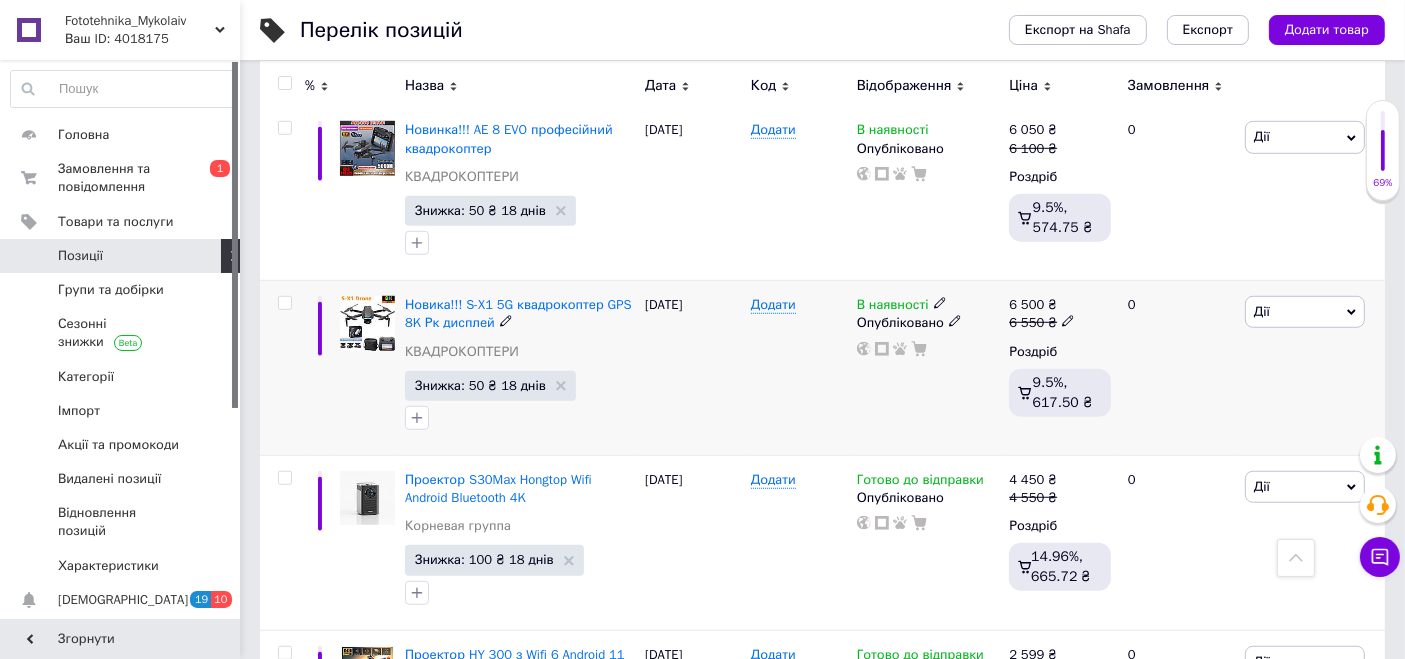 click 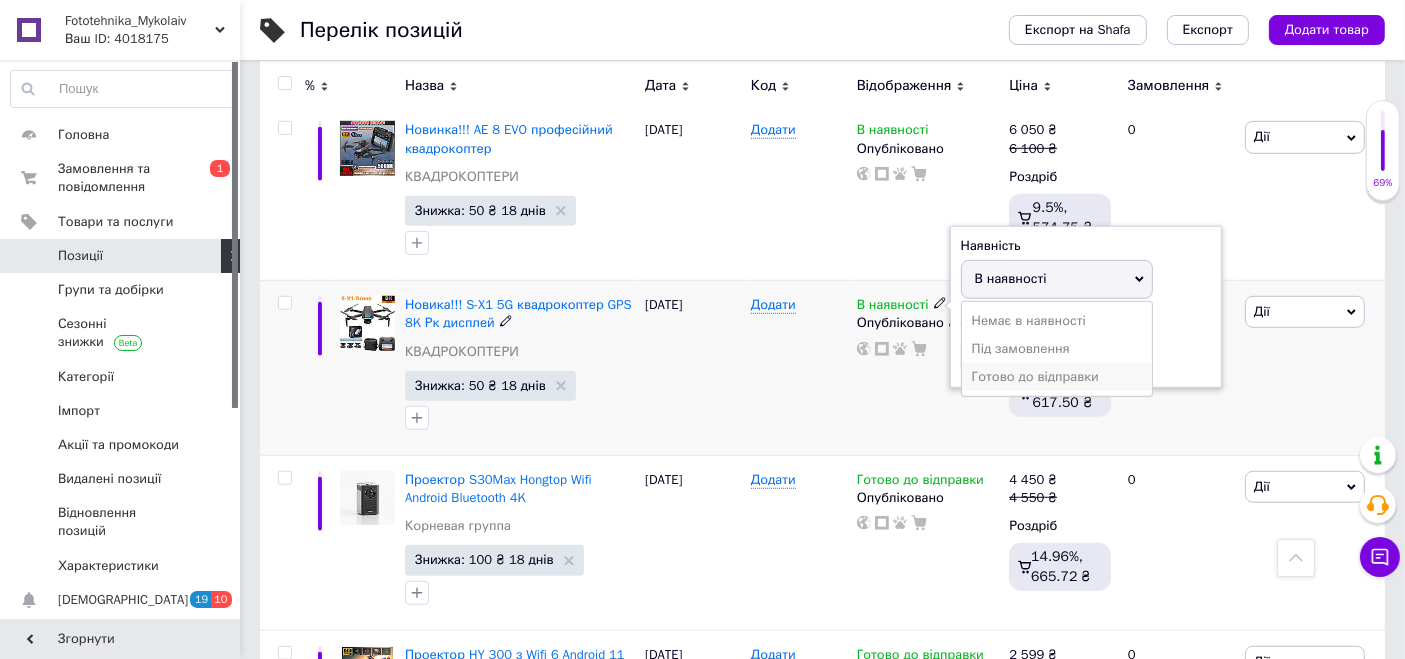 click on "Готово до відправки" at bounding box center (1057, 377) 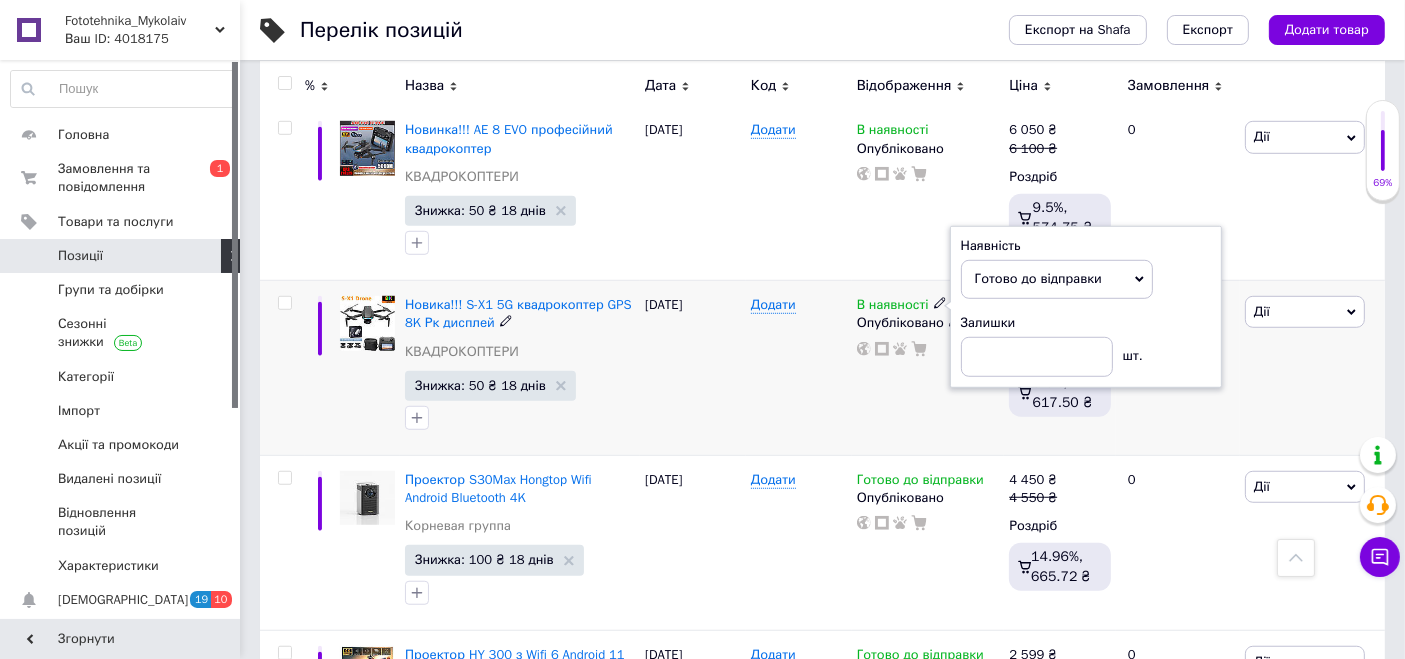 click on "Додати" at bounding box center [799, 368] 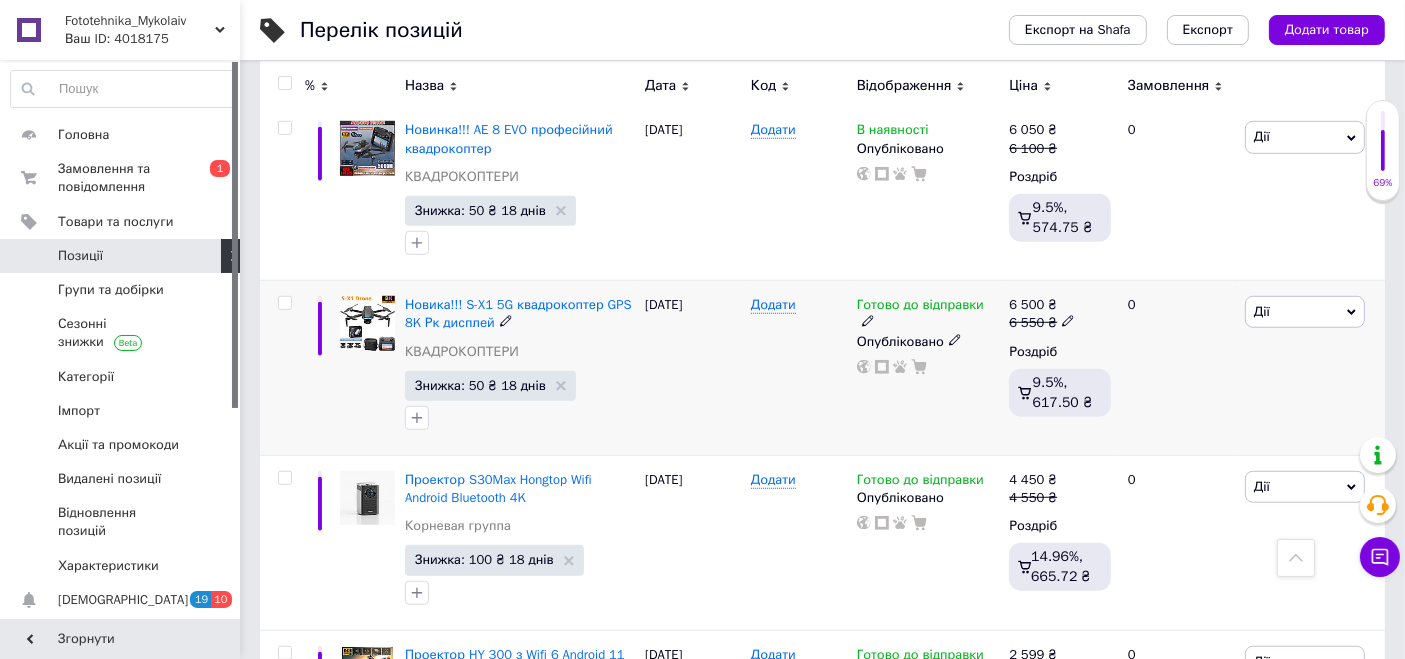 click 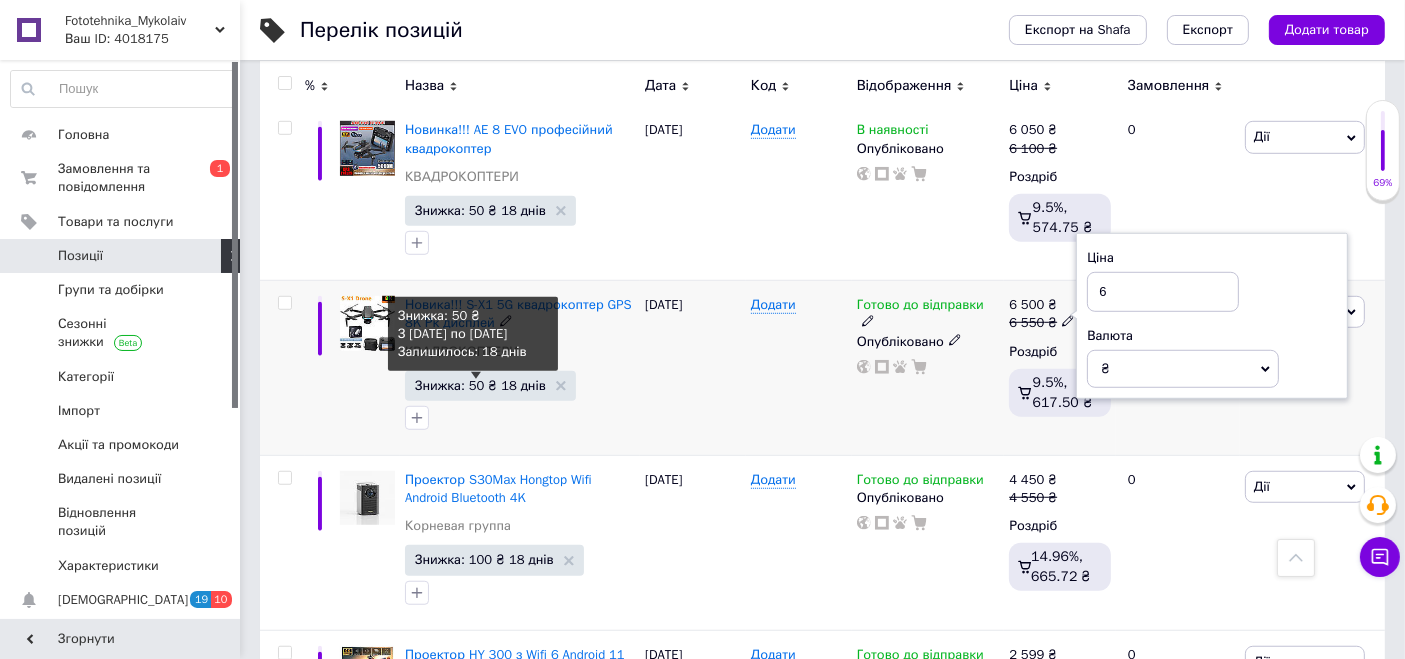 type on "6" 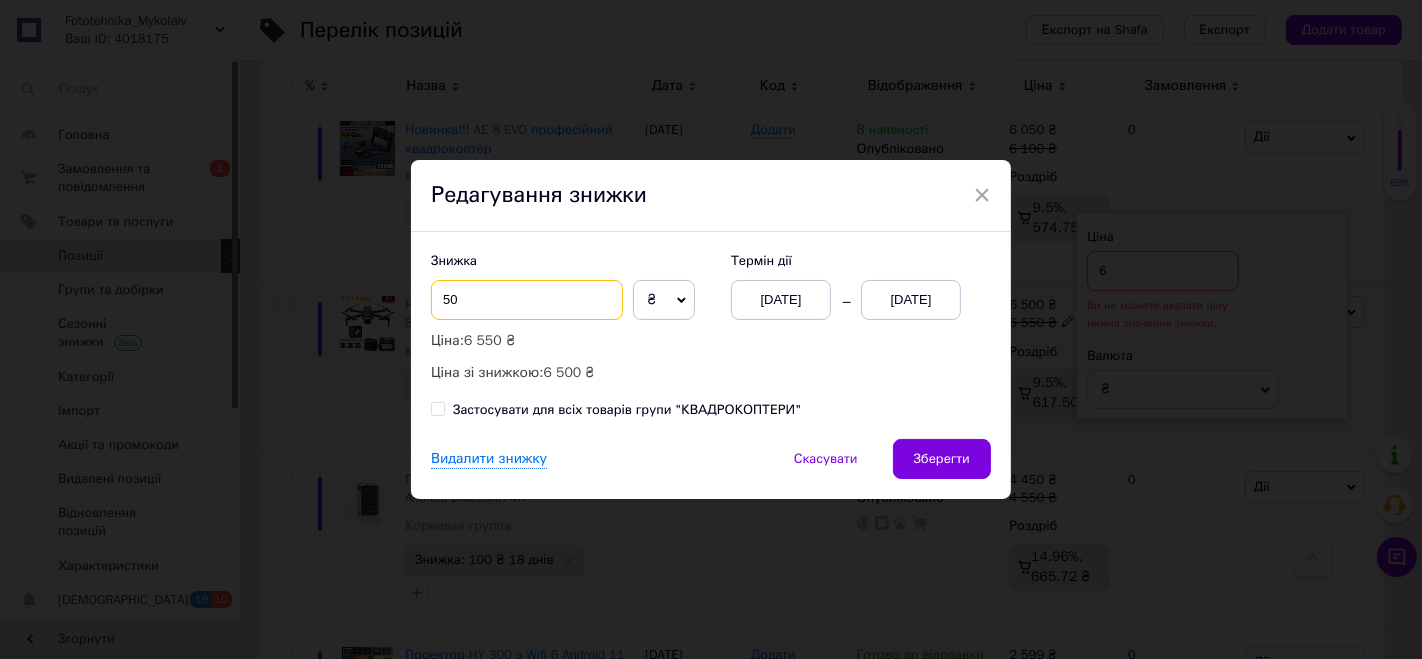 click on "50" at bounding box center [527, 300] 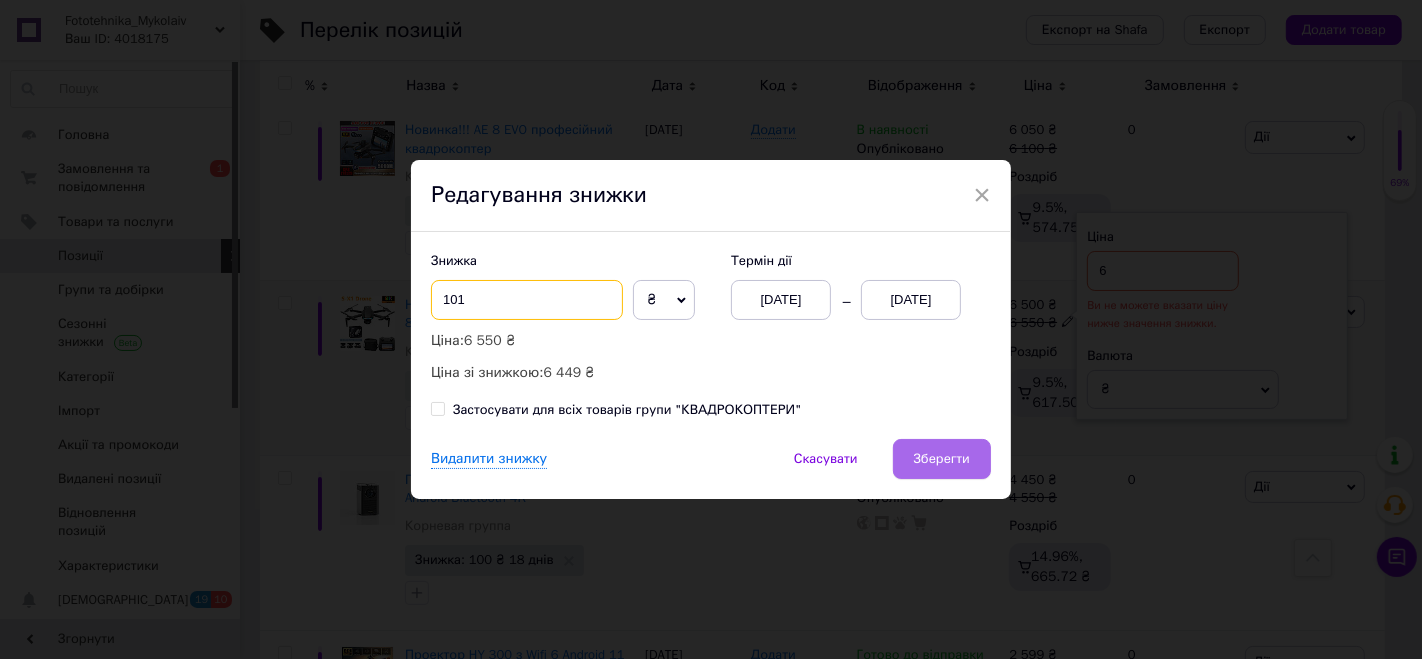 type on "101" 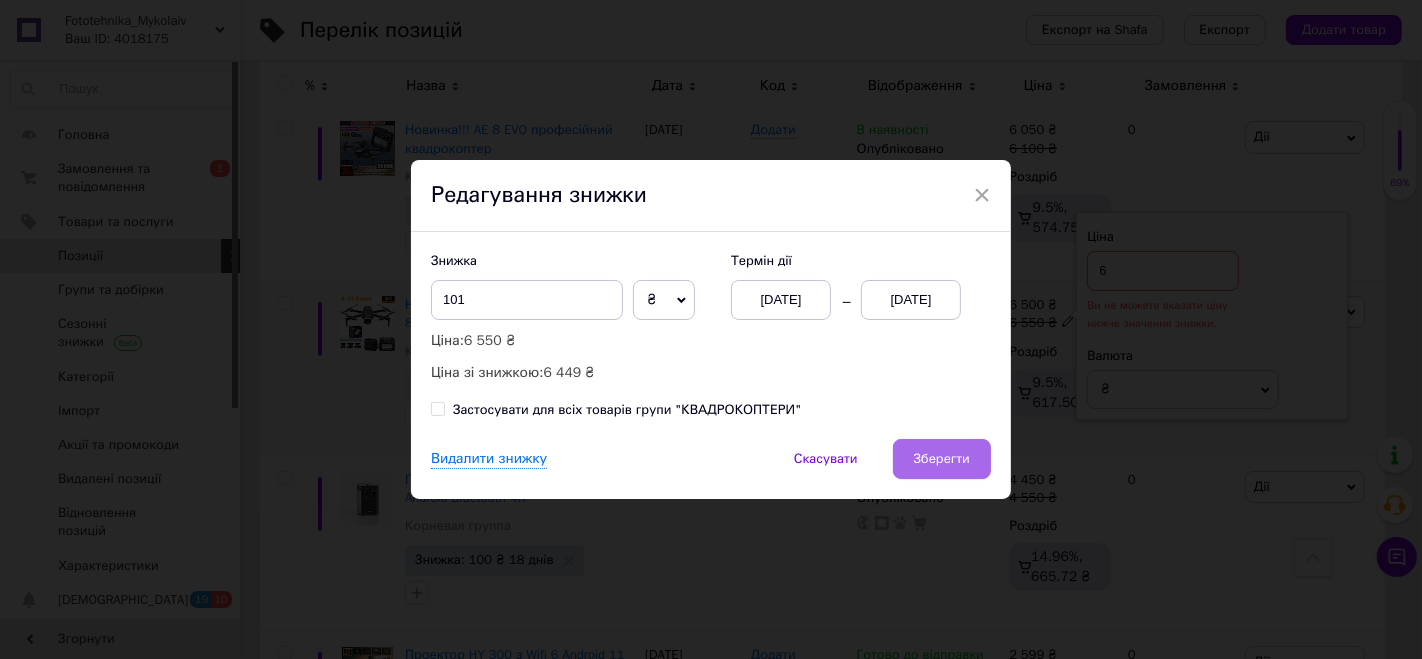 click on "Зберегти" at bounding box center [942, 459] 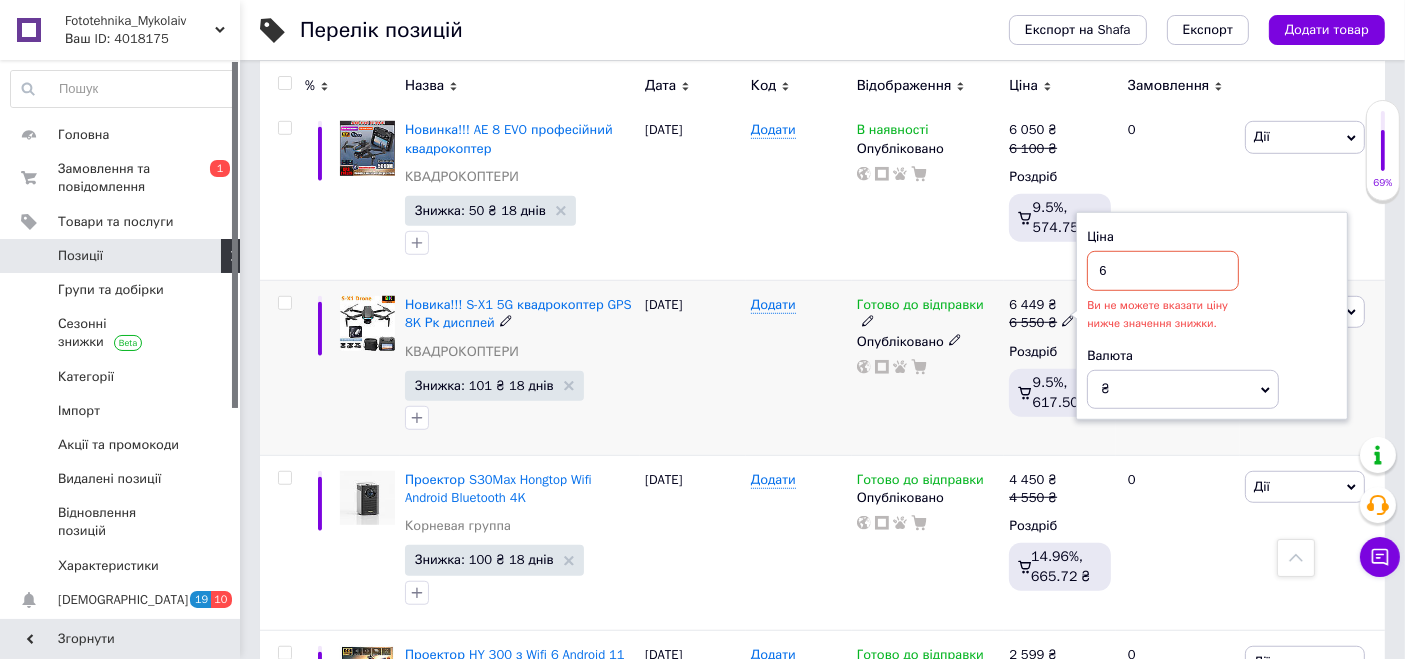click 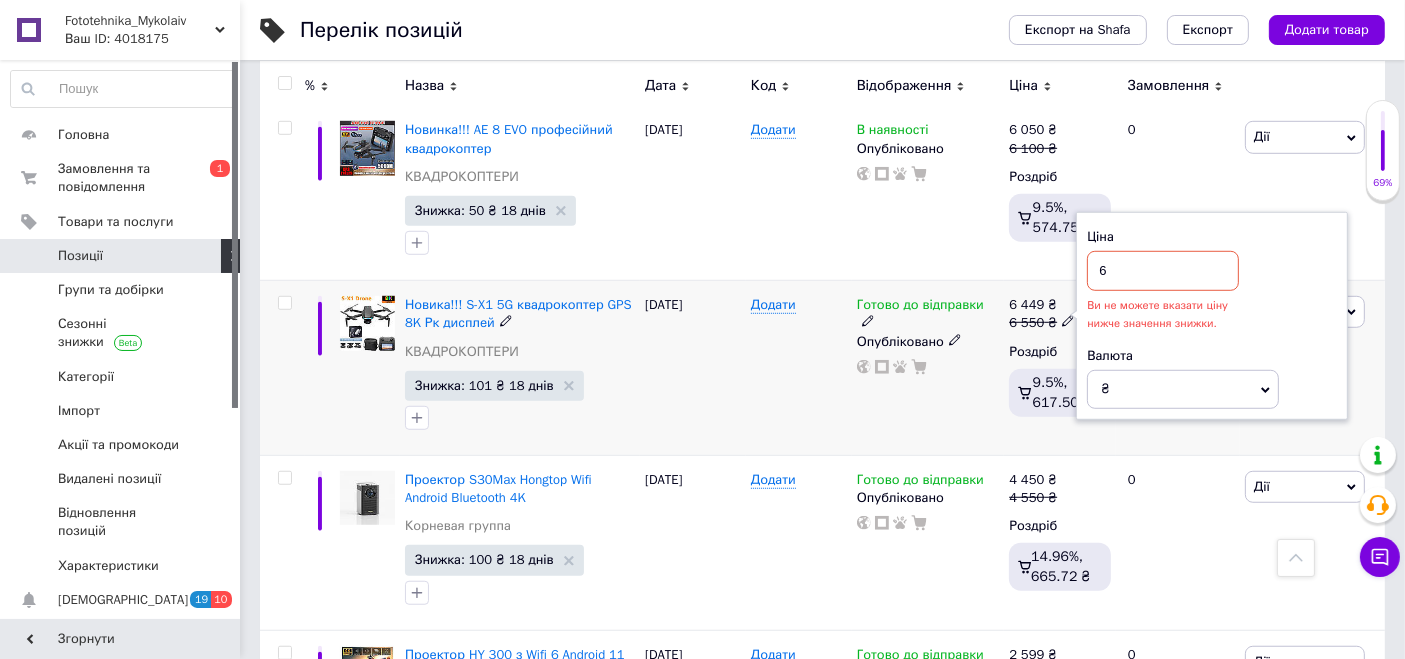 click on "6" at bounding box center (1163, 271) 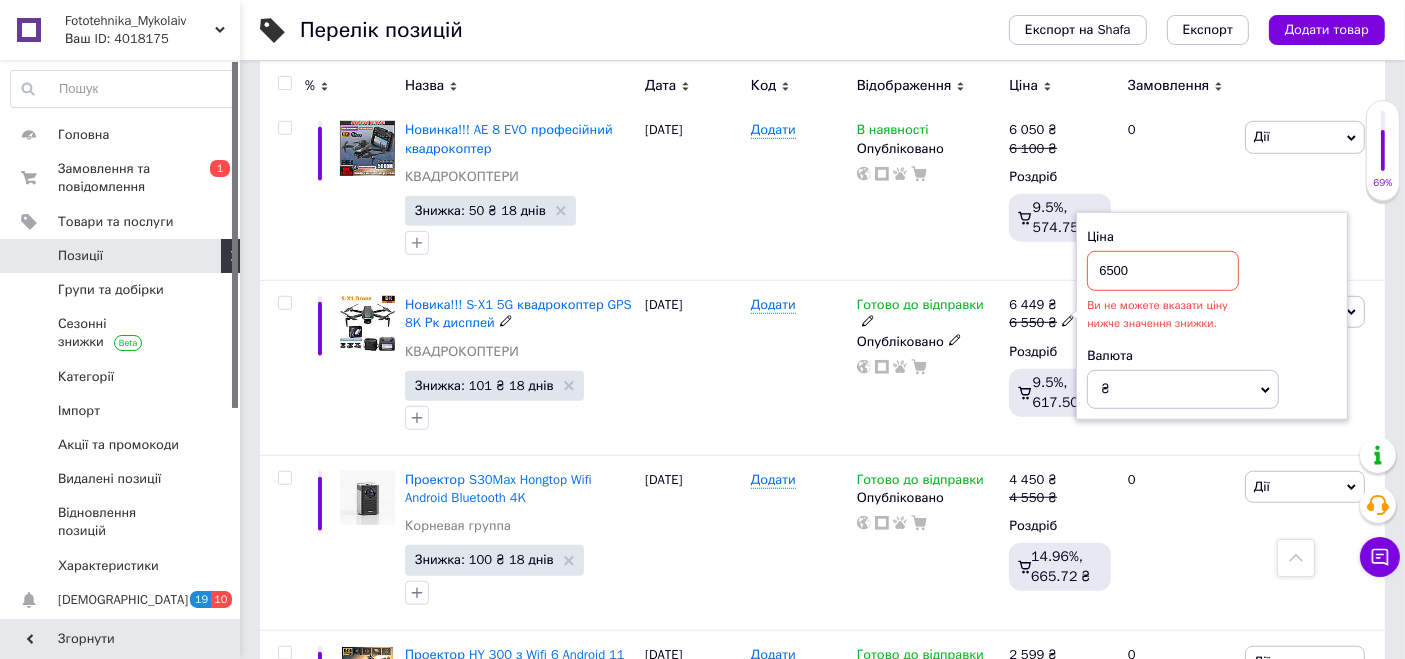 type on "6500" 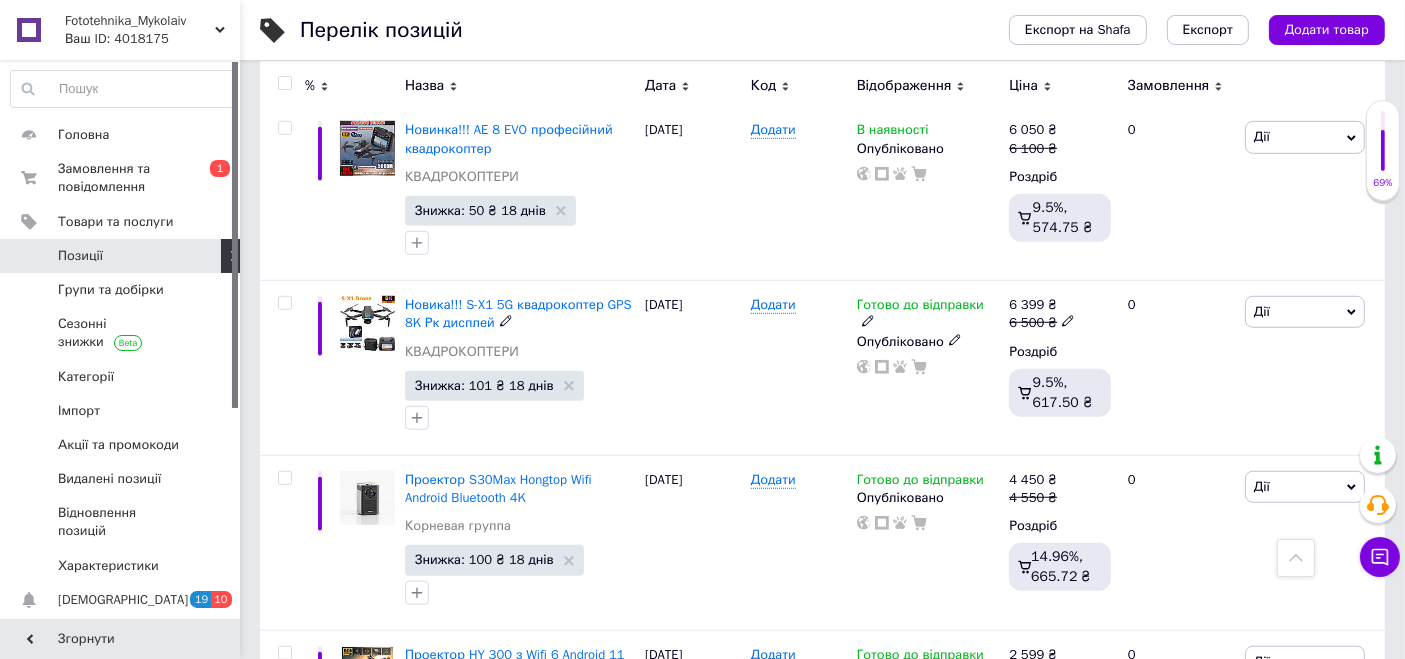 click 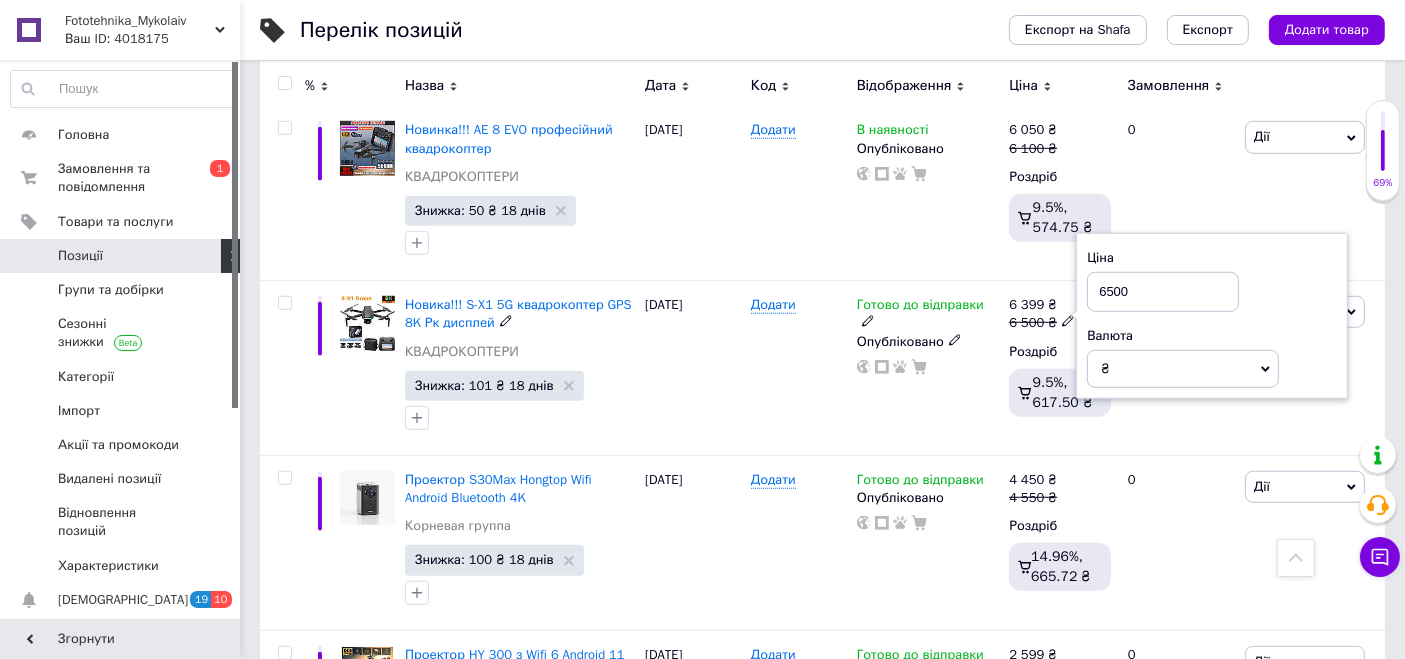 click on "[DATE]" at bounding box center (693, 368) 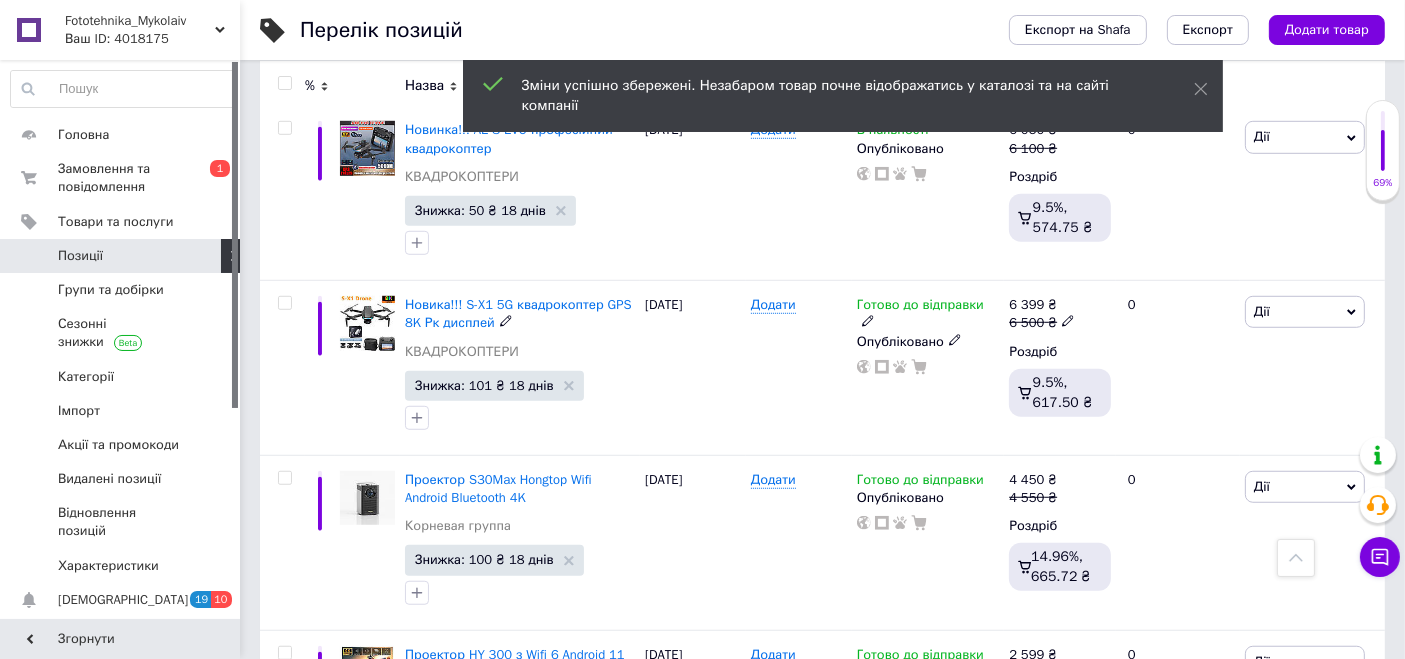 click on "6 399   ₴ 6 500   ₴" at bounding box center [1060, 314] 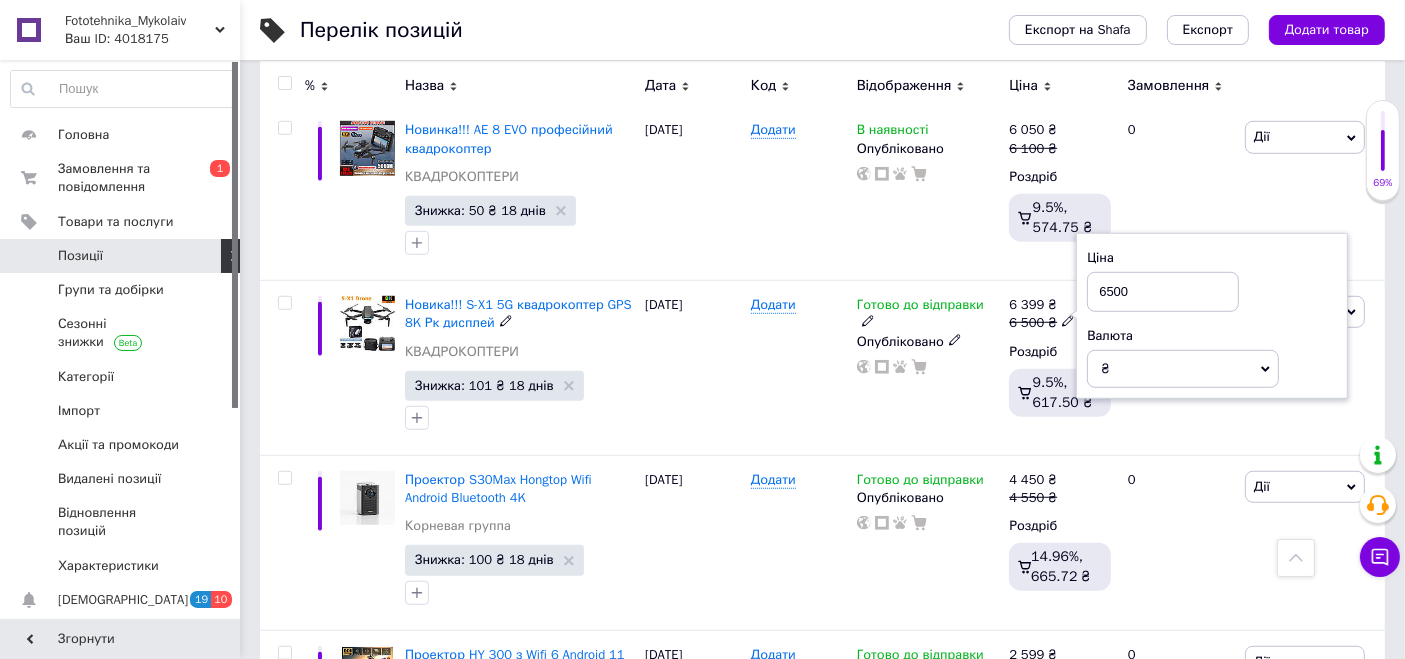 click on "6500" at bounding box center (1163, 292) 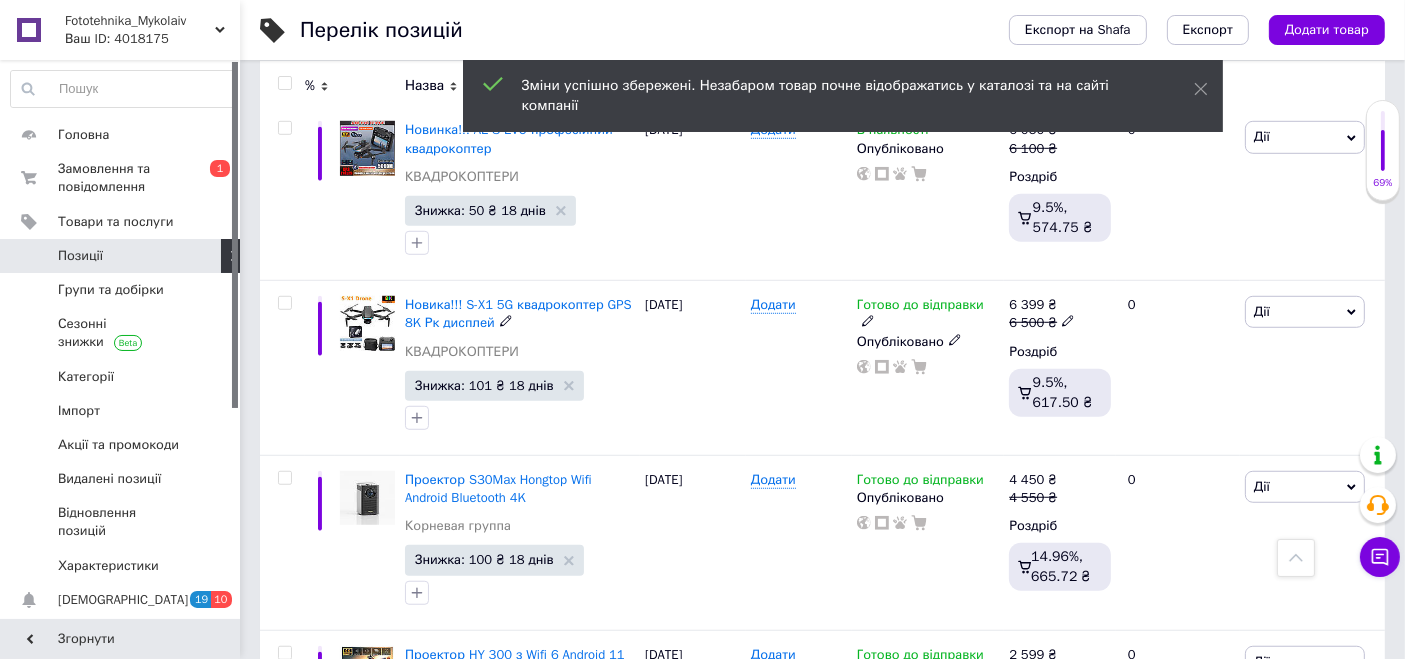 click 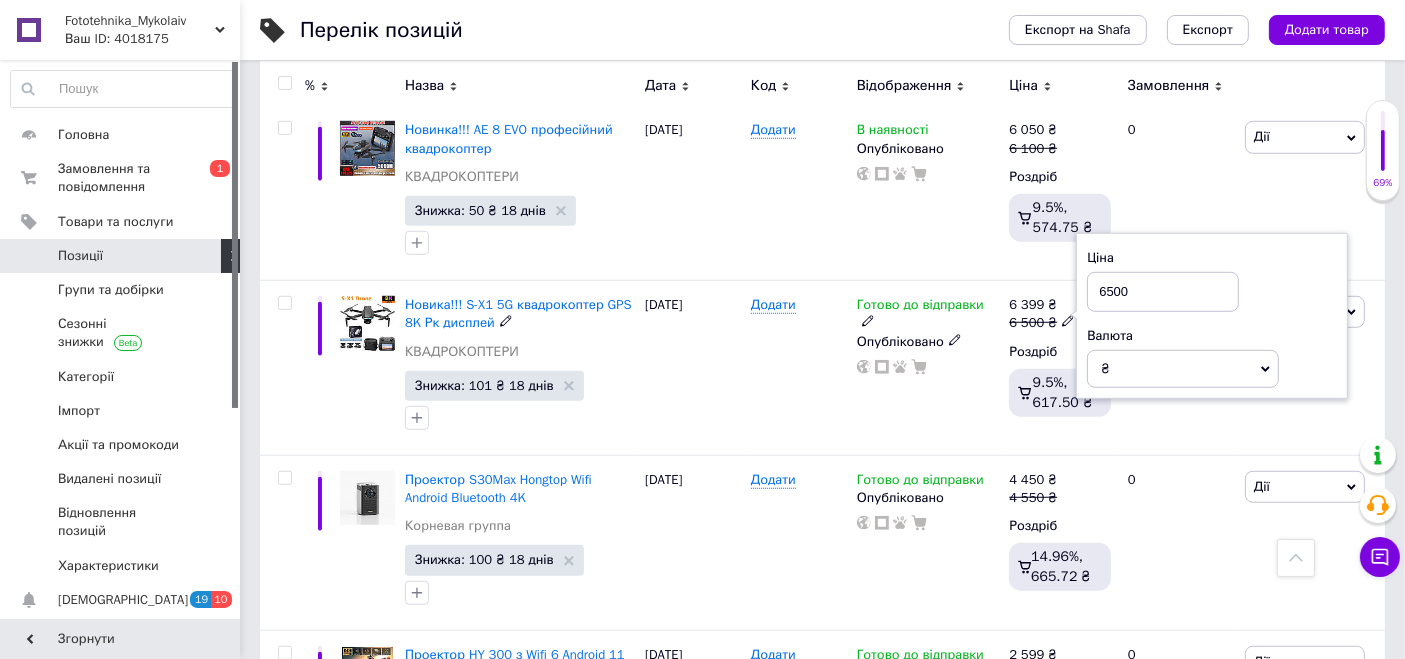 click on "6500" at bounding box center (1163, 292) 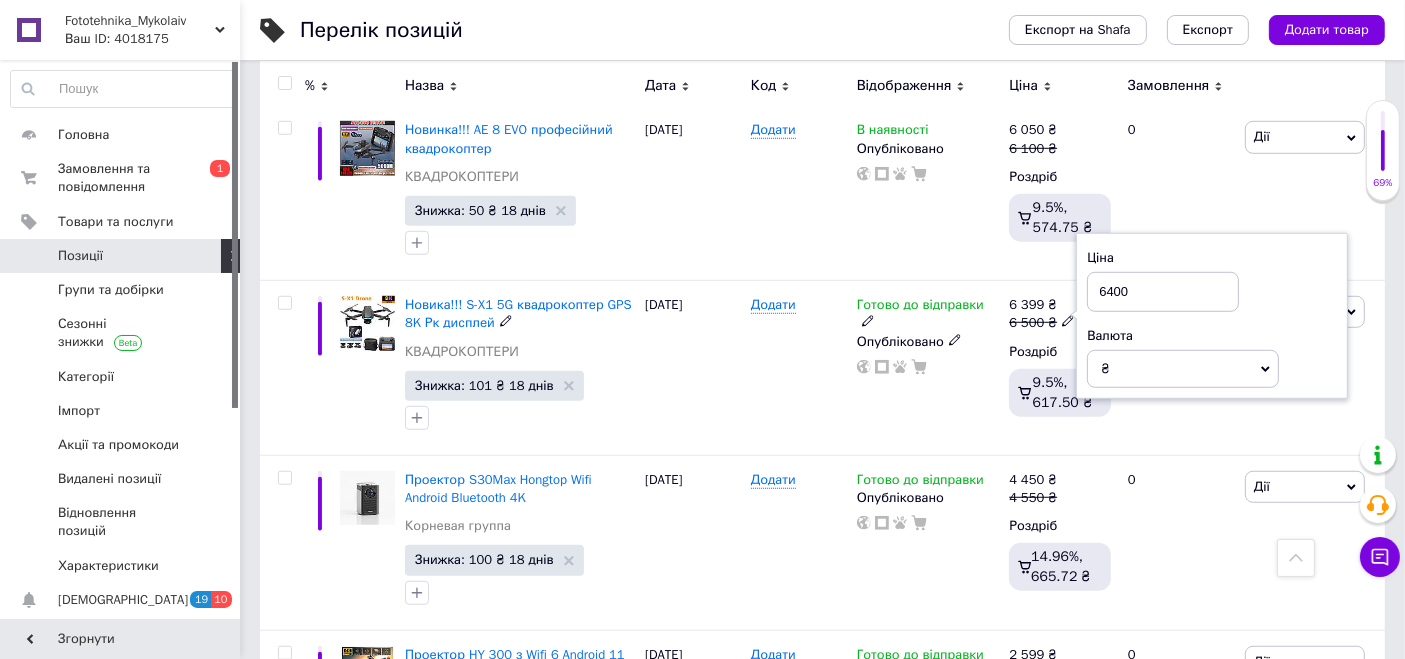 type on "6400" 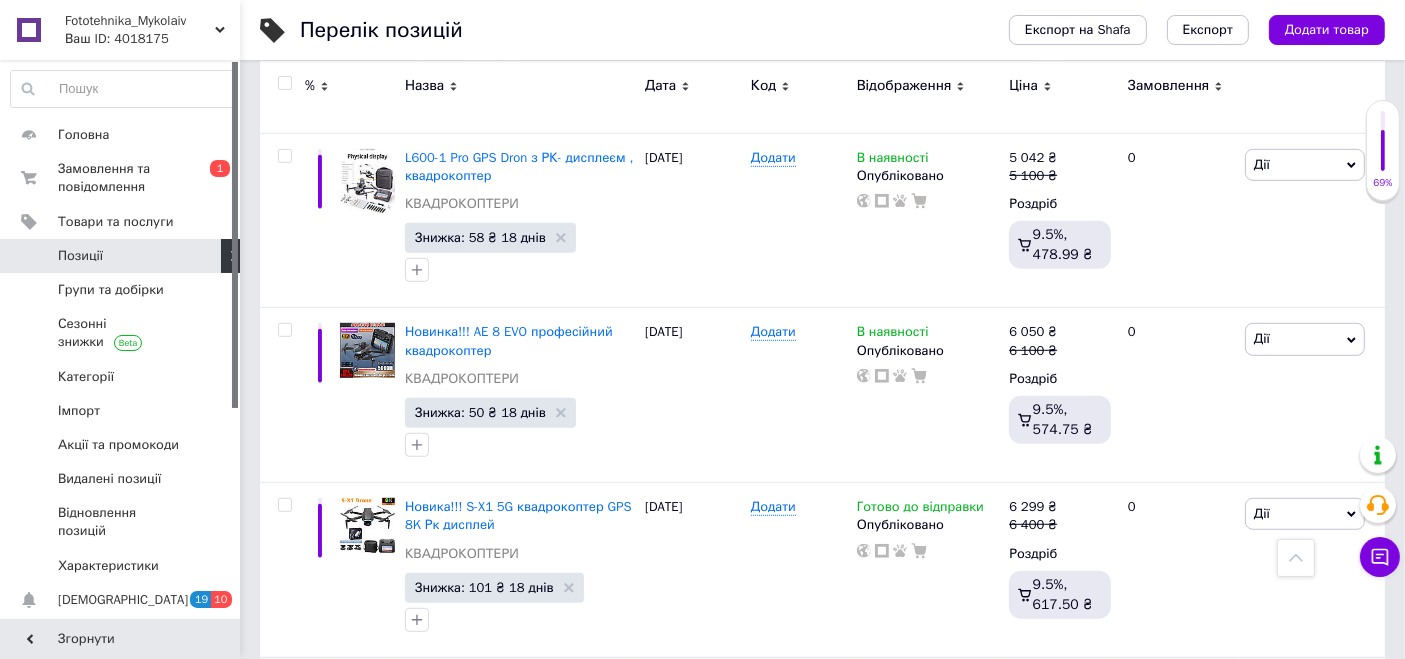 scroll, scrollTop: 1111, scrollLeft: 0, axis: vertical 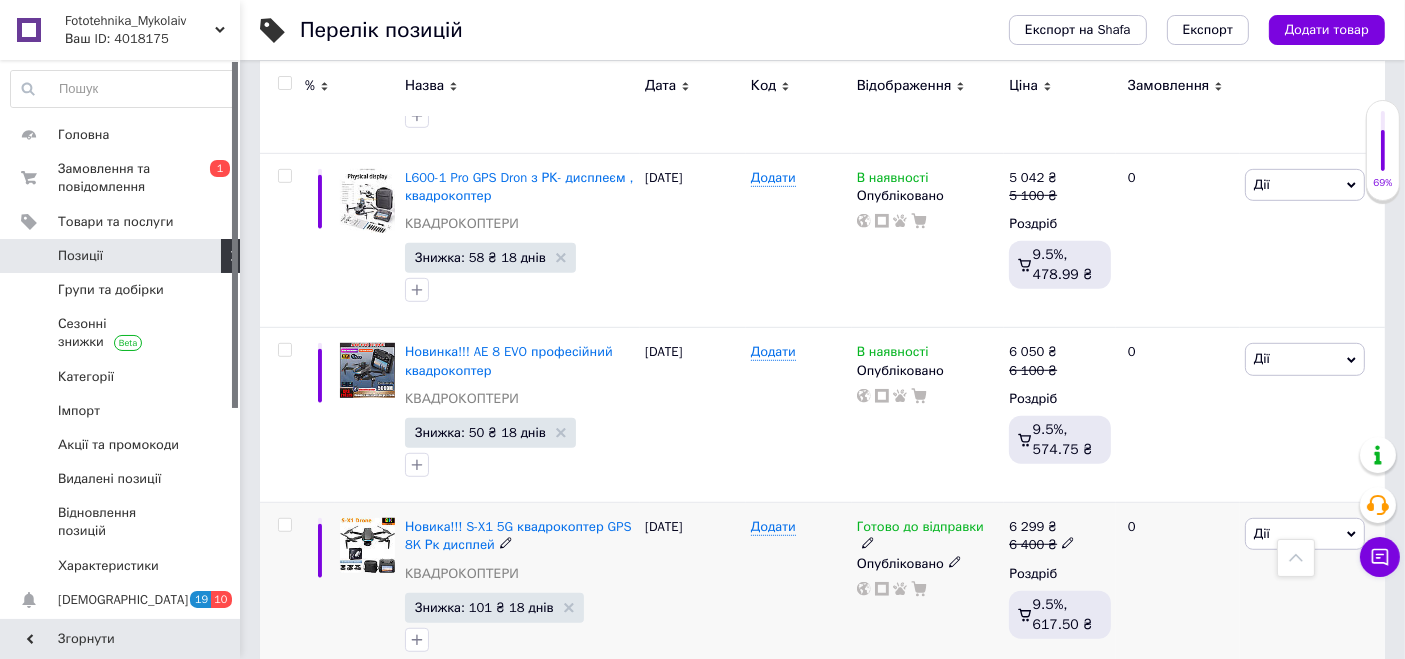 click 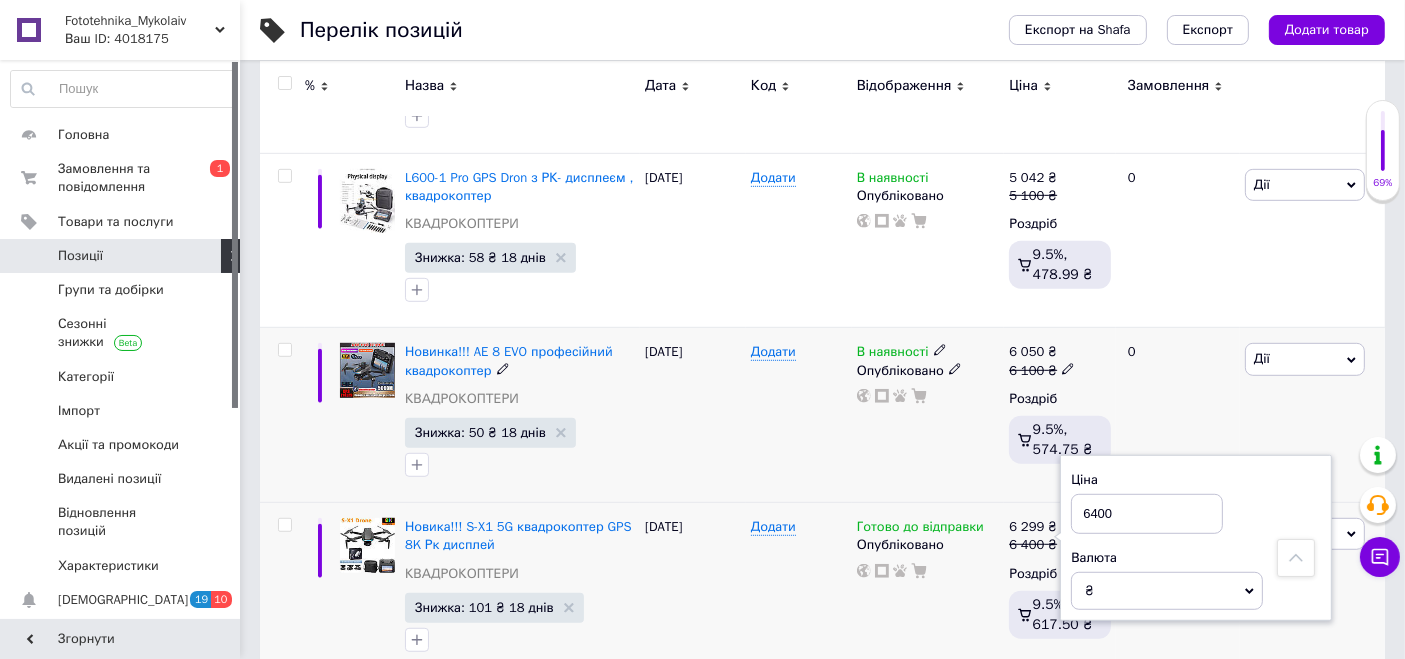 click on "Додати" at bounding box center (799, 415) 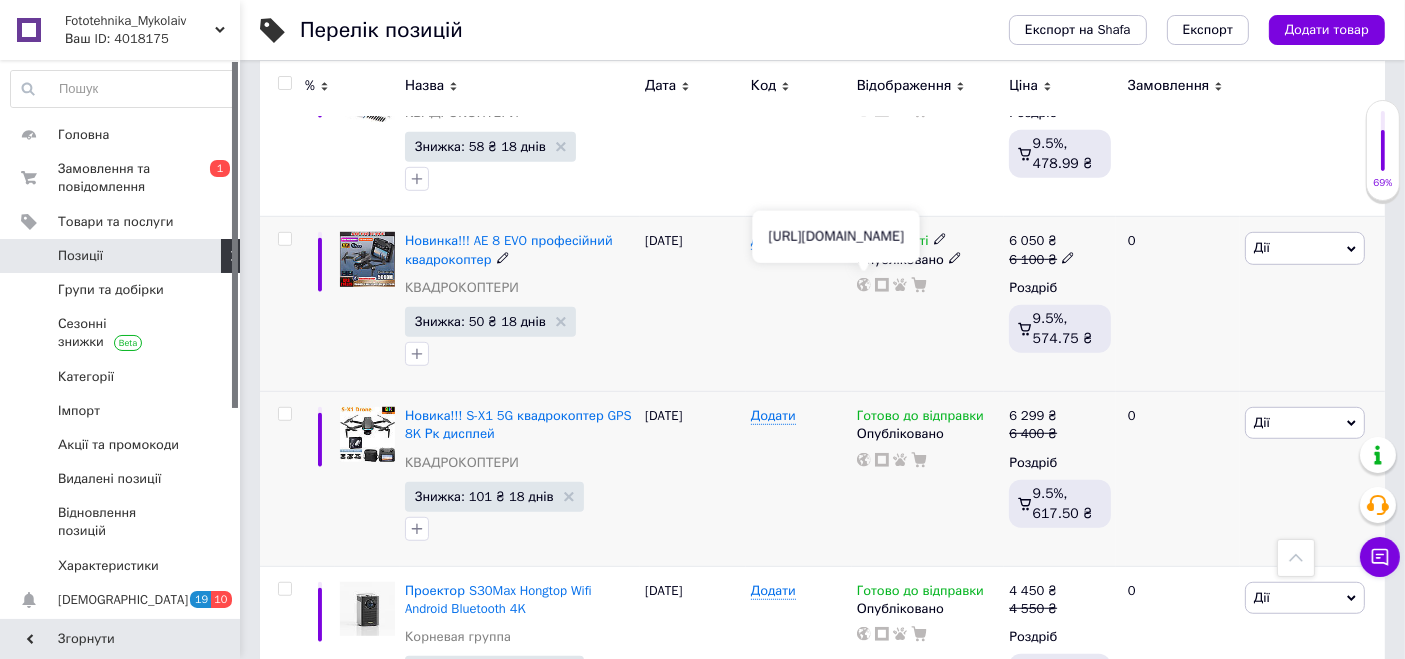 scroll, scrollTop: 1111, scrollLeft: 0, axis: vertical 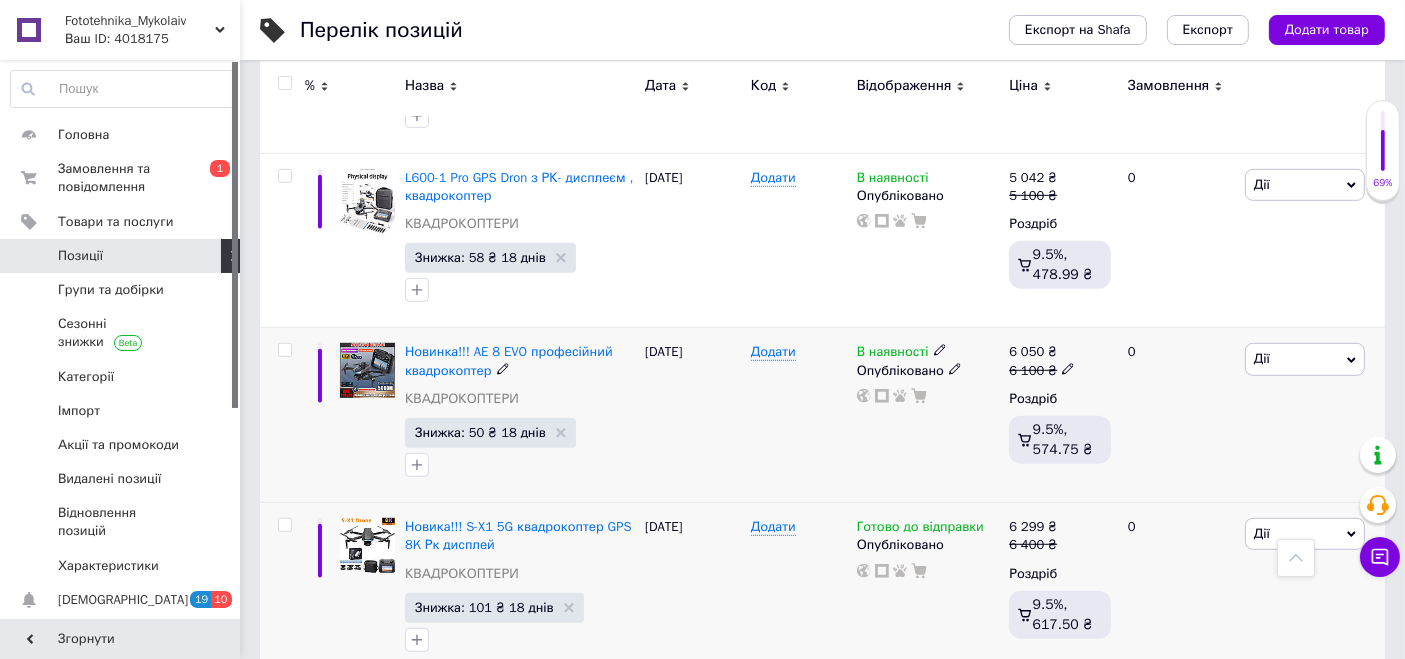 click 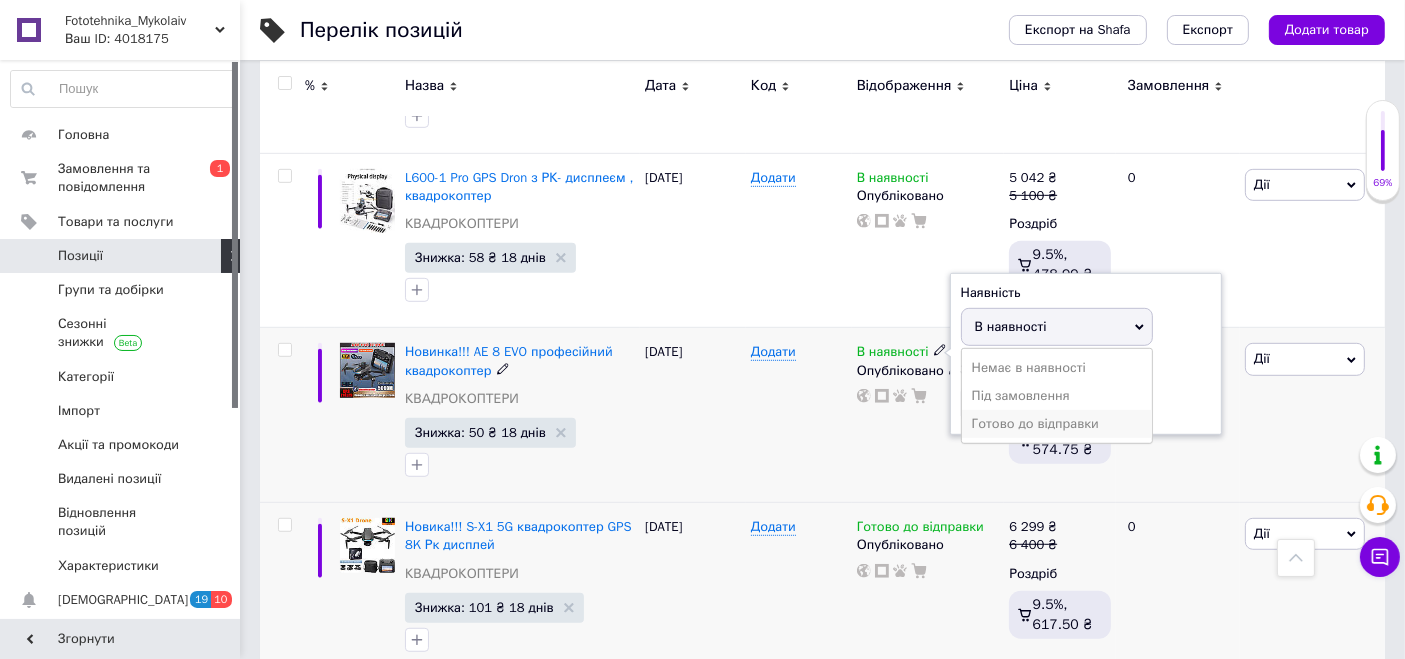 click on "Готово до відправки" at bounding box center (1057, 424) 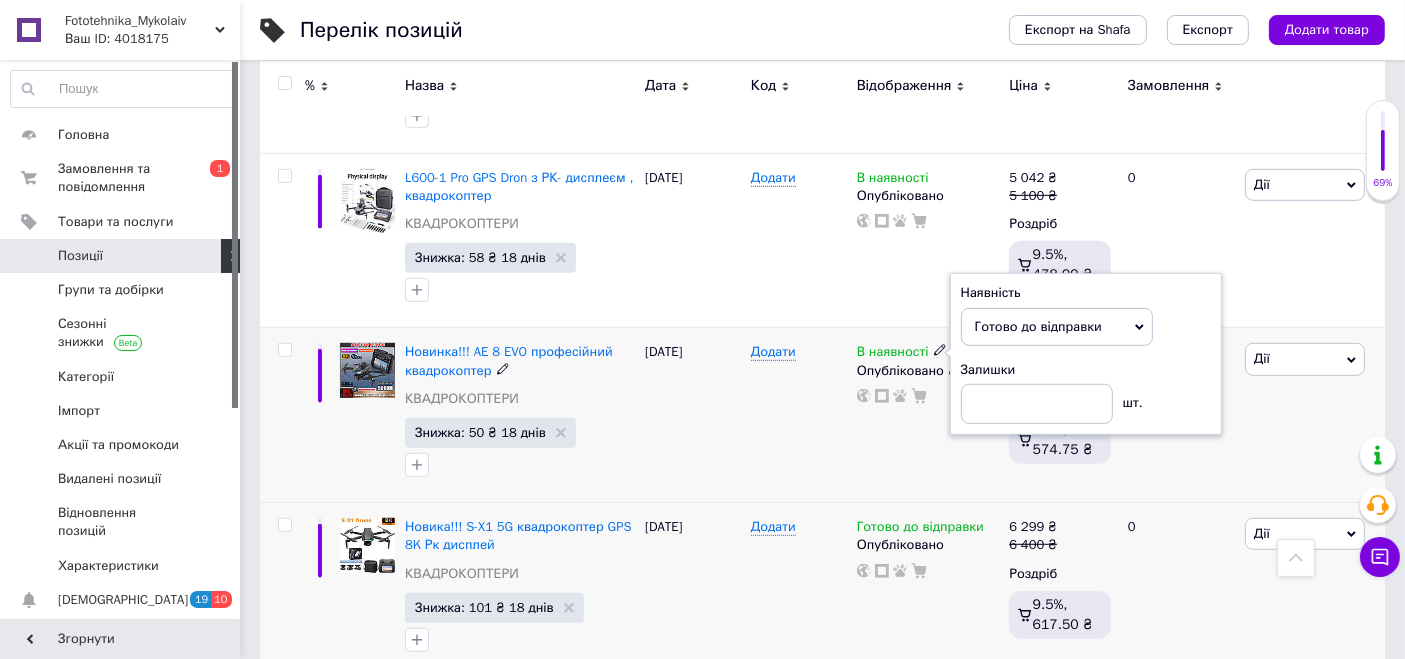 click on "Додати" at bounding box center [799, 415] 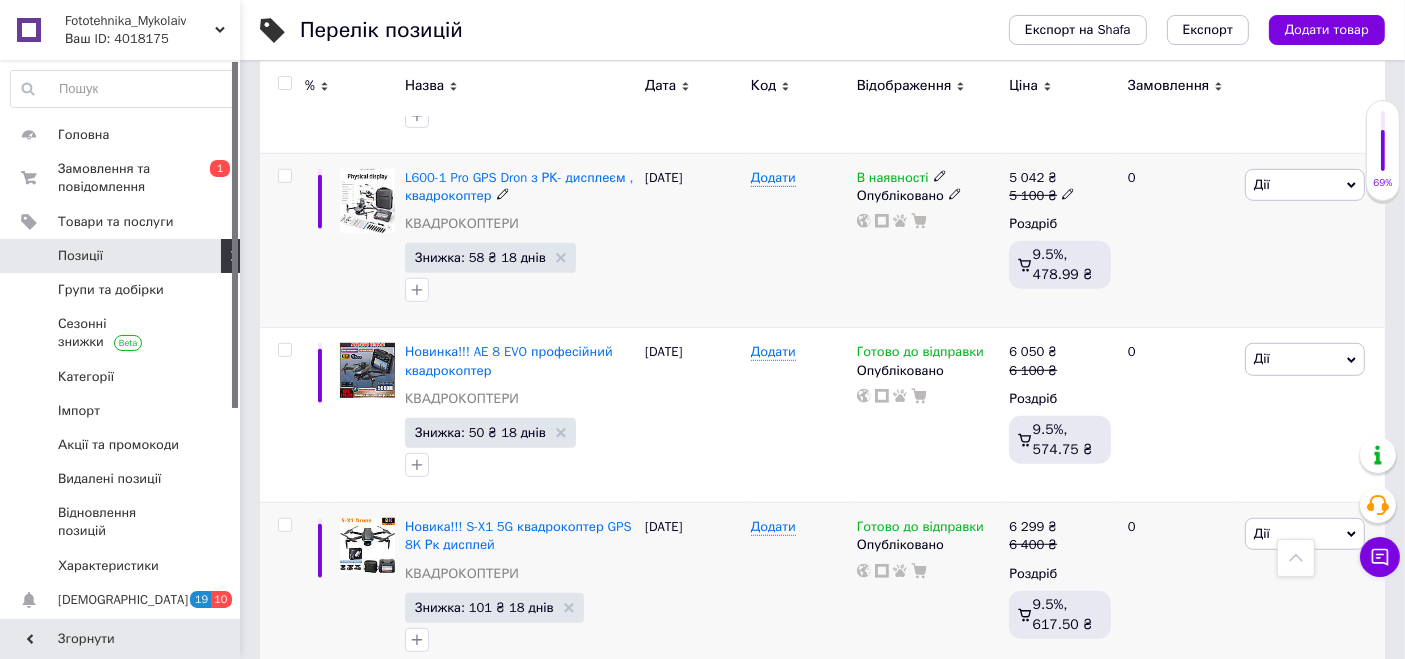click at bounding box center [940, 175] 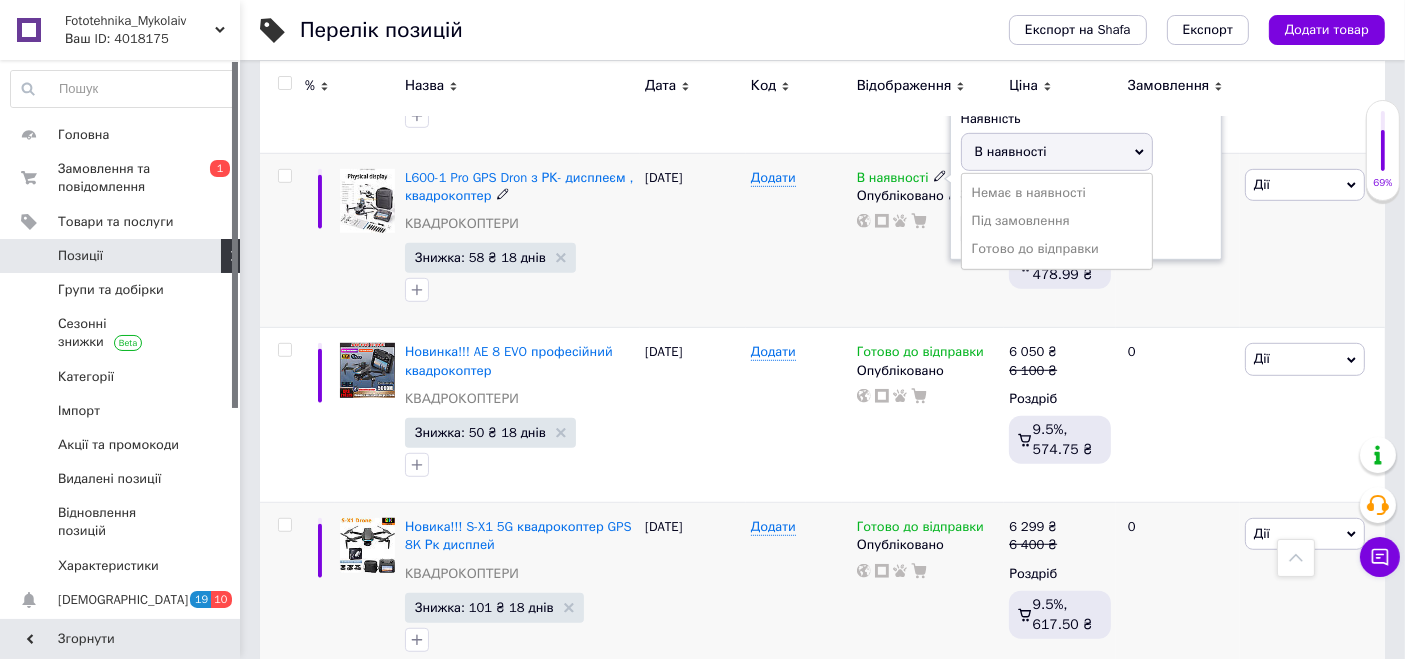 drag, startPoint x: 1000, startPoint y: 242, endPoint x: 787, endPoint y: 272, distance: 215.1023 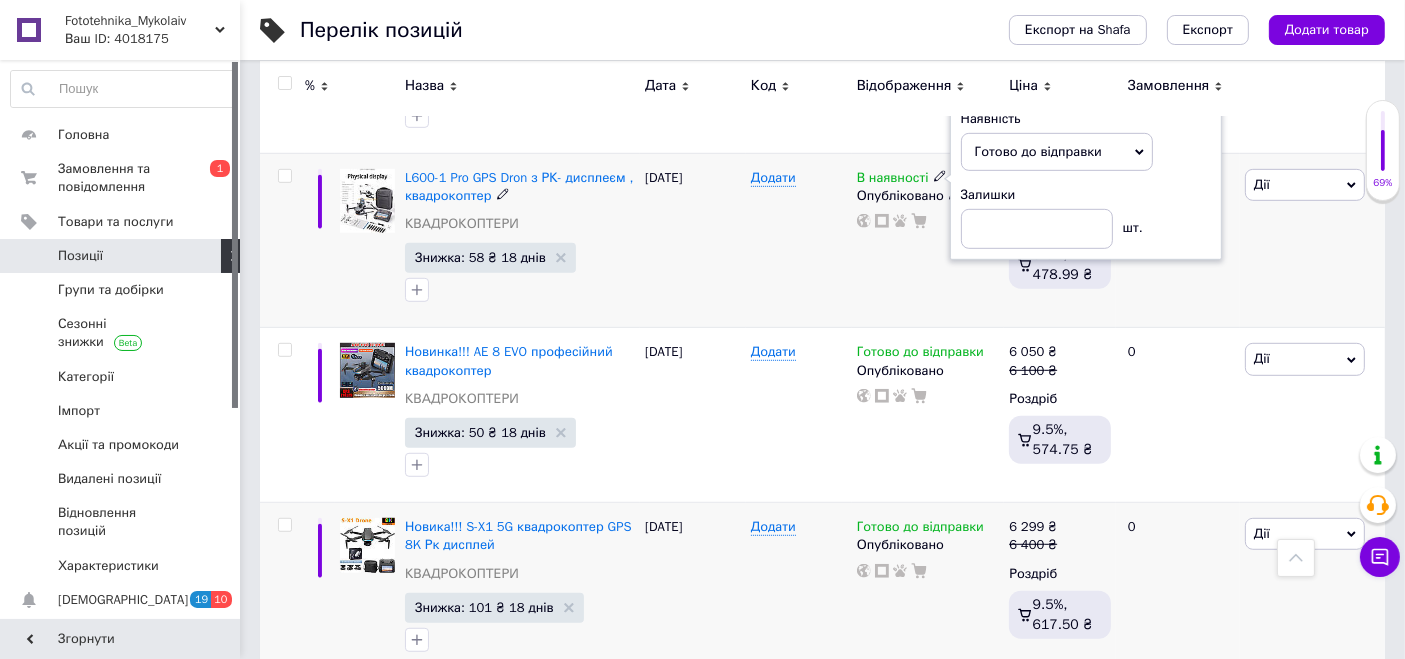 click on "Додати" at bounding box center (799, 240) 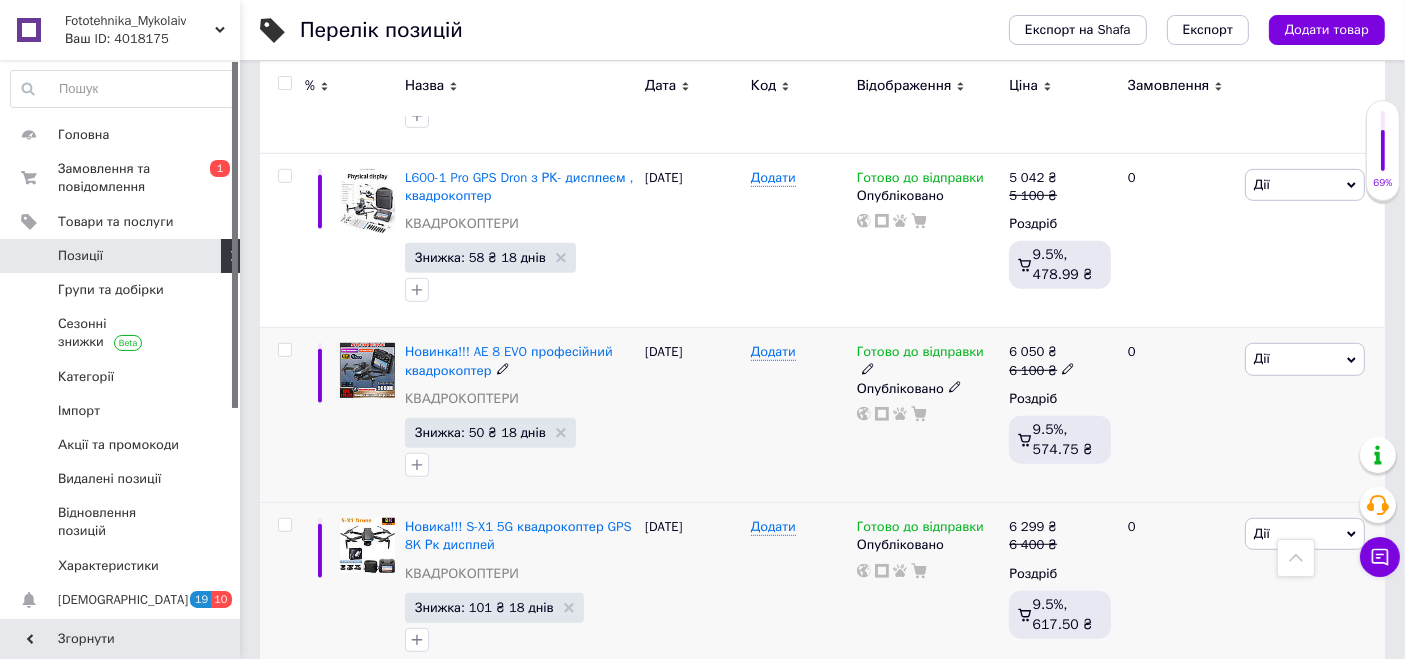 click 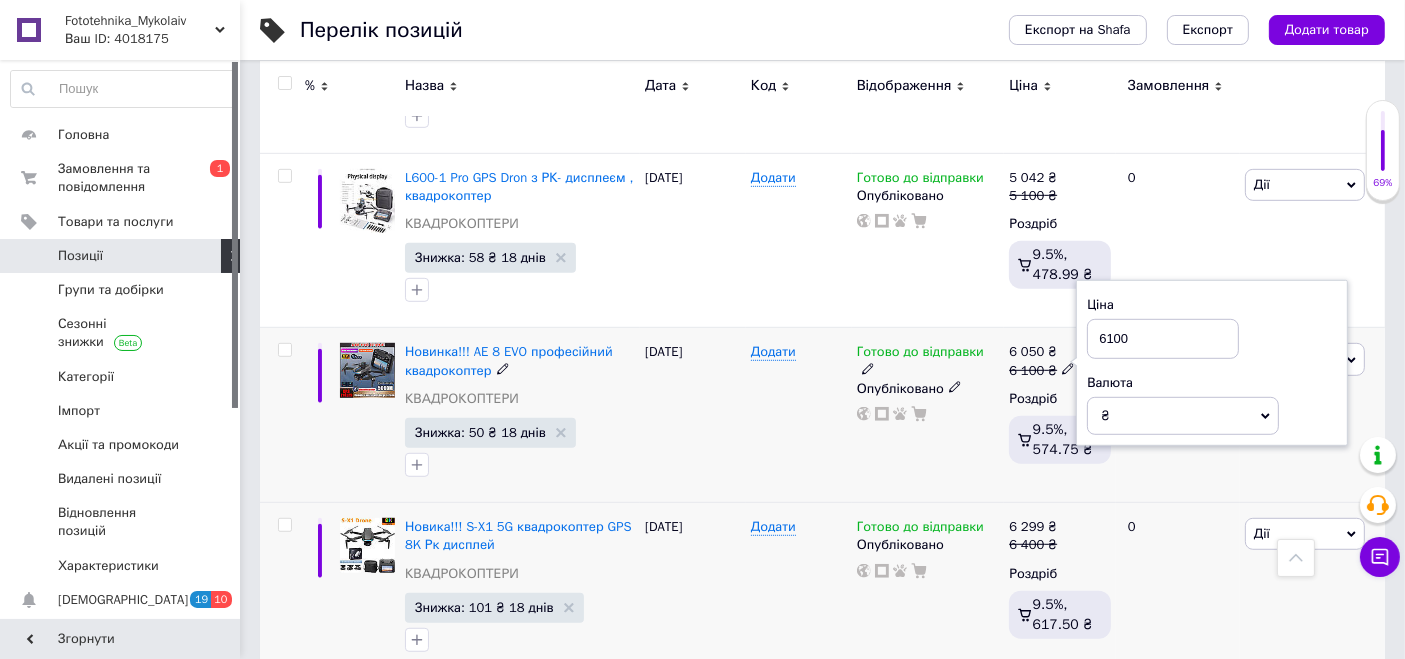 click on "Додати" at bounding box center [799, 415] 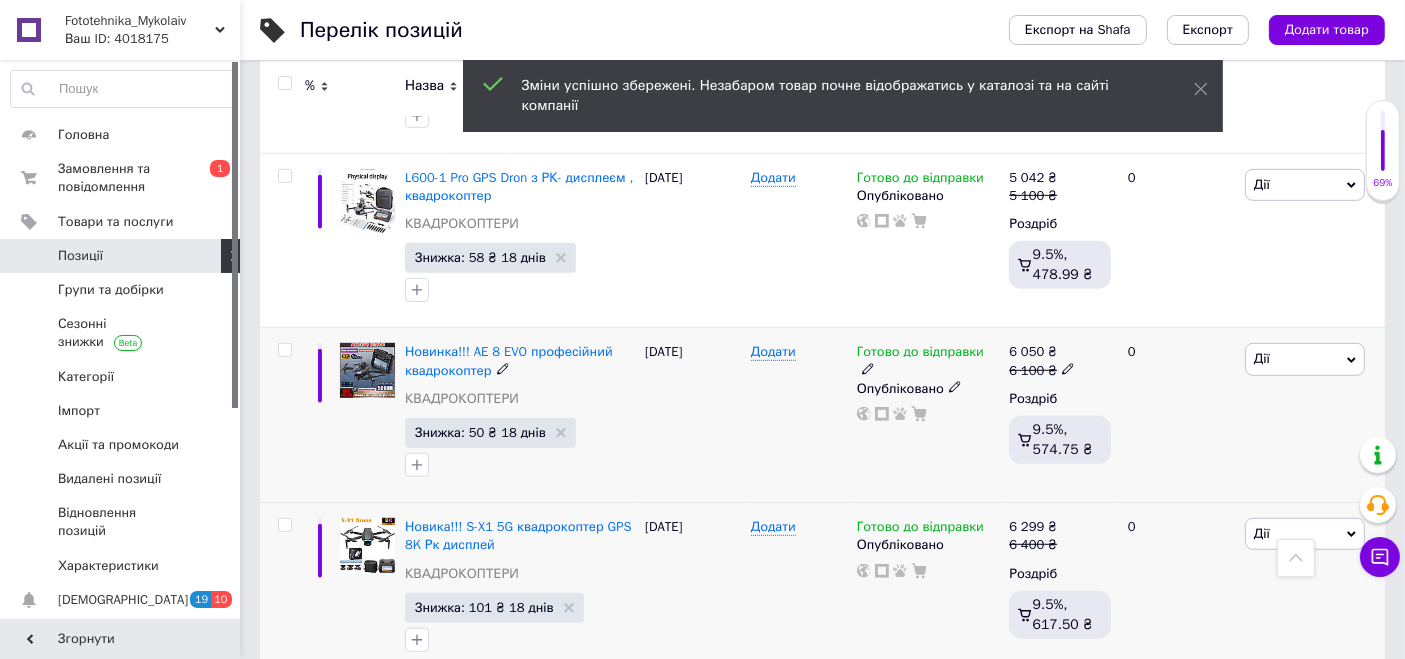 click on "Знижка: 50 ₴ 18 днів" at bounding box center (490, 433) 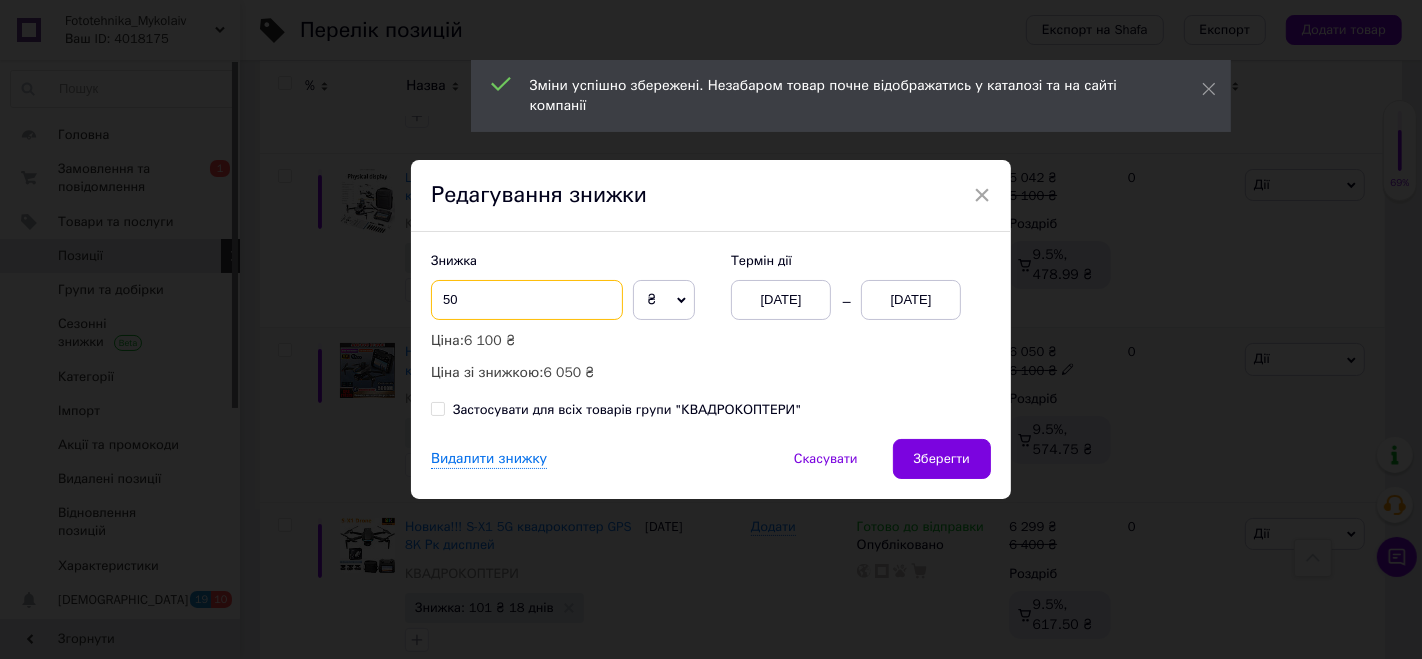 click on "50" at bounding box center (527, 300) 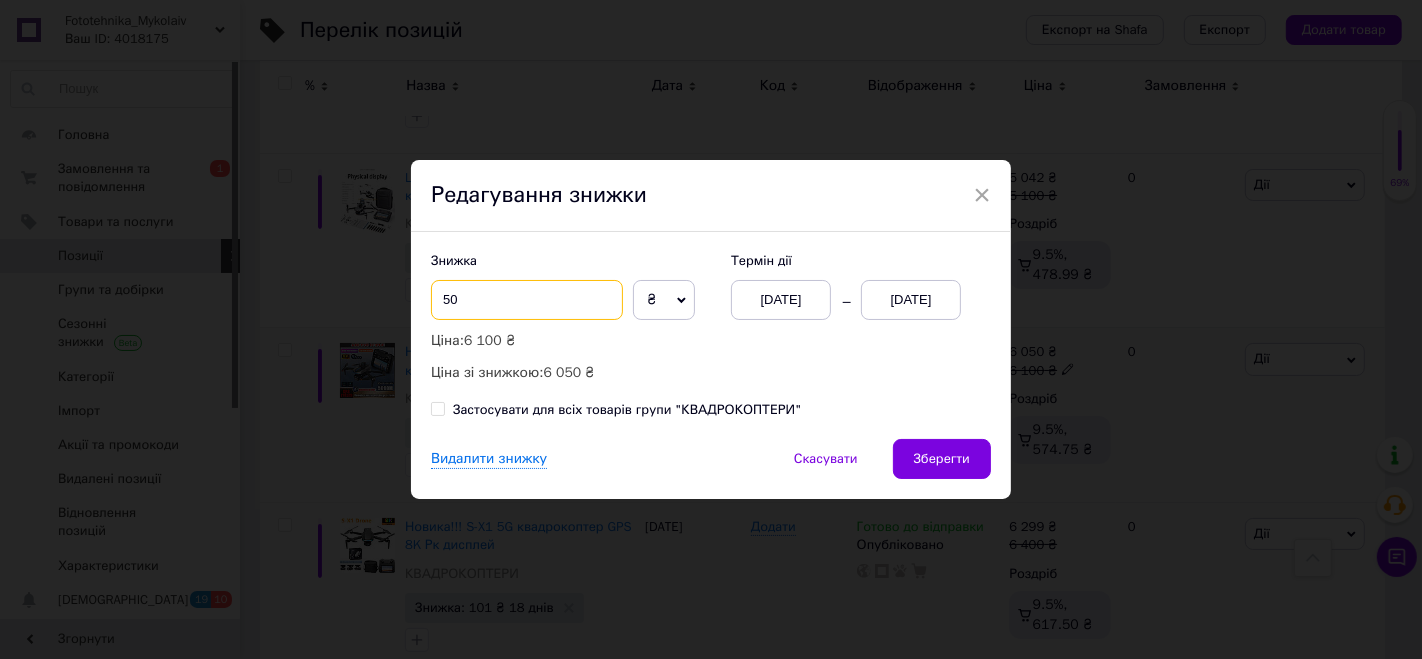 type on "5" 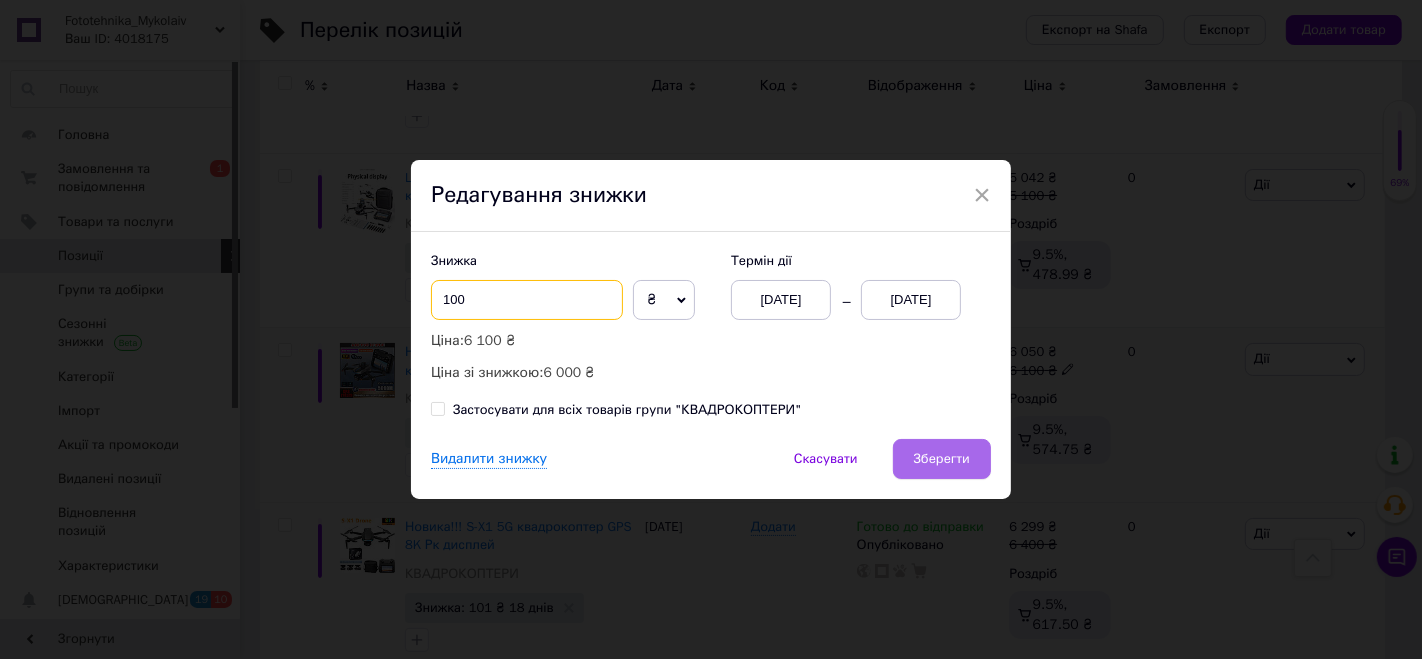 type on "100" 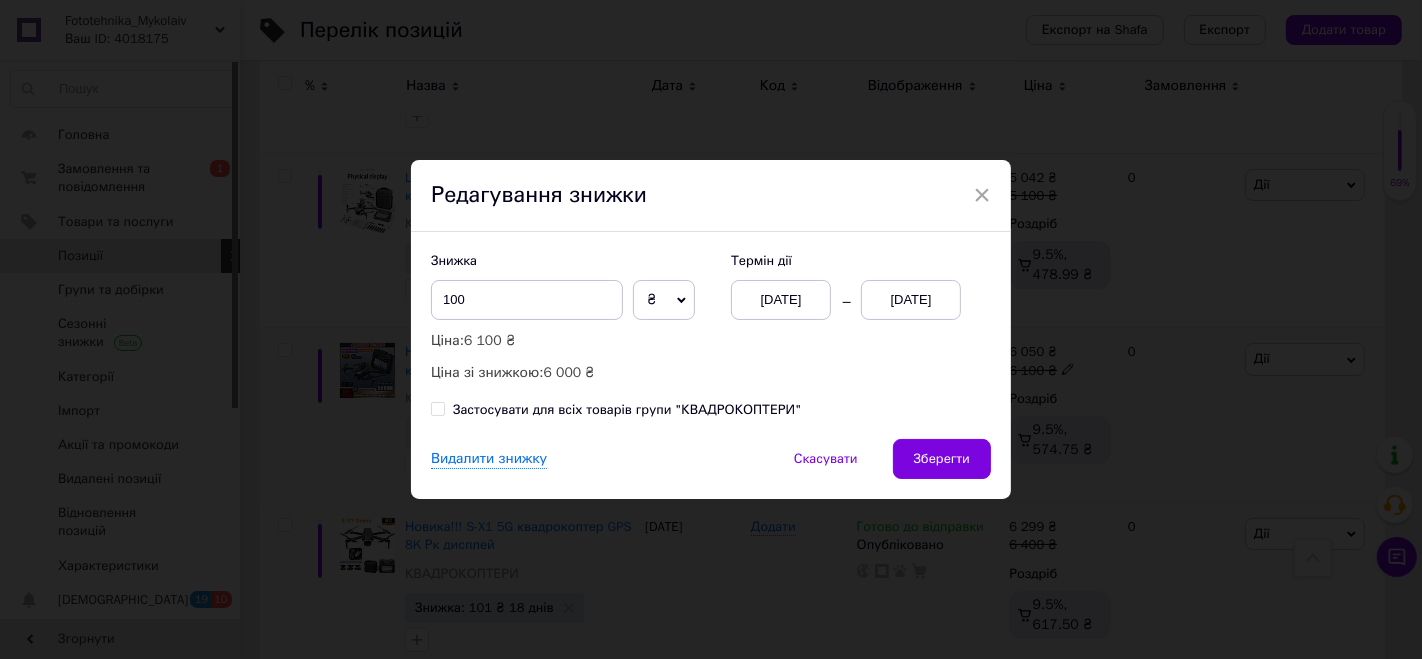 click on "Зберегти" at bounding box center [942, 459] 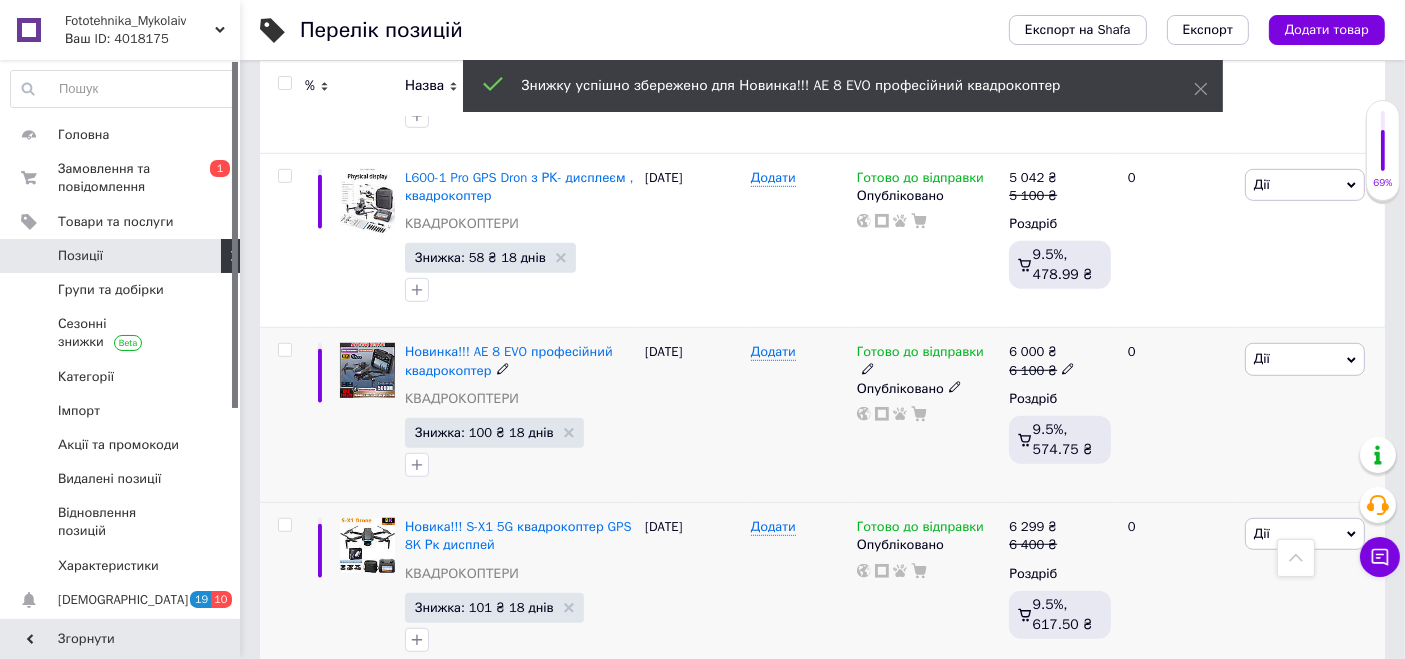 click at bounding box center [1068, 368] 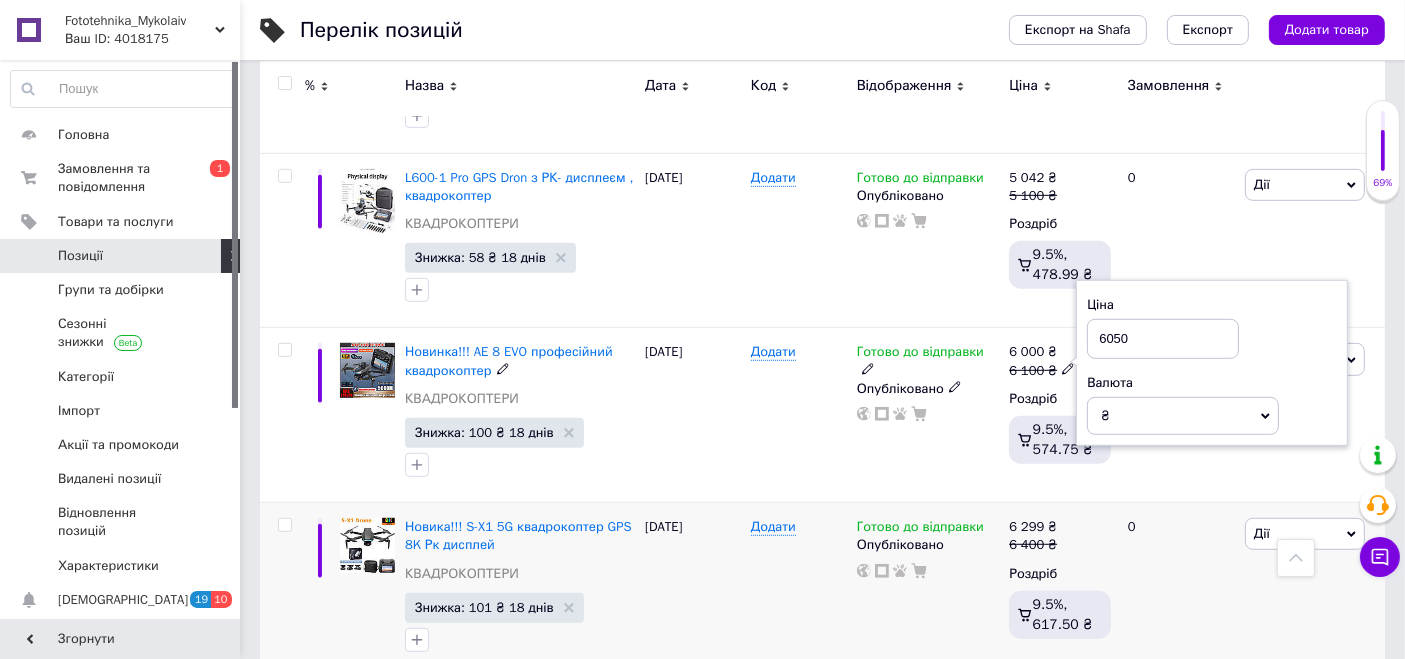 type on "6050" 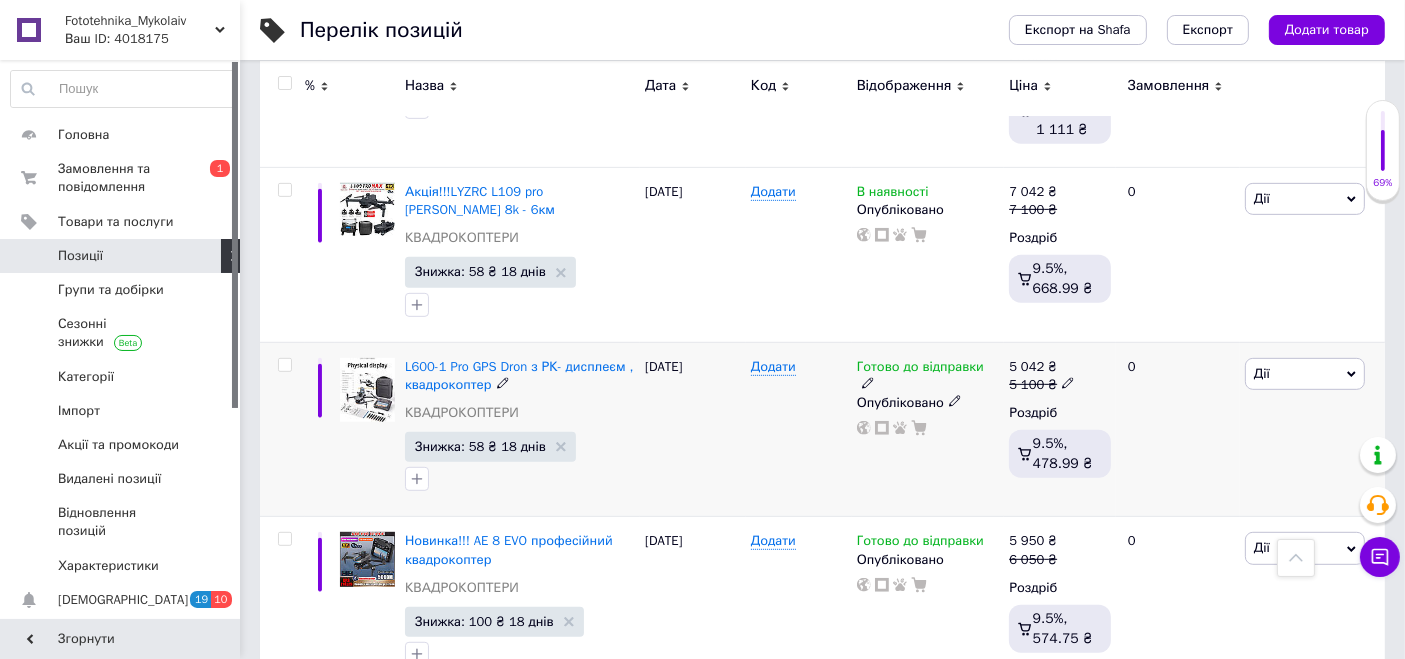 scroll, scrollTop: 888, scrollLeft: 0, axis: vertical 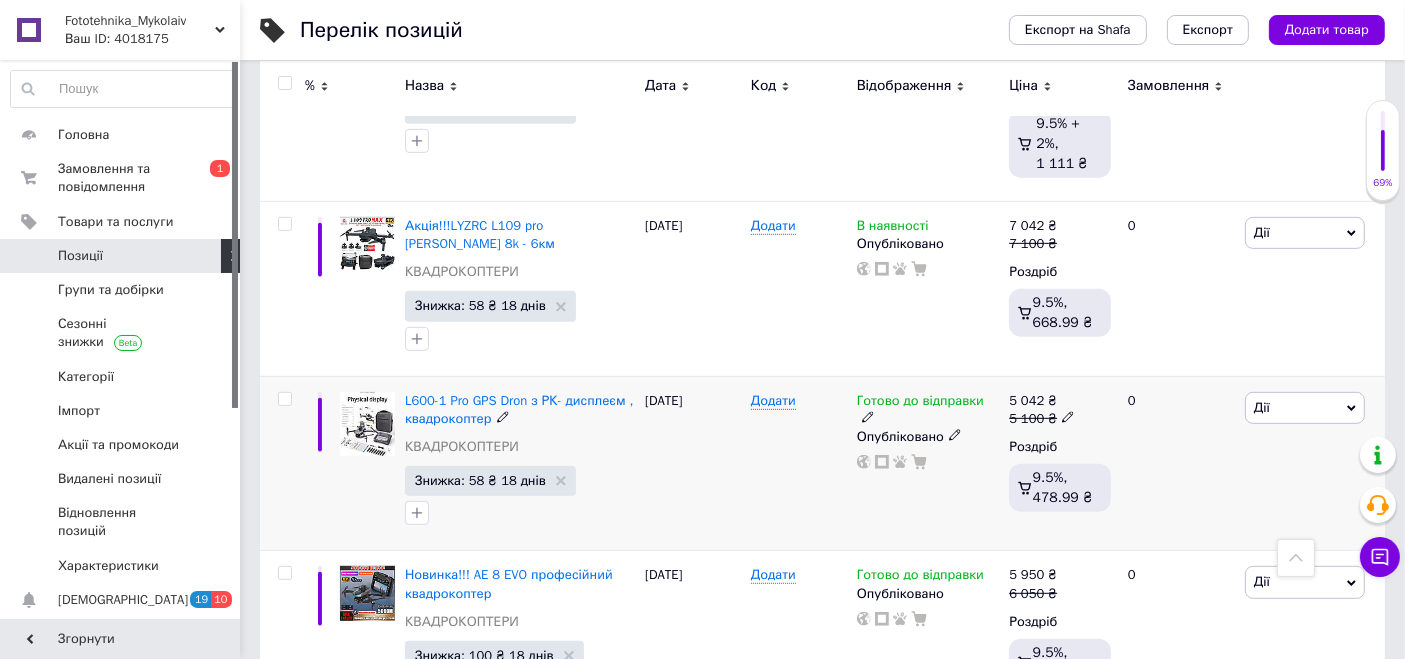 click on "5 042   ₴" at bounding box center (1042, 401) 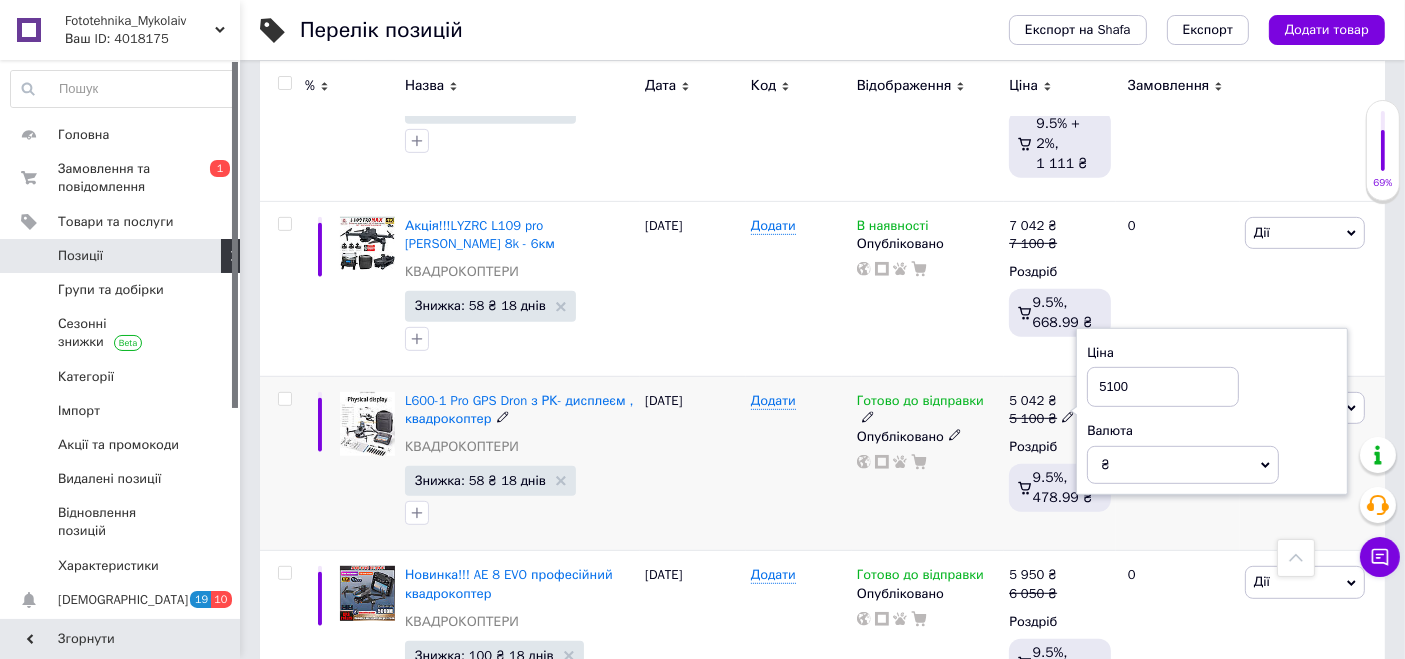 click on "5100" at bounding box center [1163, 387] 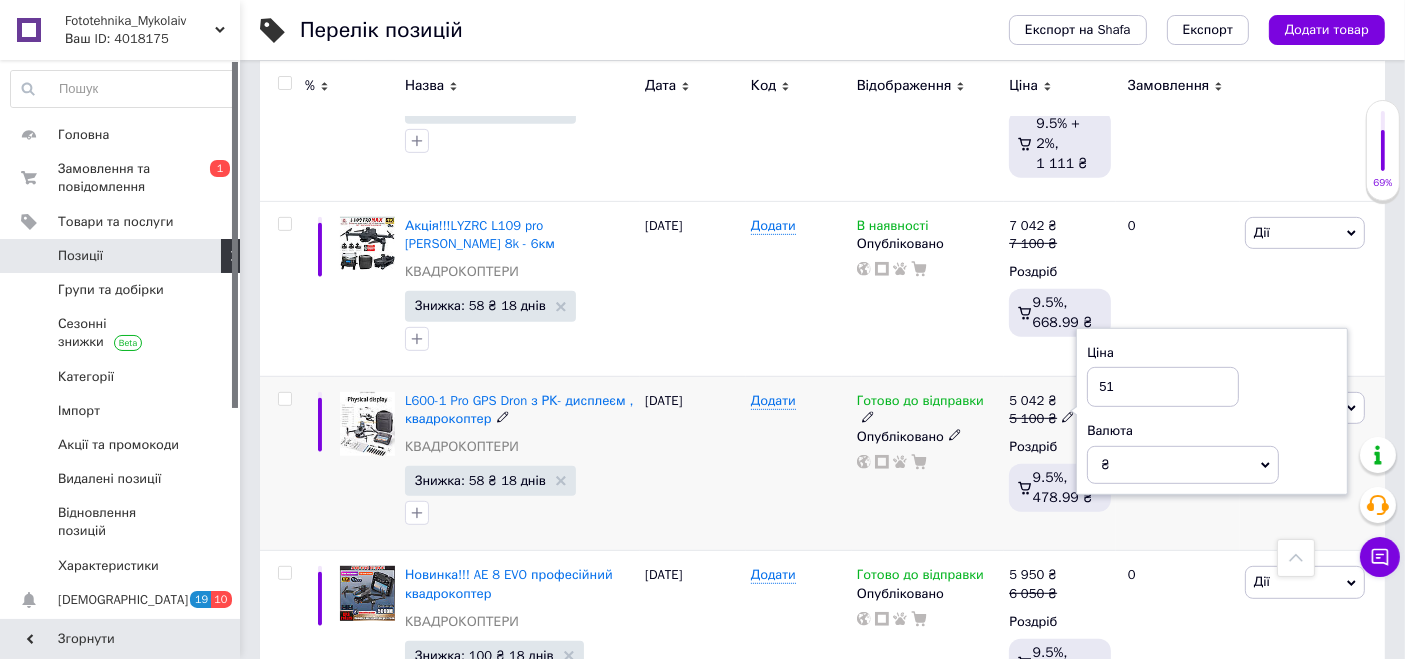 type on "5" 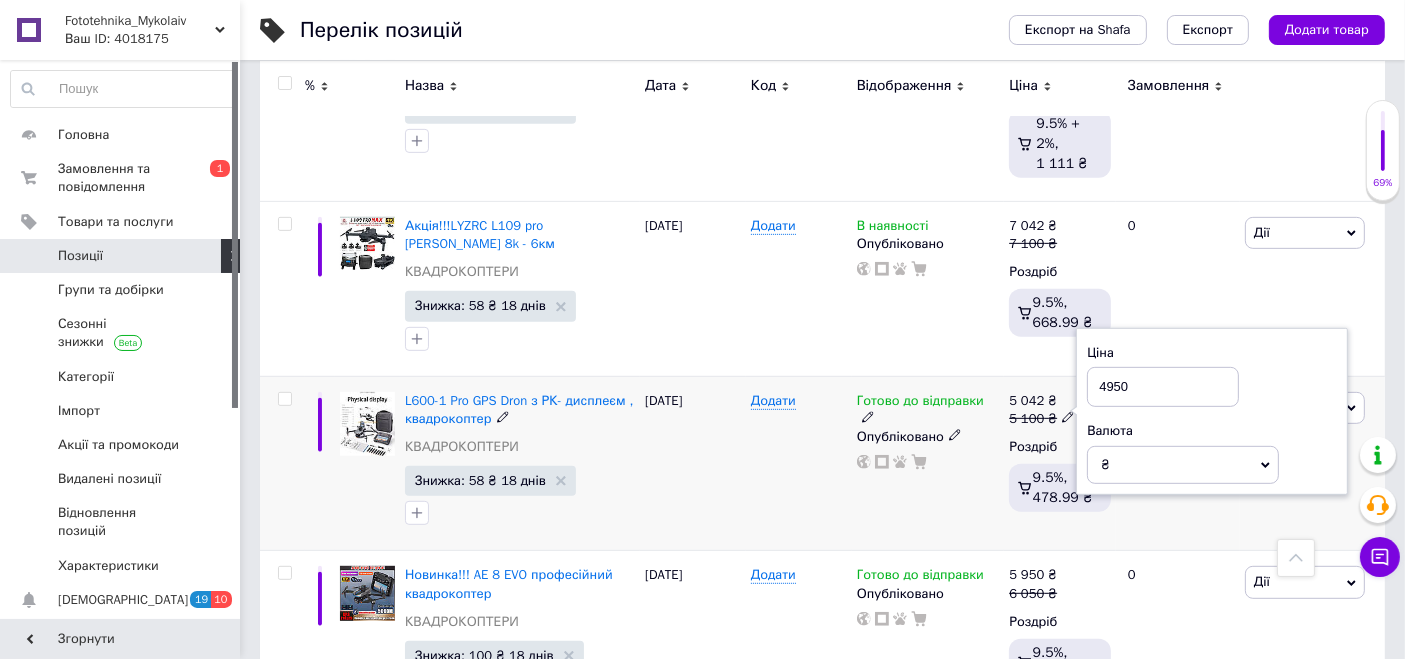type on "4950" 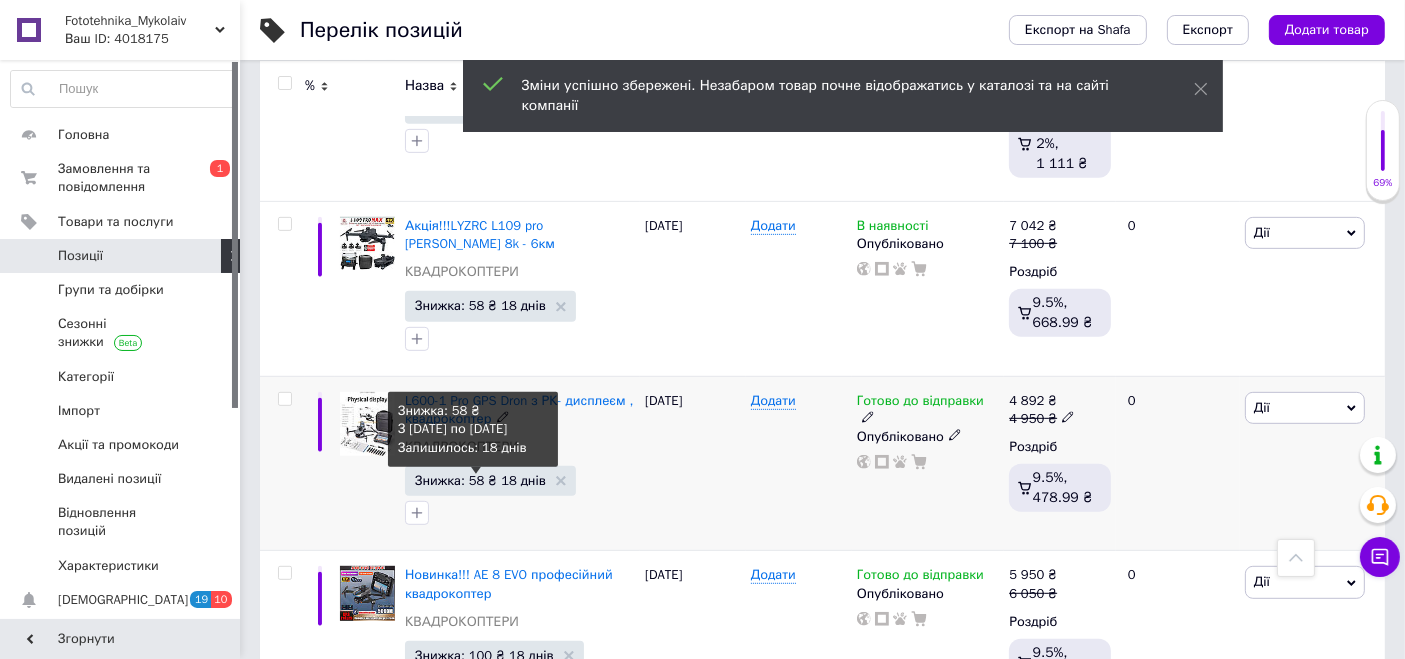 click on "Знижка: 58 ₴ 18 днів" at bounding box center (480, 480) 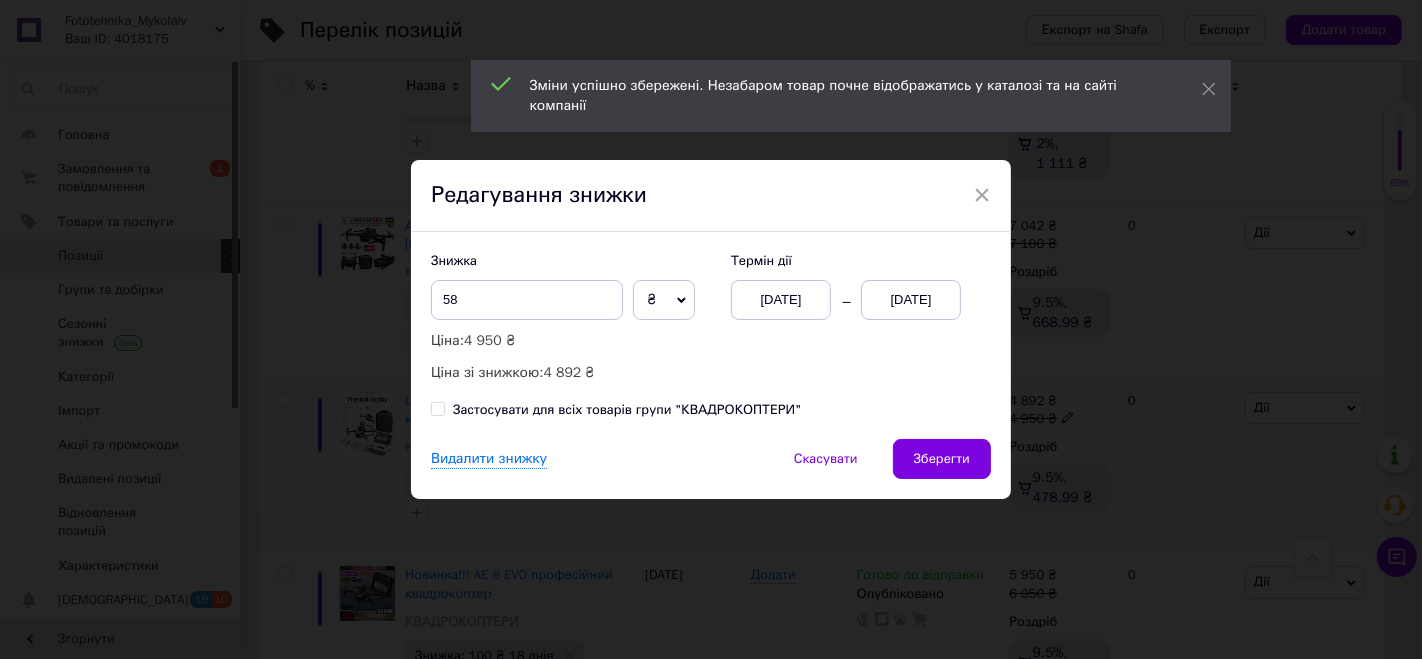 click on "Знижка 58 ₴ % Ціна:  4 950   ₴ Ціна зі знижкою:  4 892   ₴" at bounding box center (571, 318) 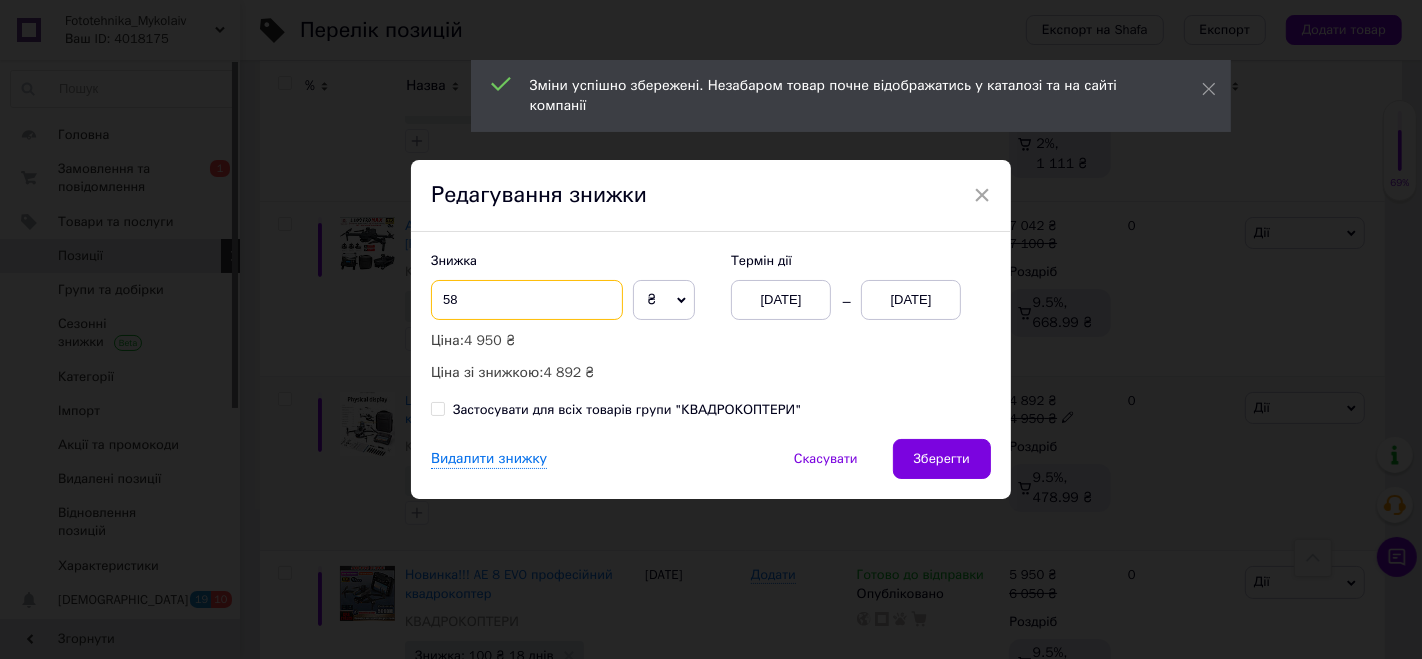 click on "58" at bounding box center [527, 300] 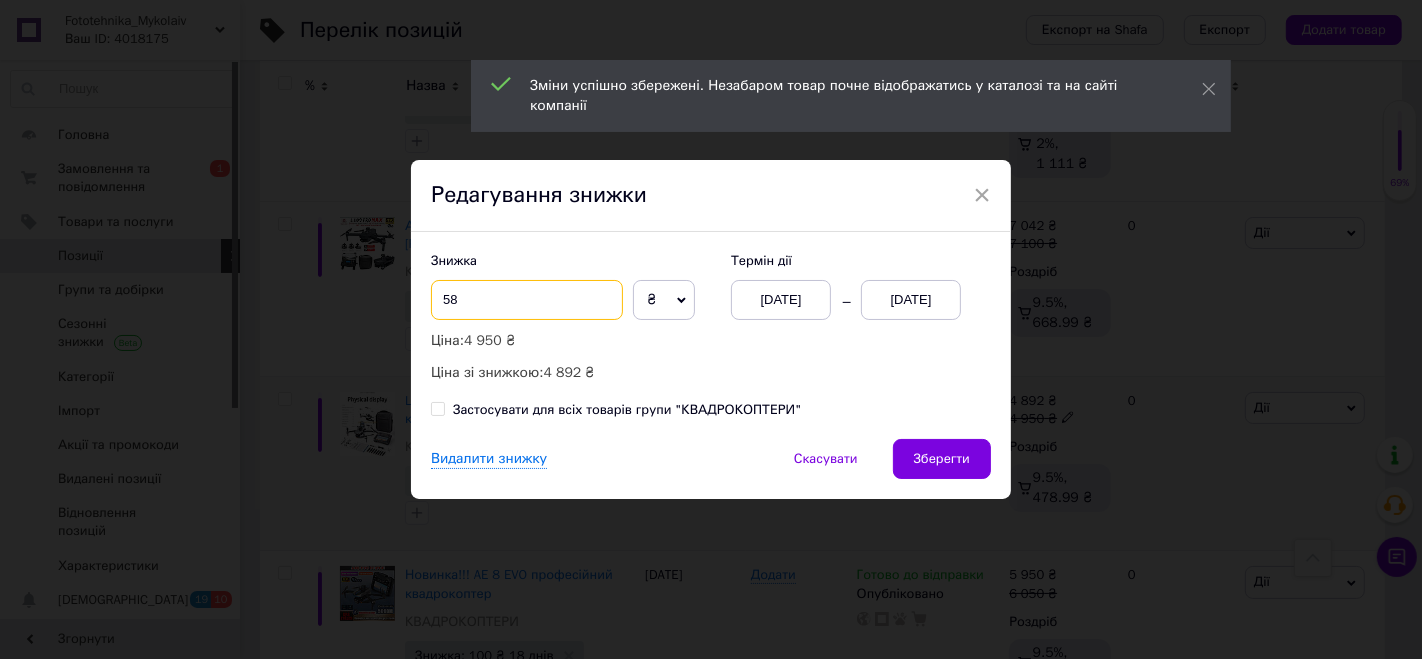 type on "5" 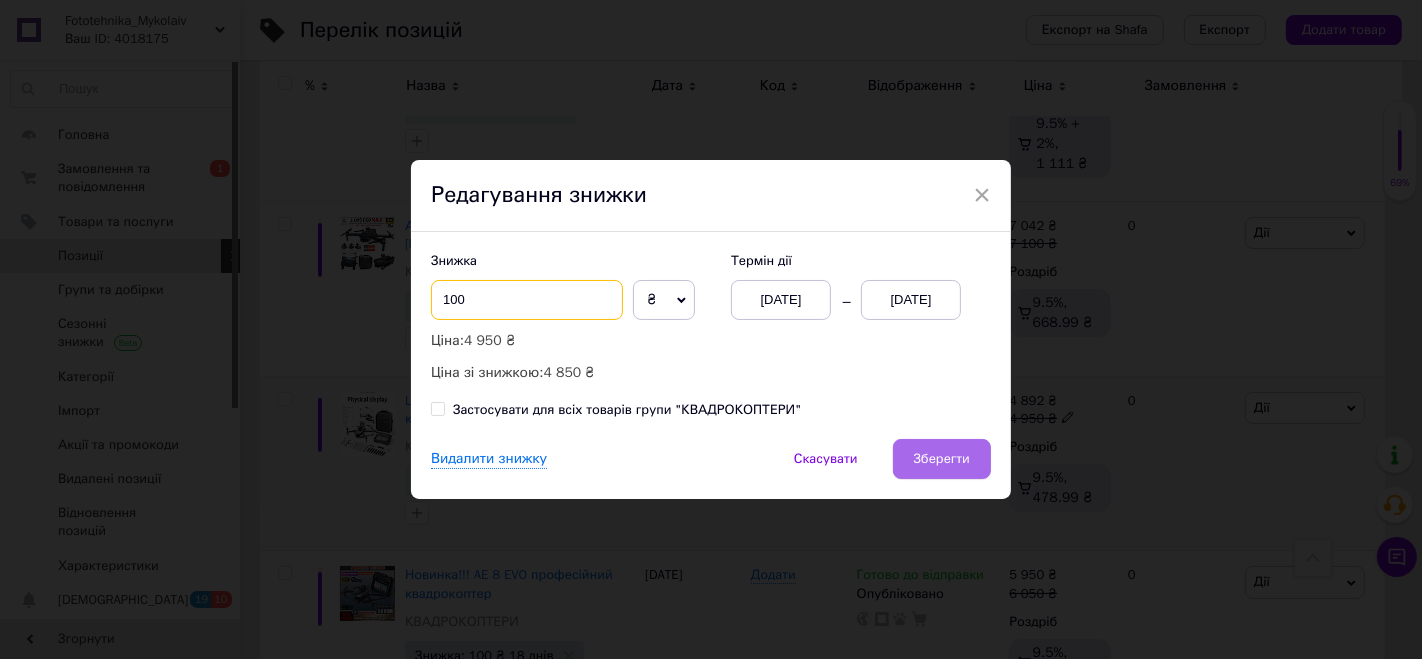 type on "100" 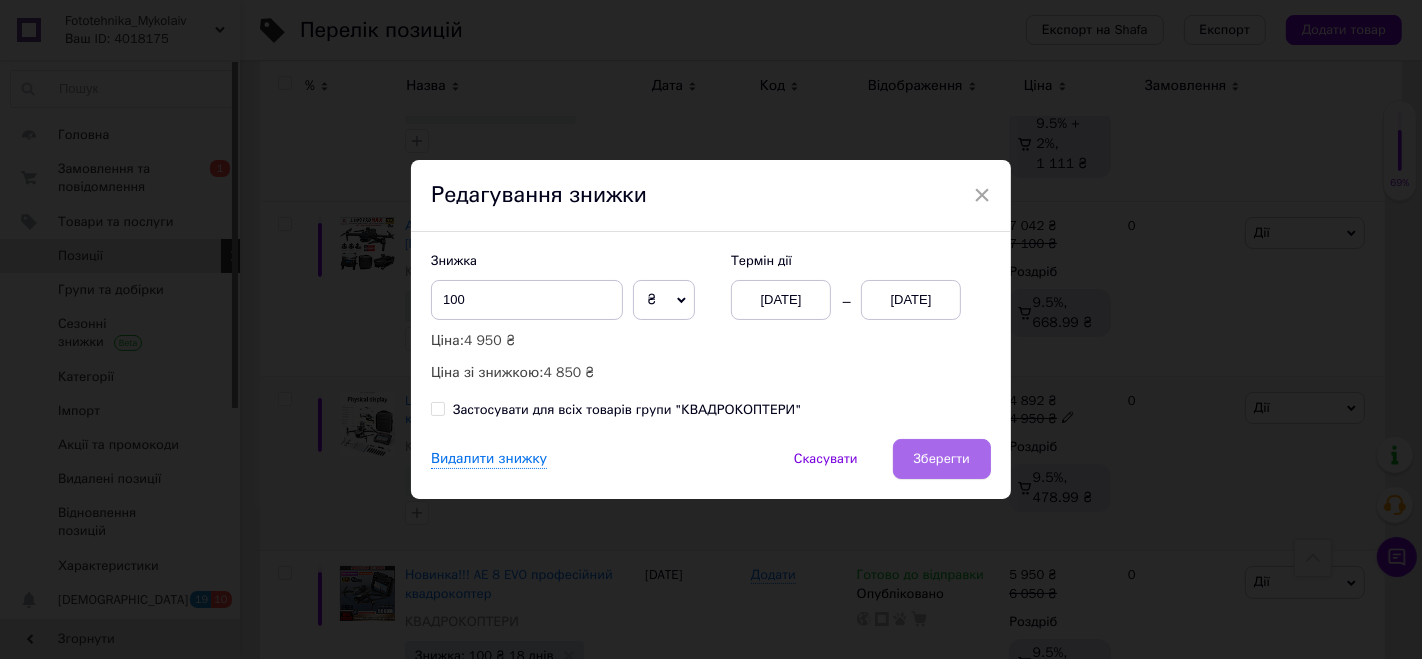click on "Зберегти" at bounding box center [942, 459] 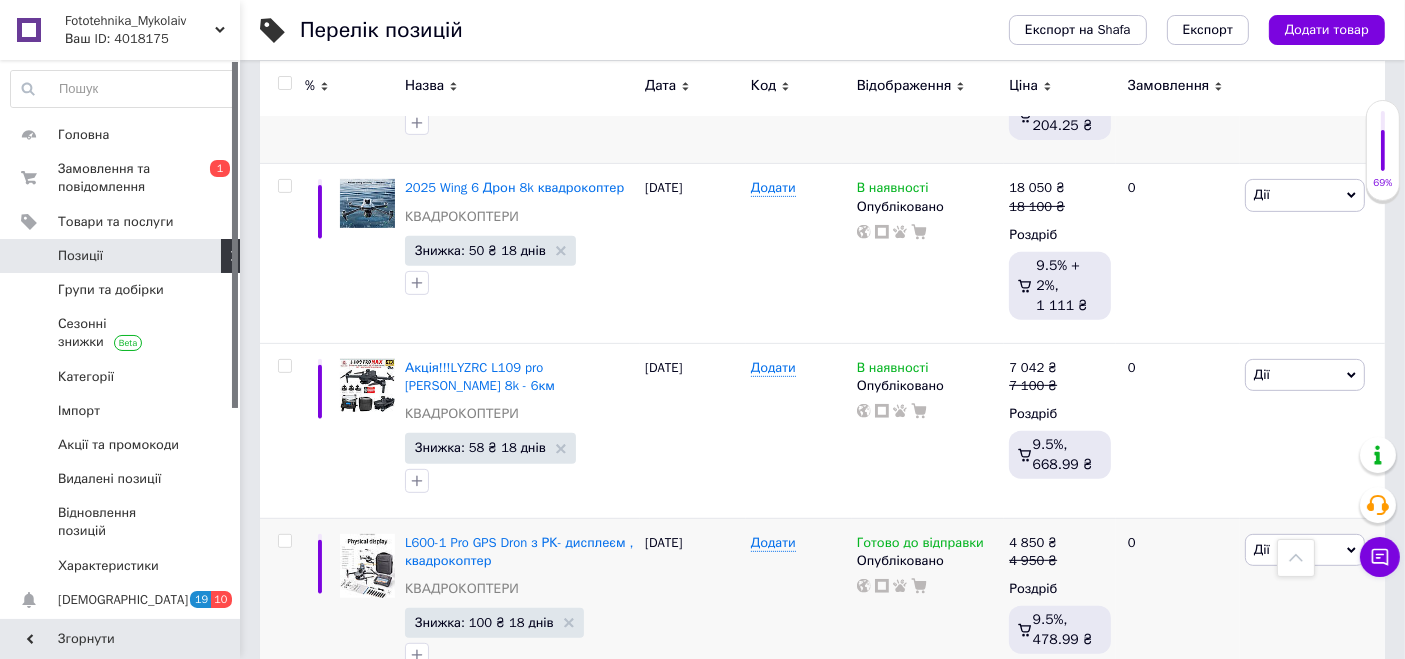 scroll, scrollTop: 777, scrollLeft: 0, axis: vertical 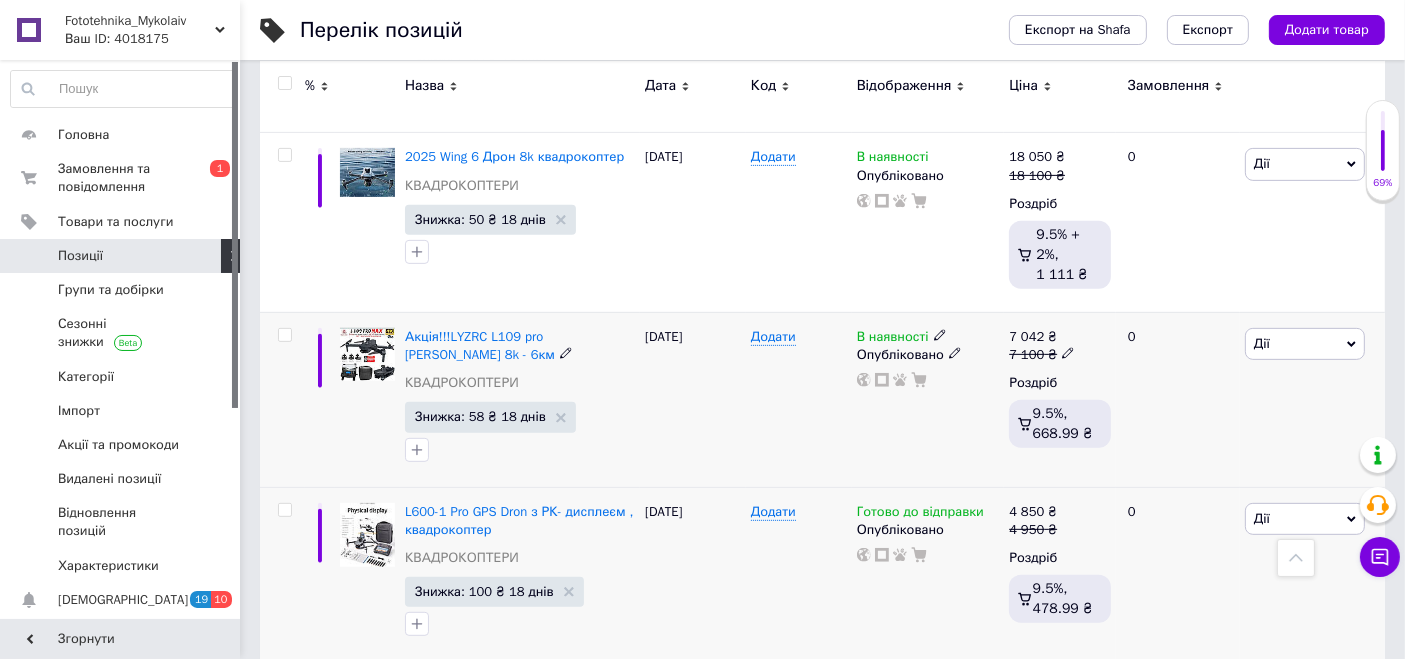 click 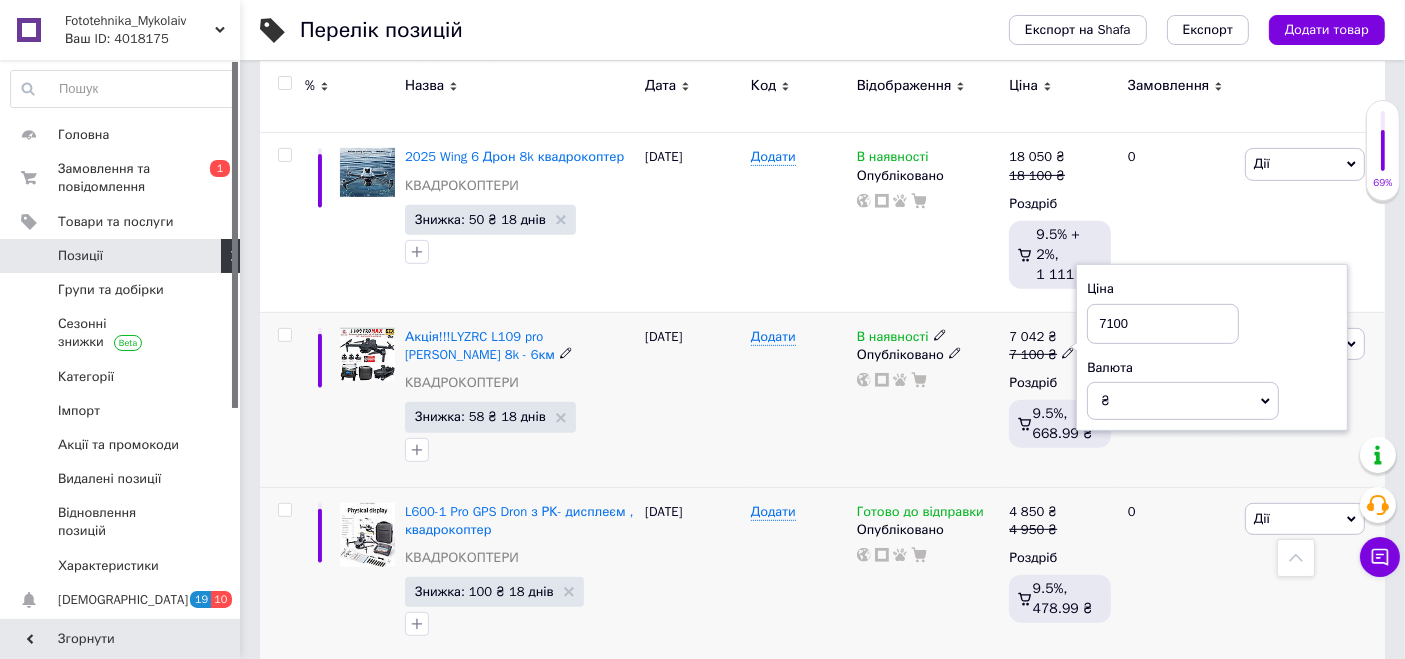 click on "7100" at bounding box center (1163, 324) 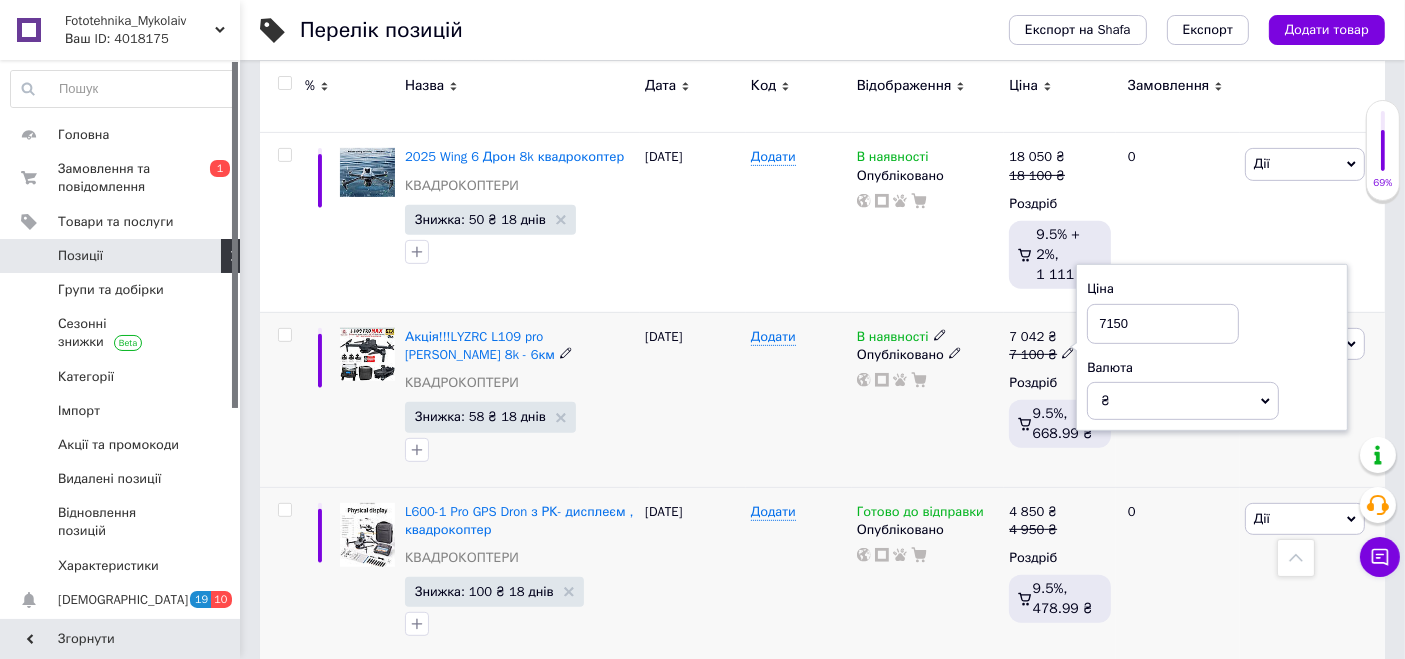 type on "7150" 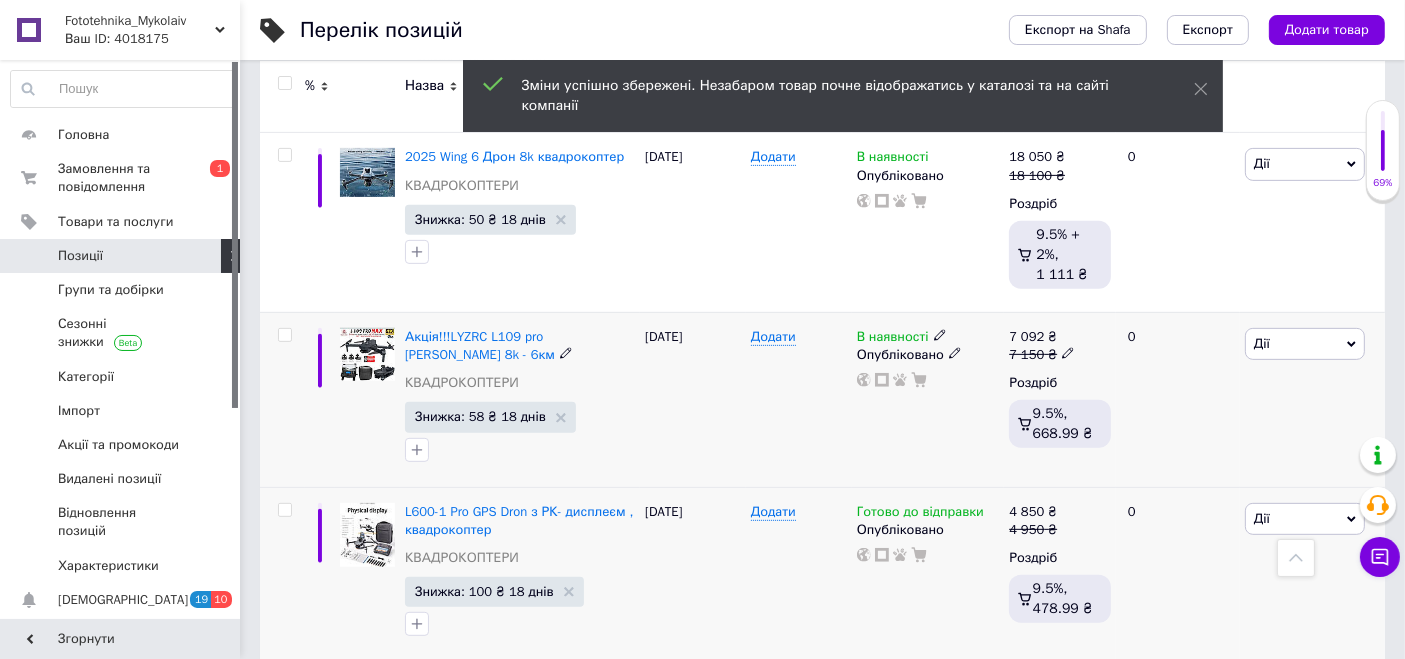 click 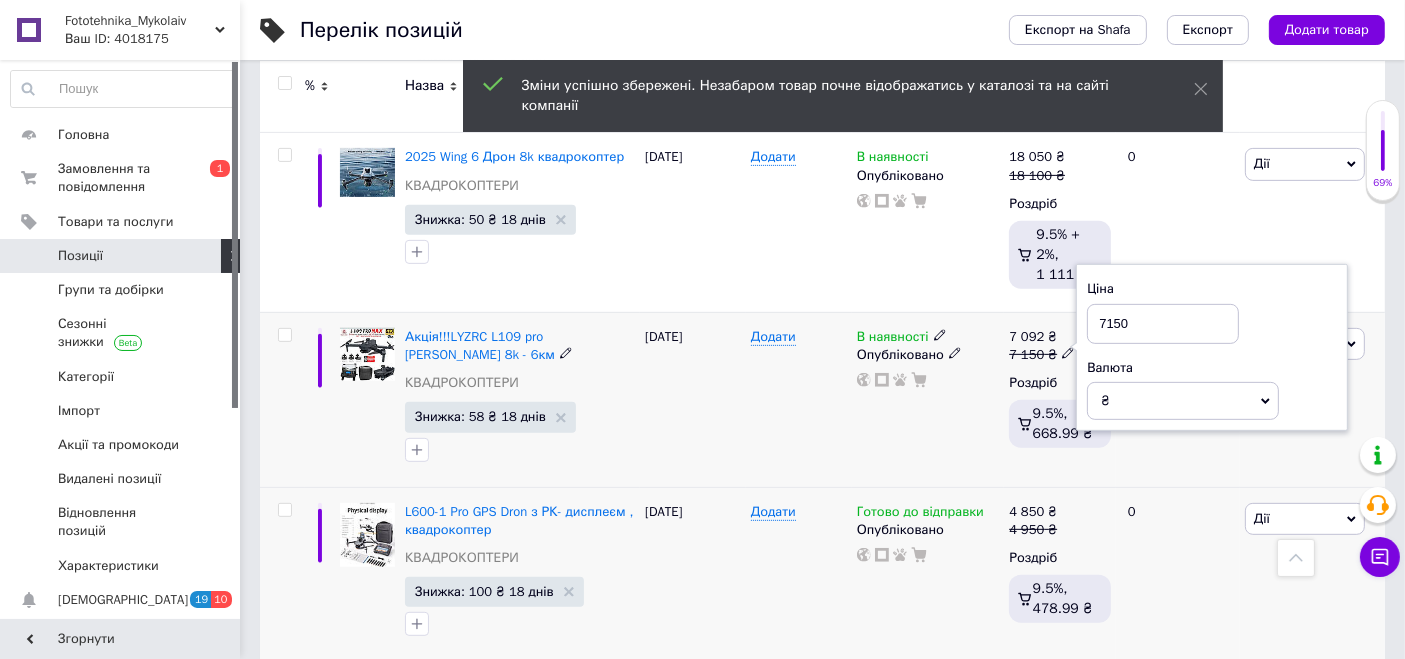 click on "7150" at bounding box center [1163, 324] 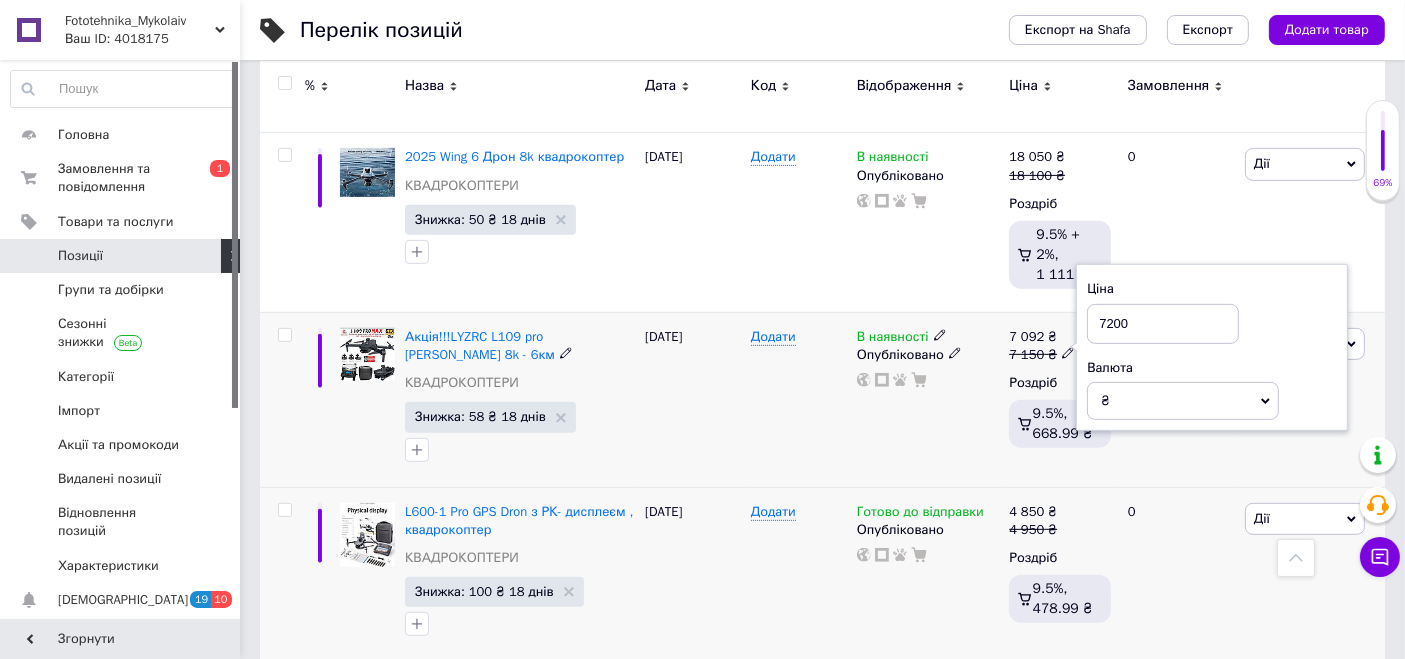 type on "7200" 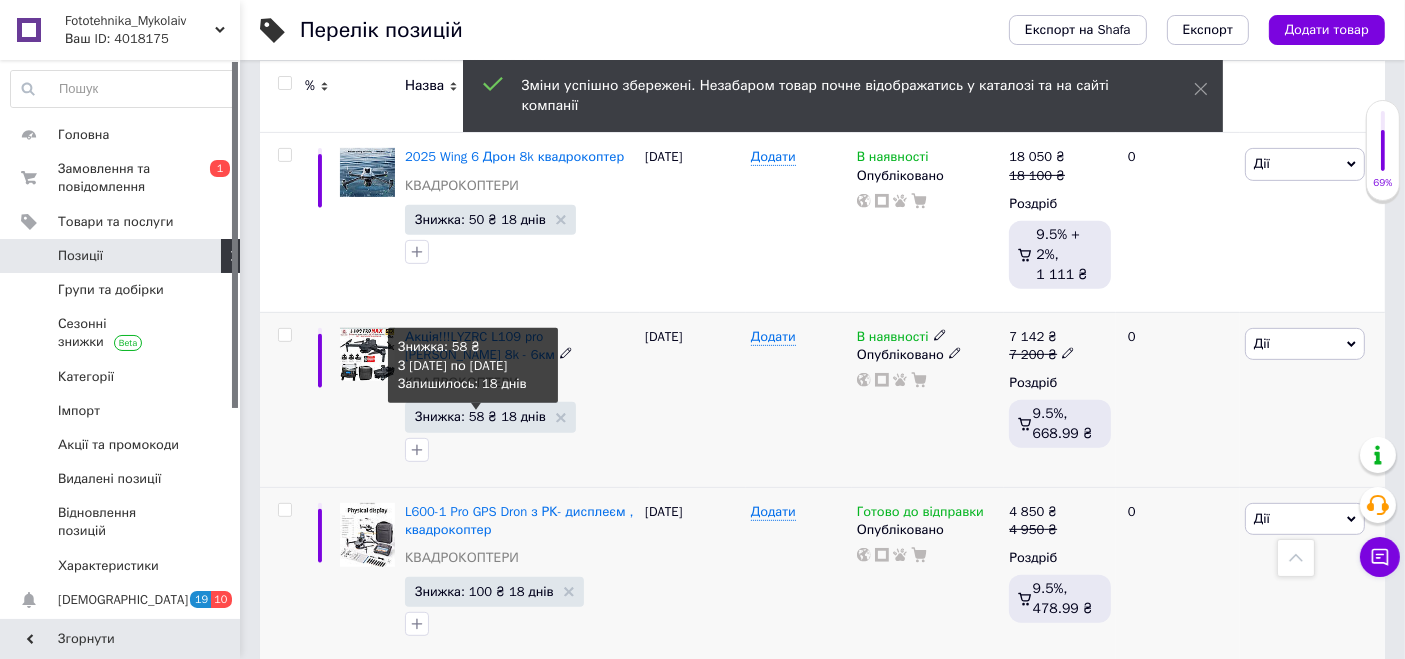 click on "Знижка: 58 ₴ 18 днів" at bounding box center (480, 416) 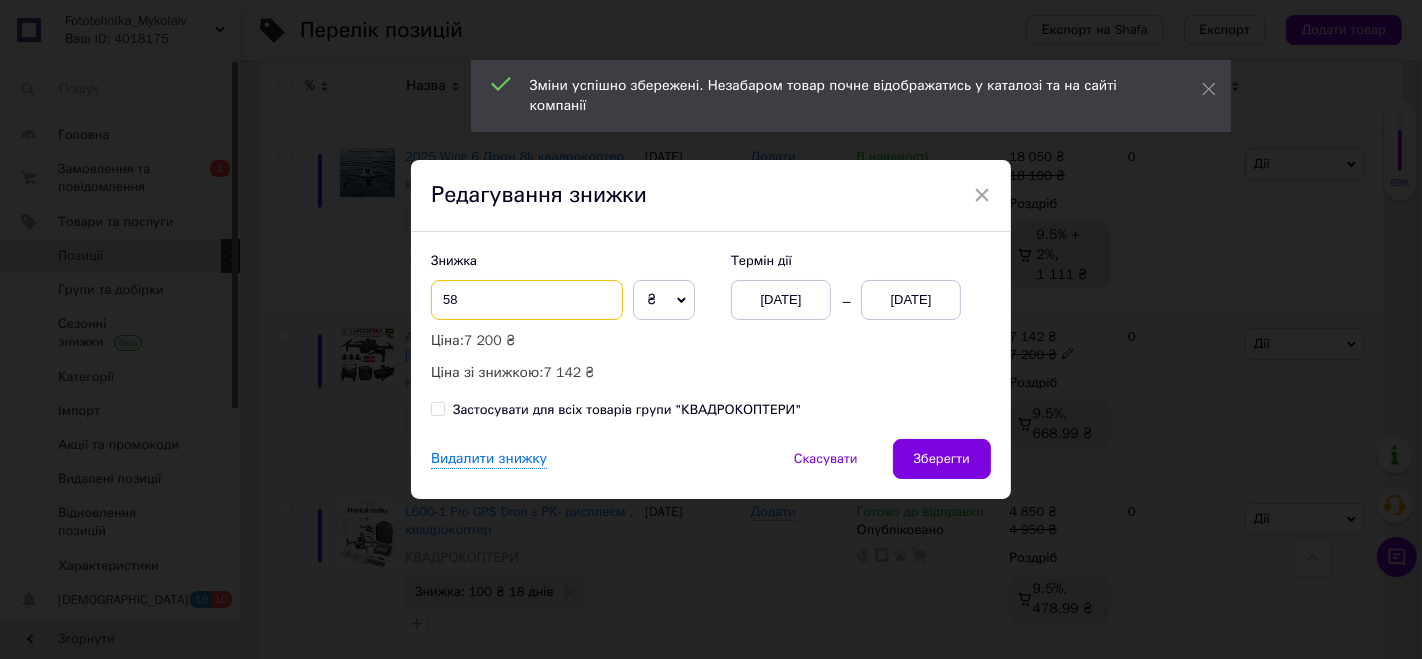 drag, startPoint x: 598, startPoint y: 301, endPoint x: 585, endPoint y: 296, distance: 13.928389 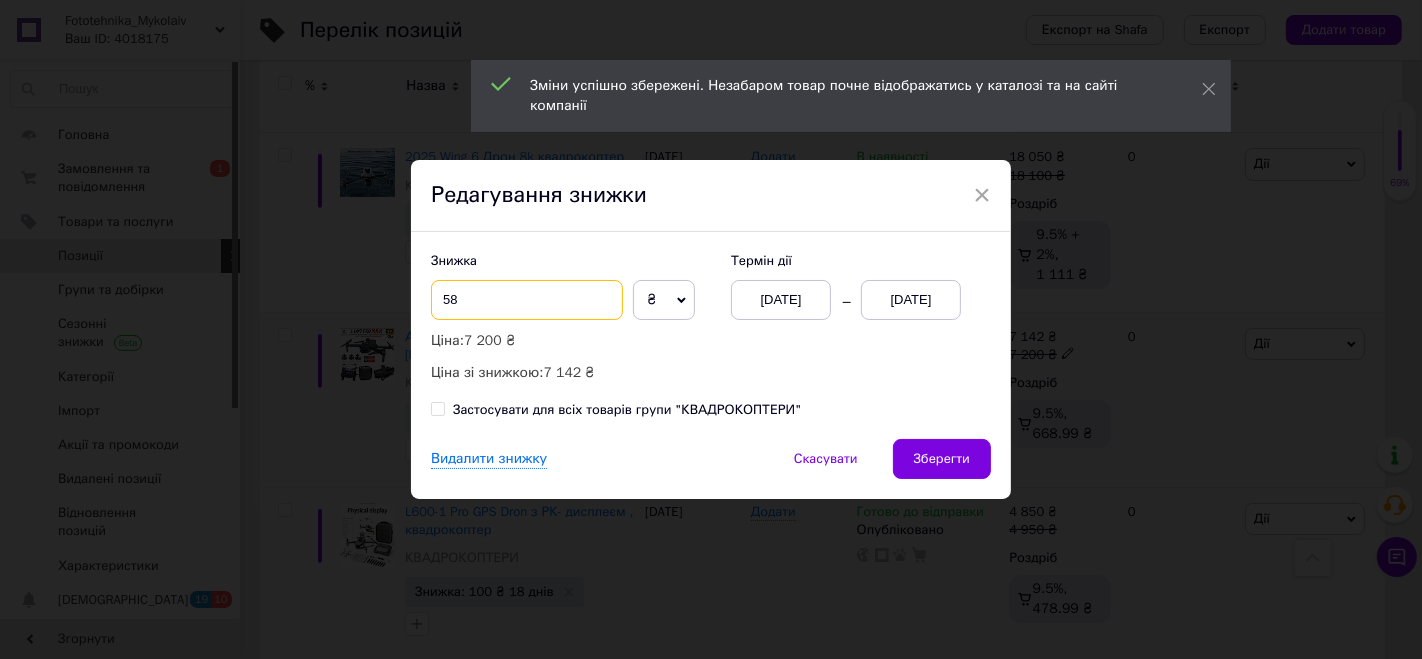 type on "5" 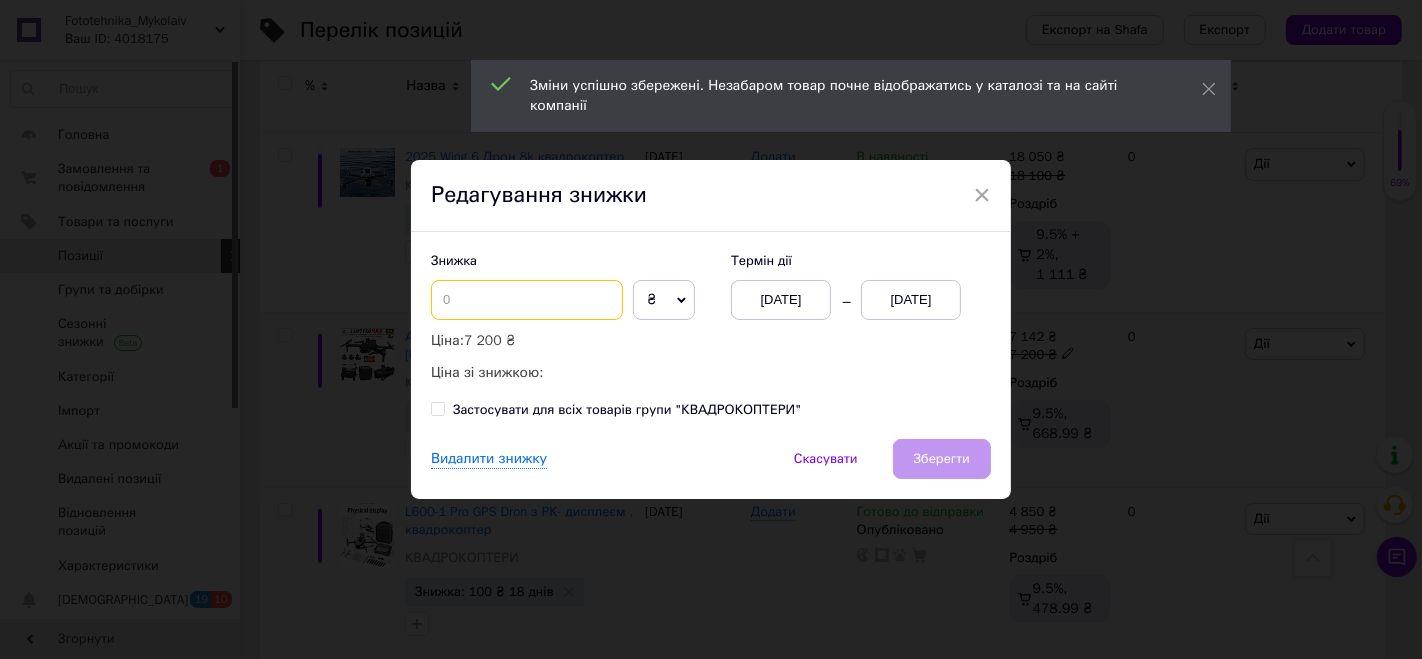 type on "2" 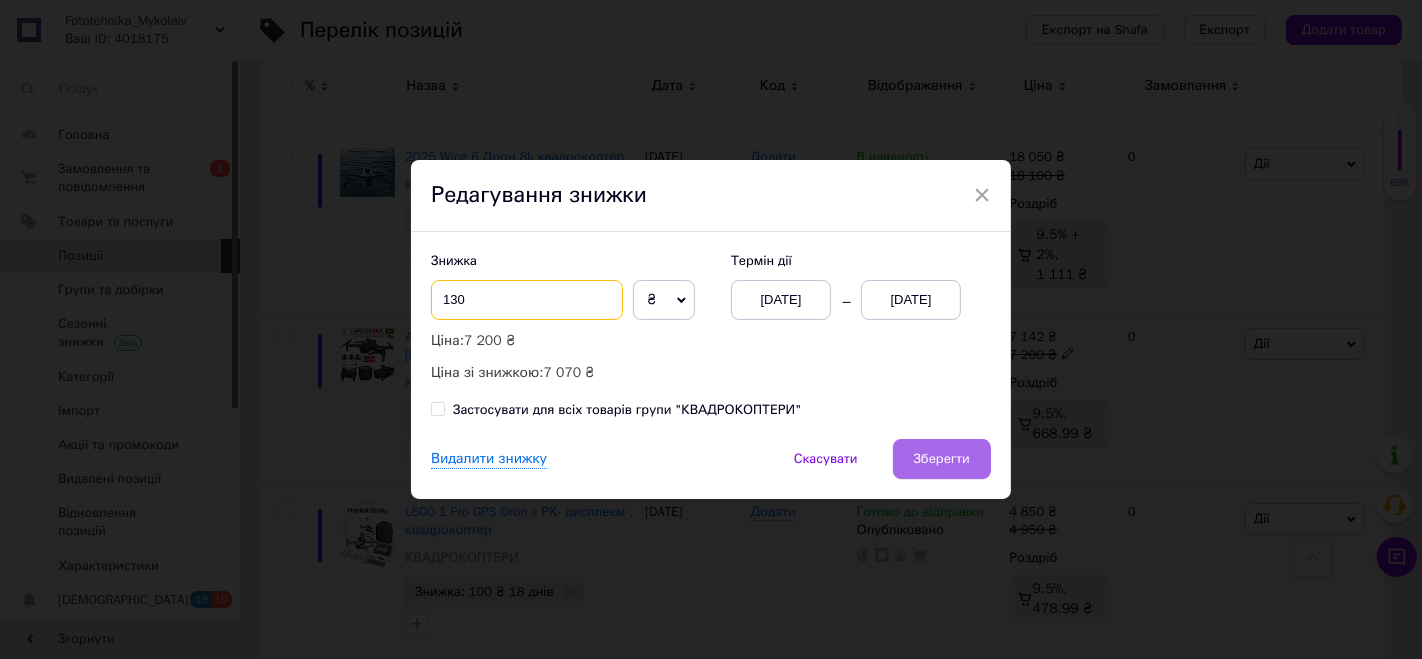 type on "130" 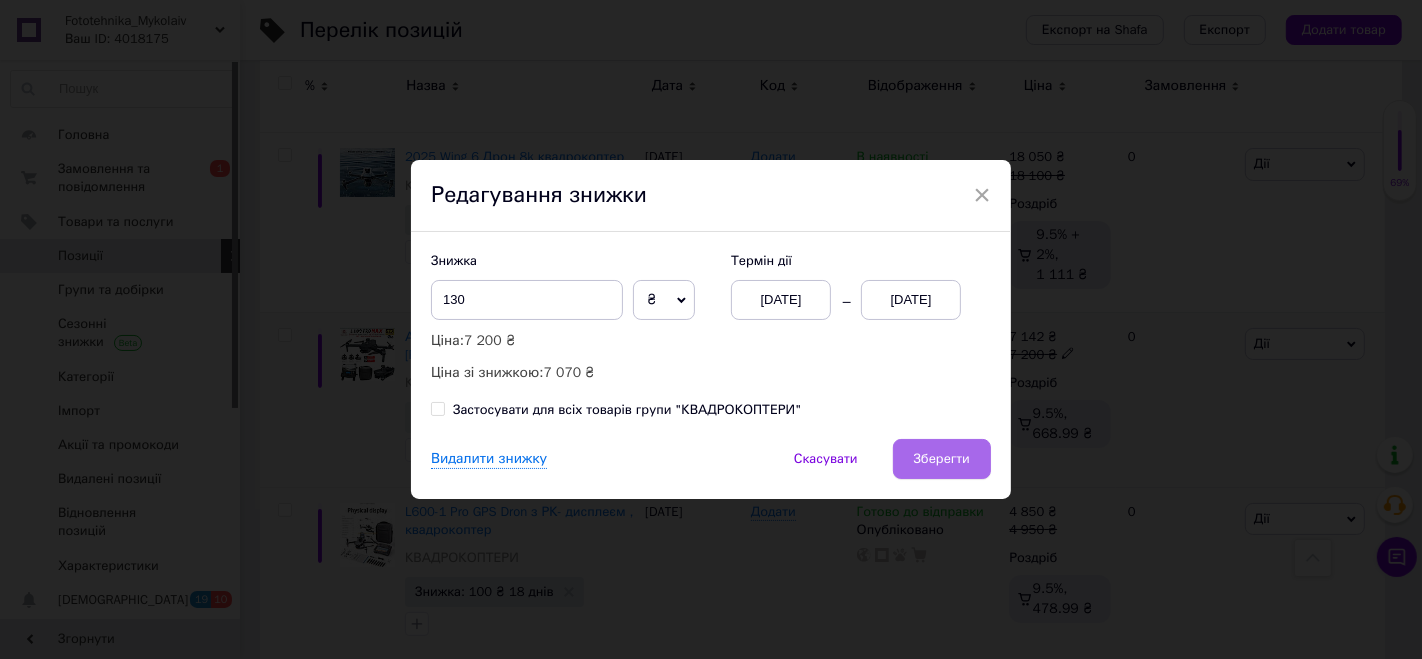 click on "Зберегти" at bounding box center (942, 459) 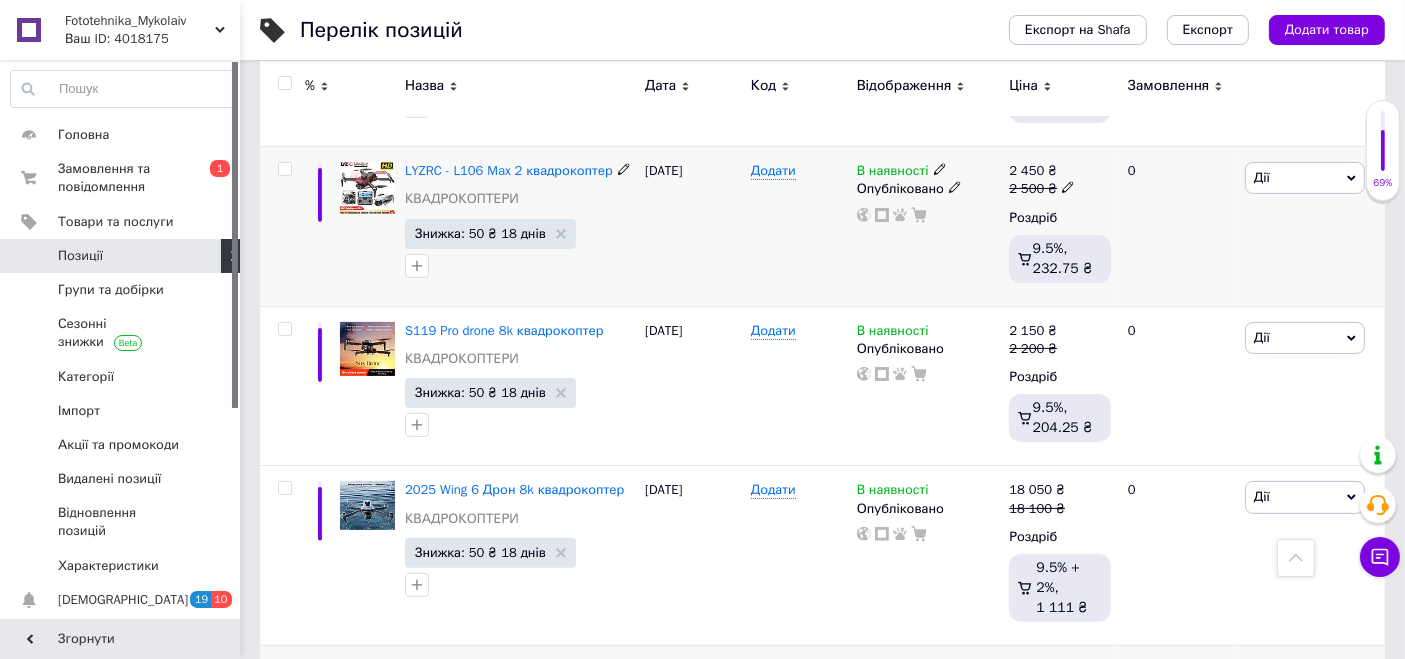 scroll, scrollTop: 555, scrollLeft: 0, axis: vertical 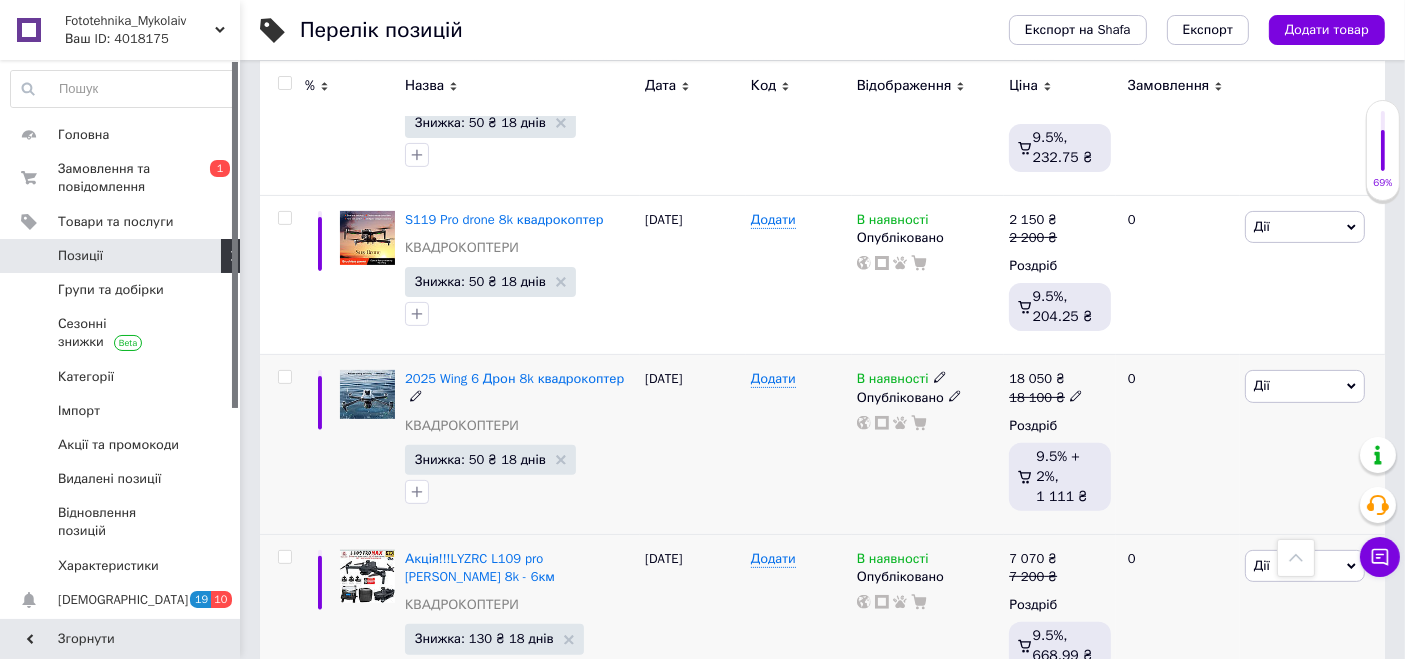 click at bounding box center [1076, 395] 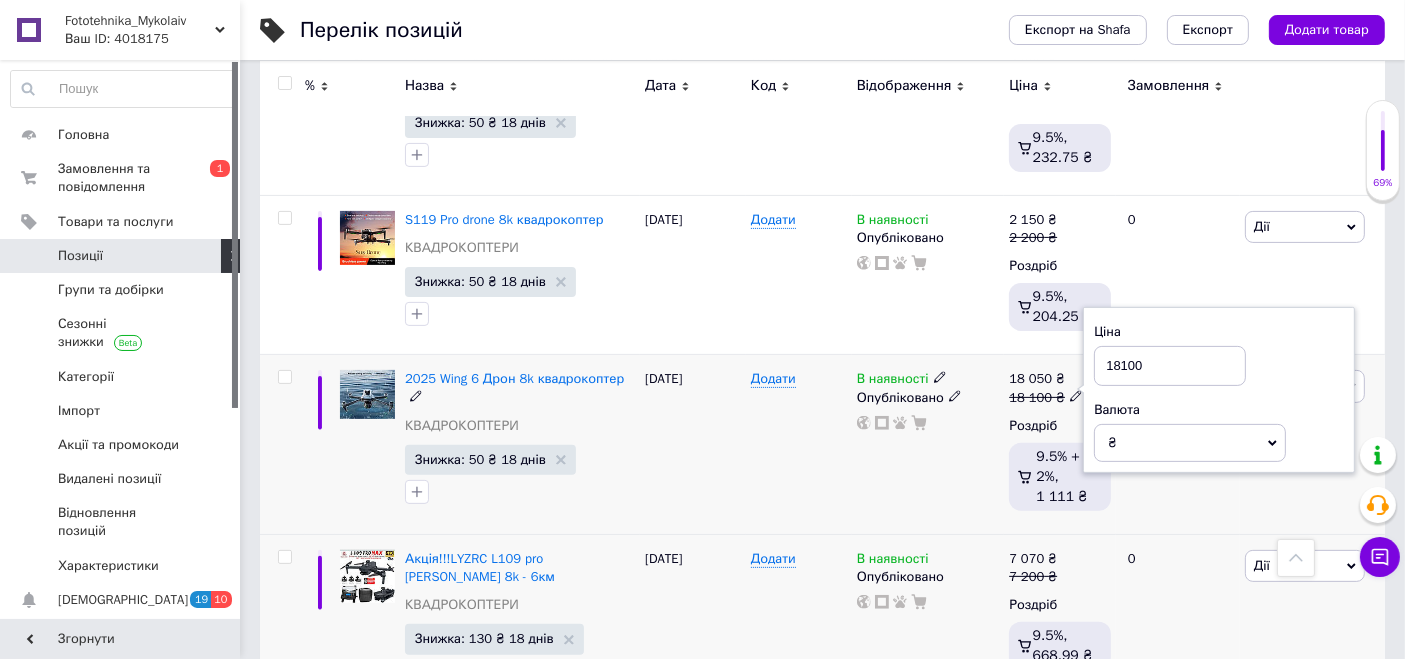 click on "18100" at bounding box center (1170, 366) 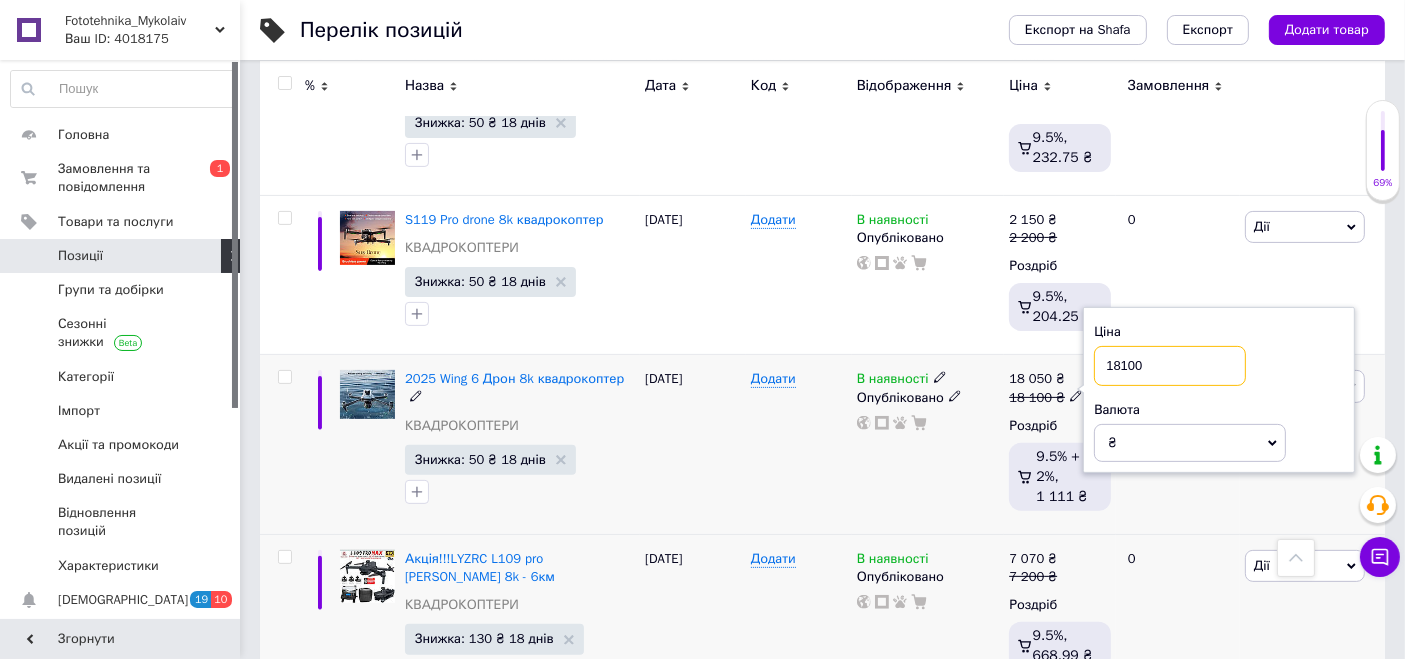 click on "18100" at bounding box center (1170, 366) 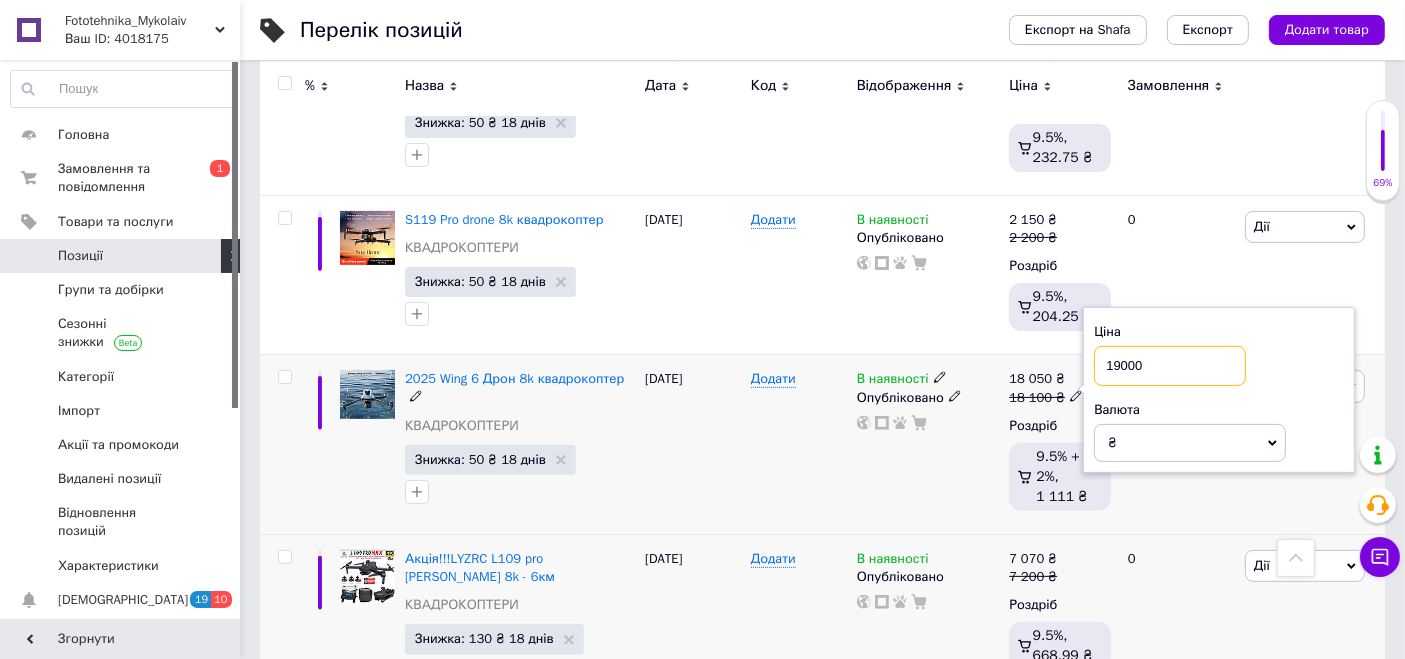 type on "19000" 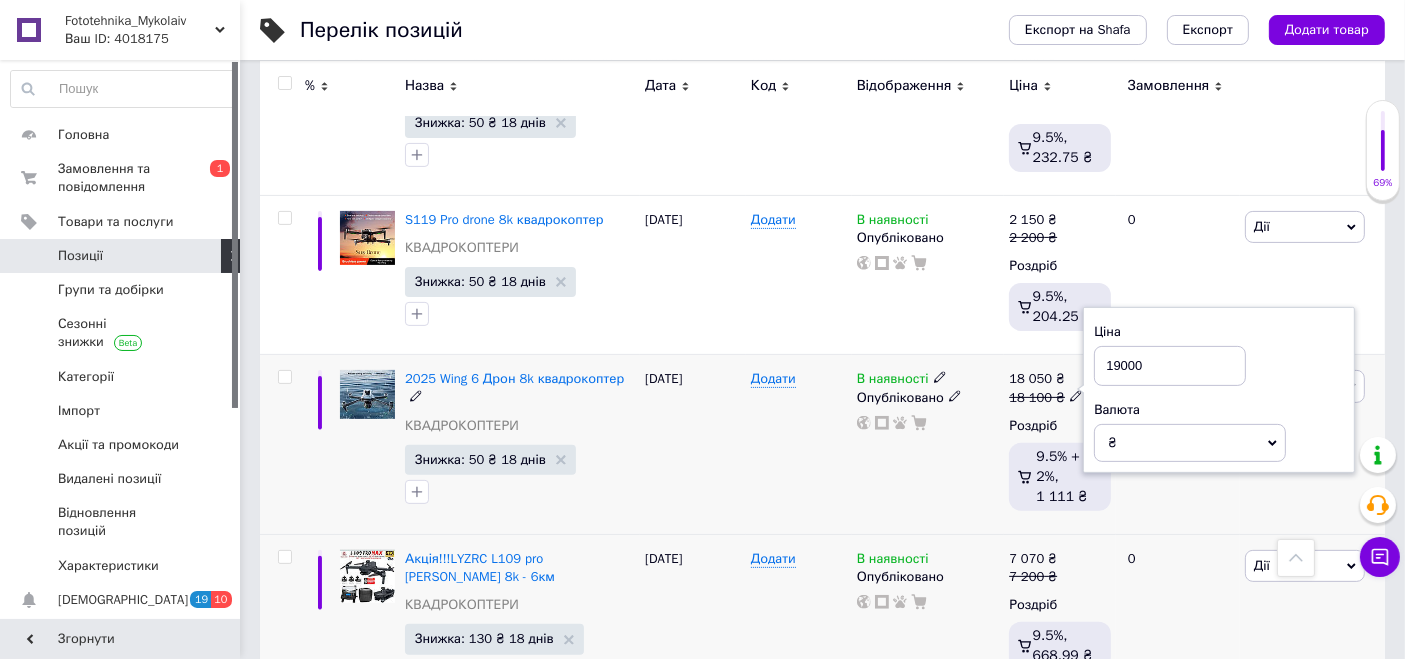 click on "[DATE]" at bounding box center [693, 445] 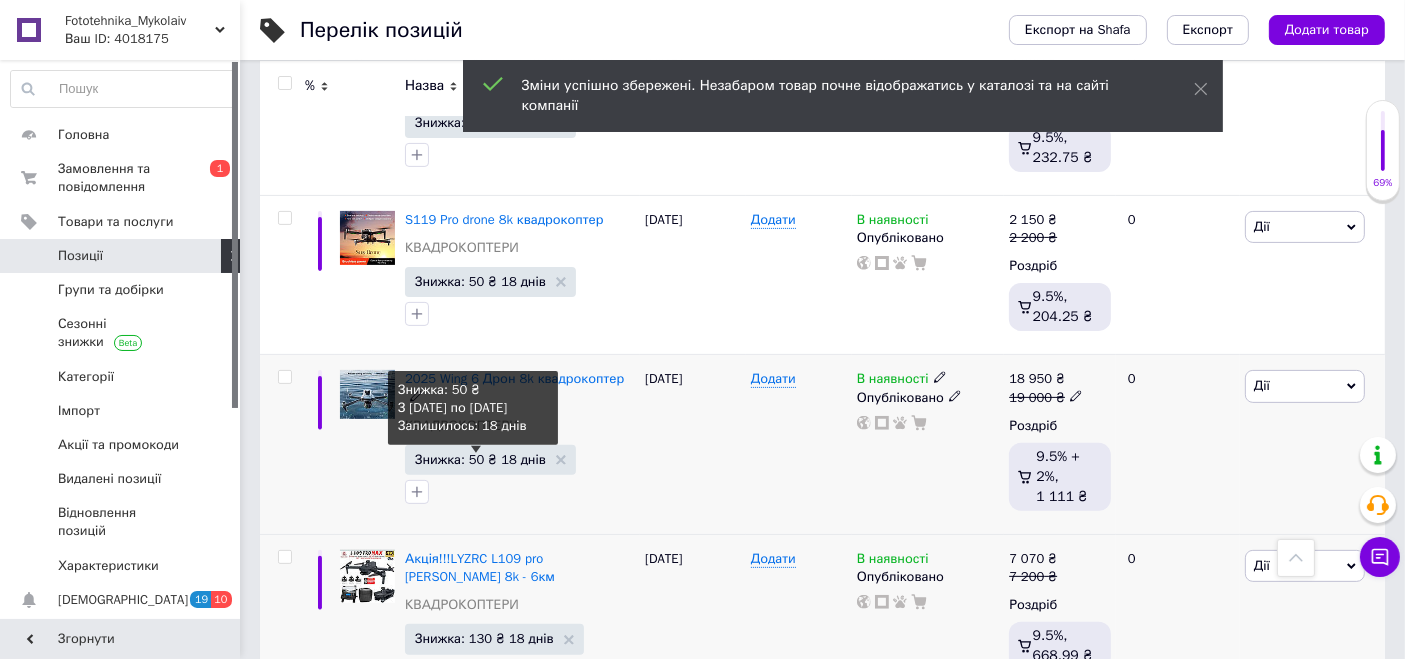 click on "Знижка: 50 ₴ 18 днів" at bounding box center [480, 459] 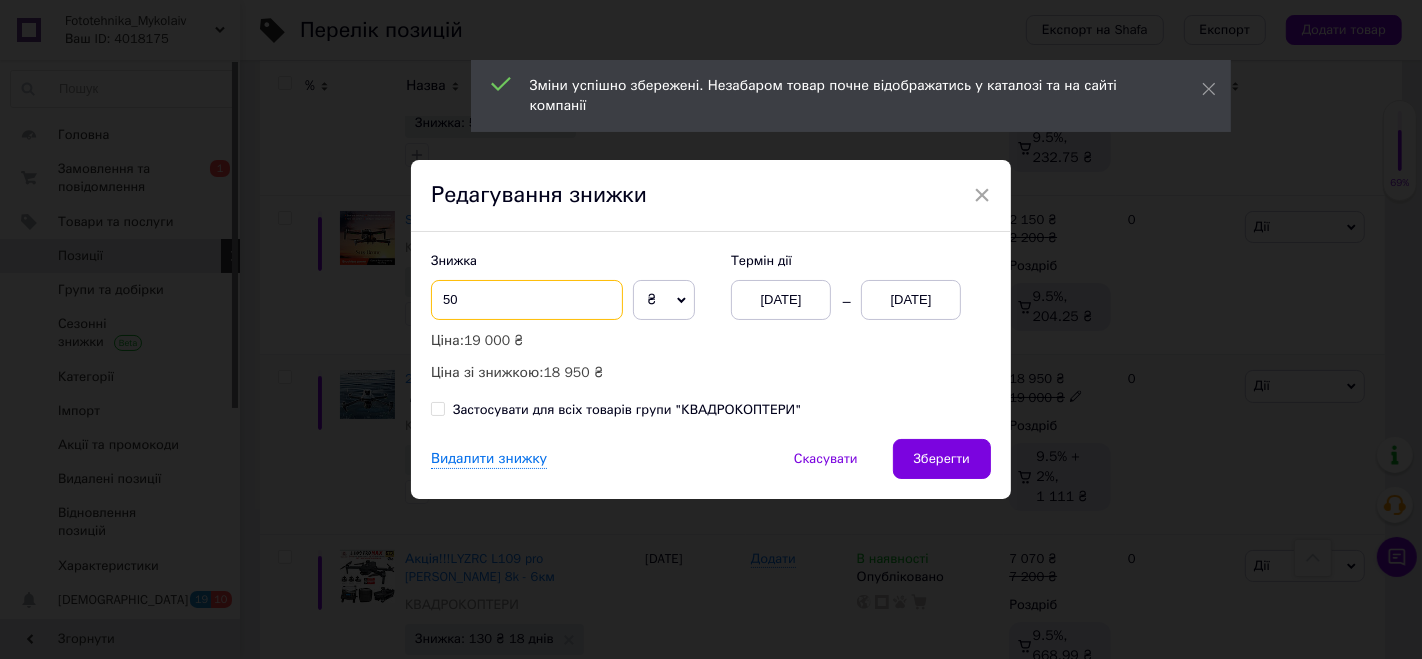 click on "50" at bounding box center [527, 300] 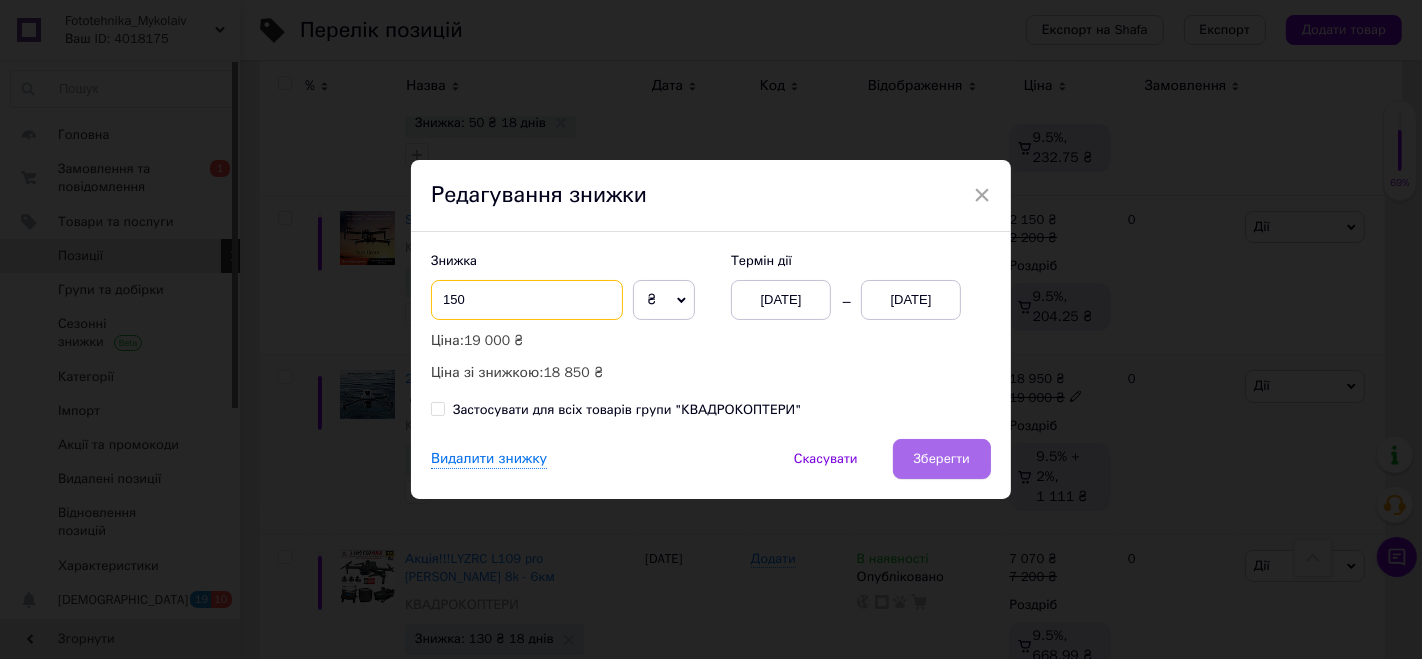 type on "150" 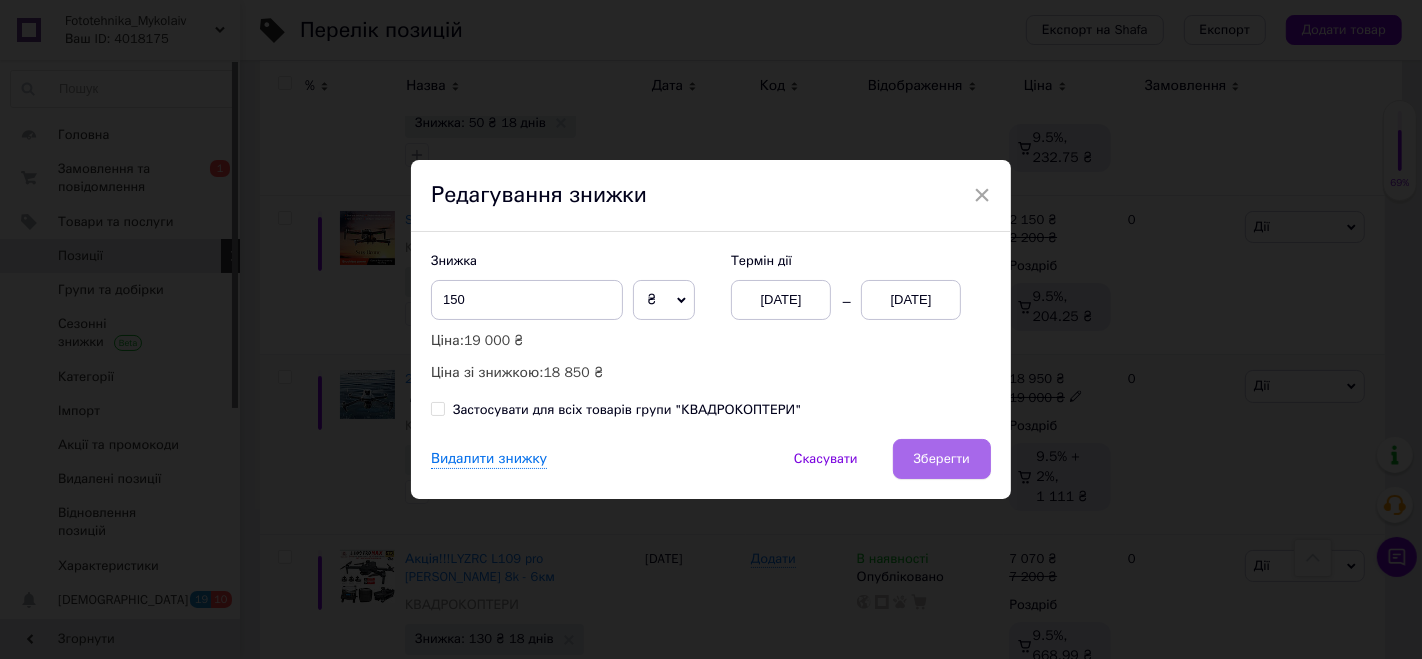 click on "Зберегти" at bounding box center [942, 459] 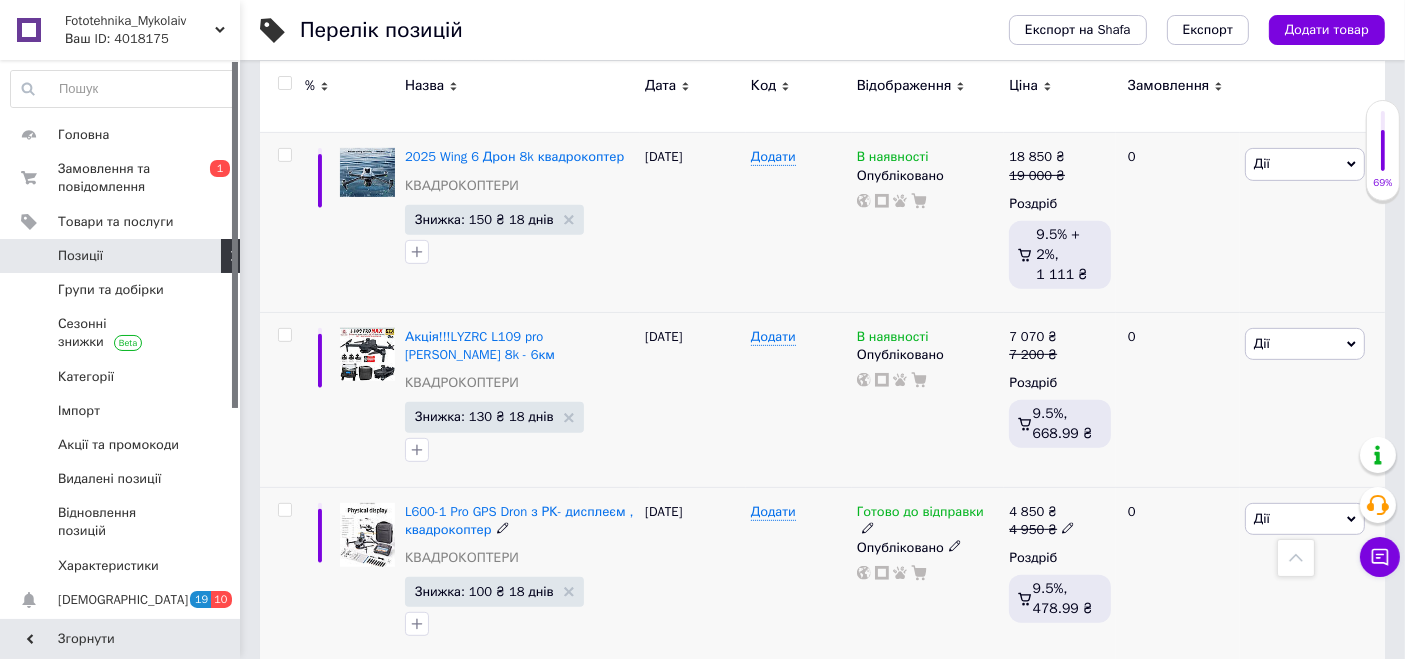 scroll, scrollTop: 666, scrollLeft: 0, axis: vertical 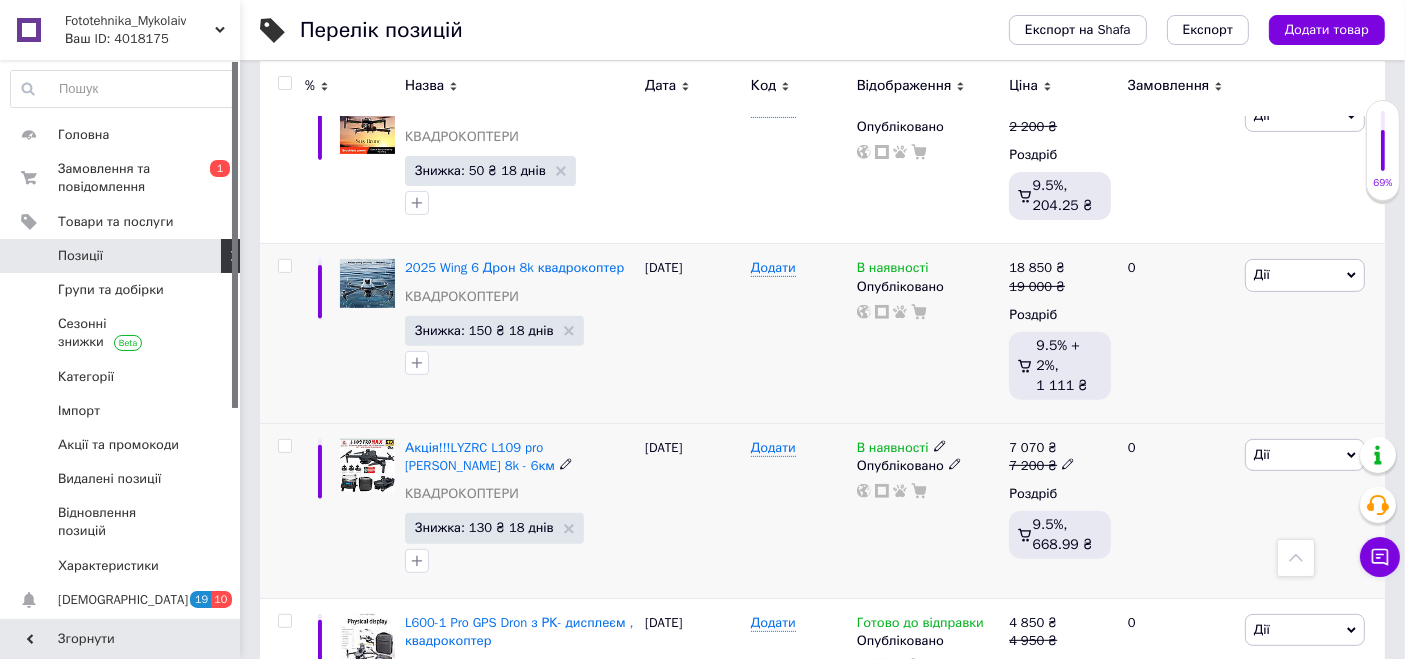 click 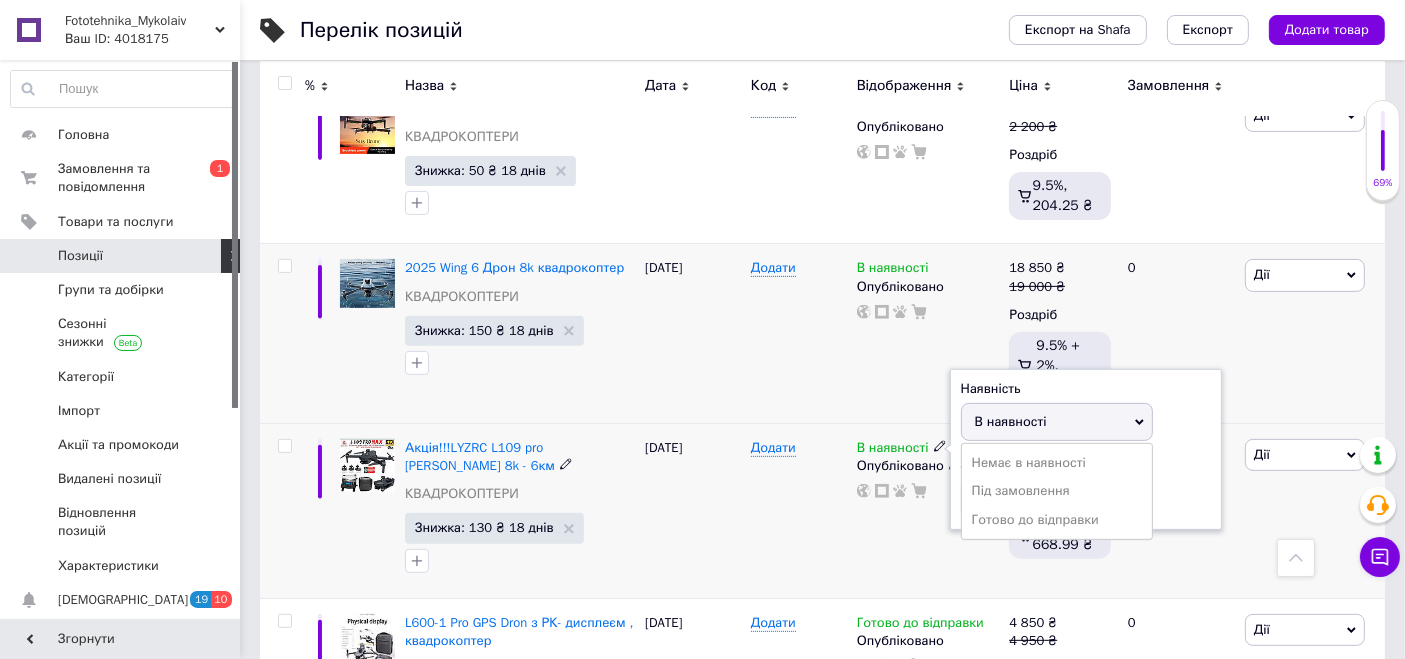 drag, startPoint x: 991, startPoint y: 515, endPoint x: 830, endPoint y: 521, distance: 161.11176 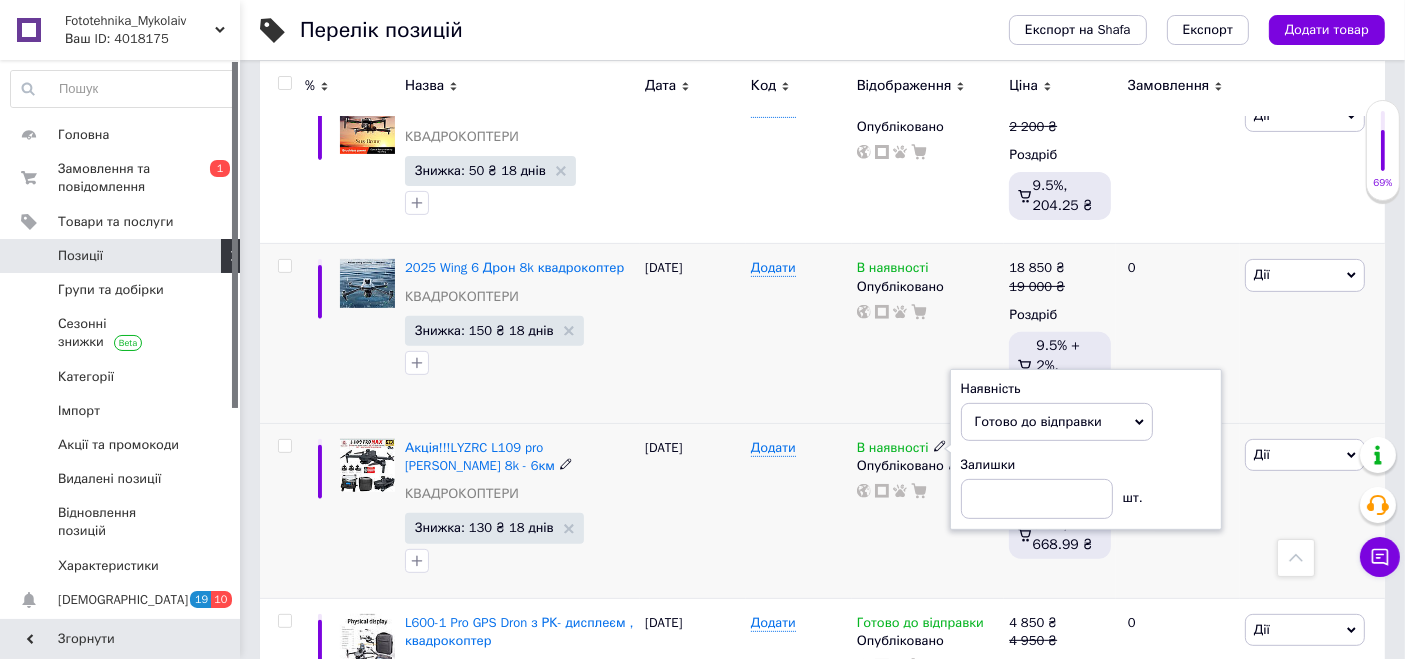 click on "Додати" at bounding box center [799, 510] 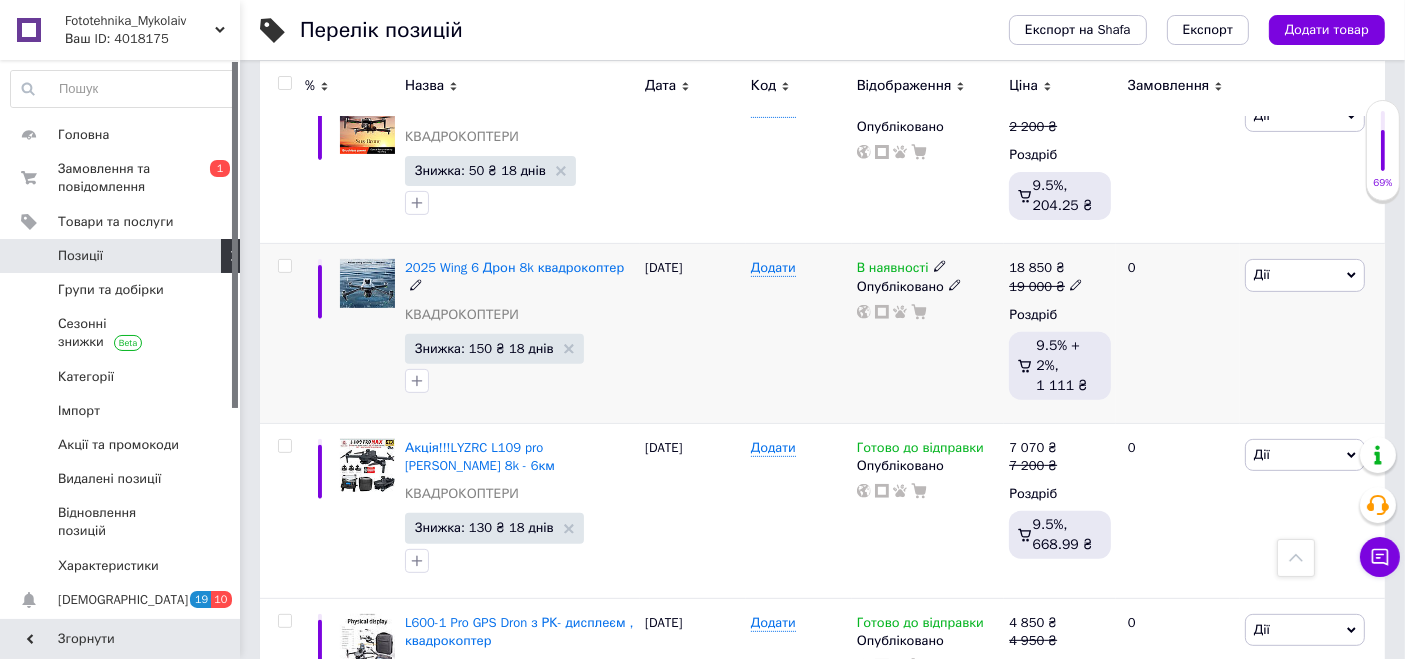 click at bounding box center (940, 266) 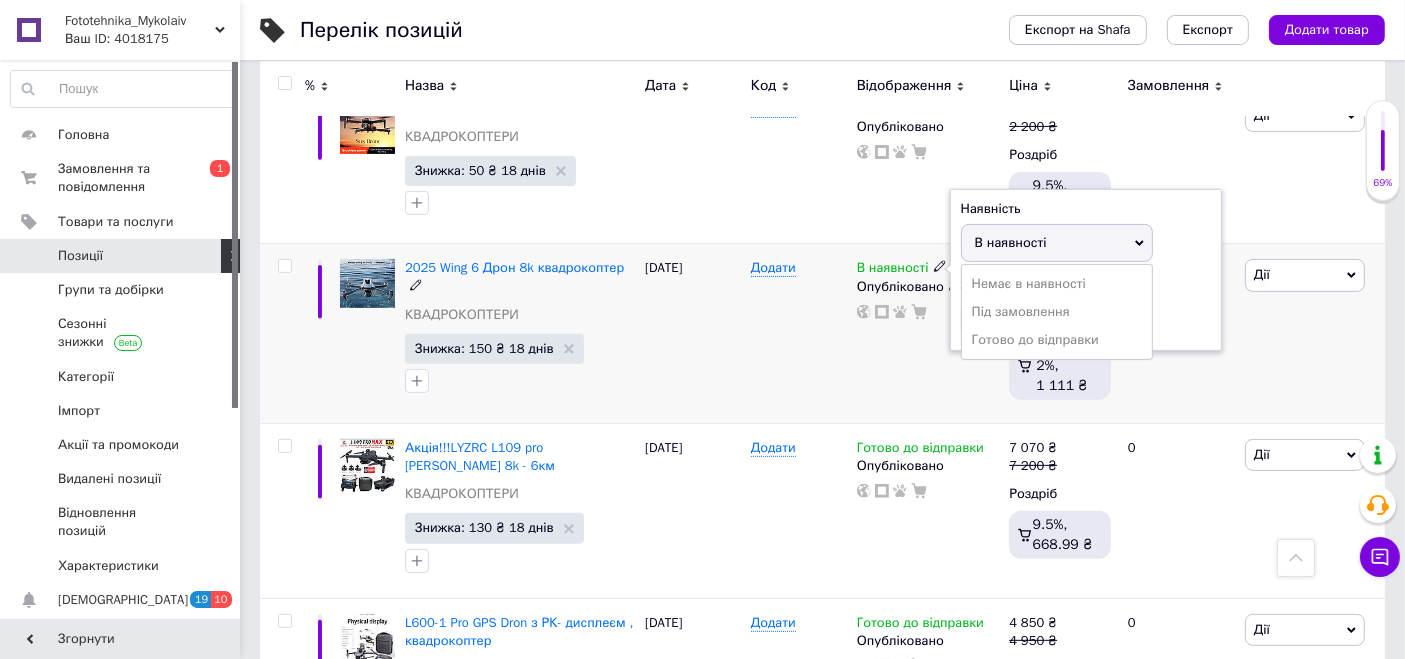 click on "Готово до відправки" at bounding box center (1057, 340) 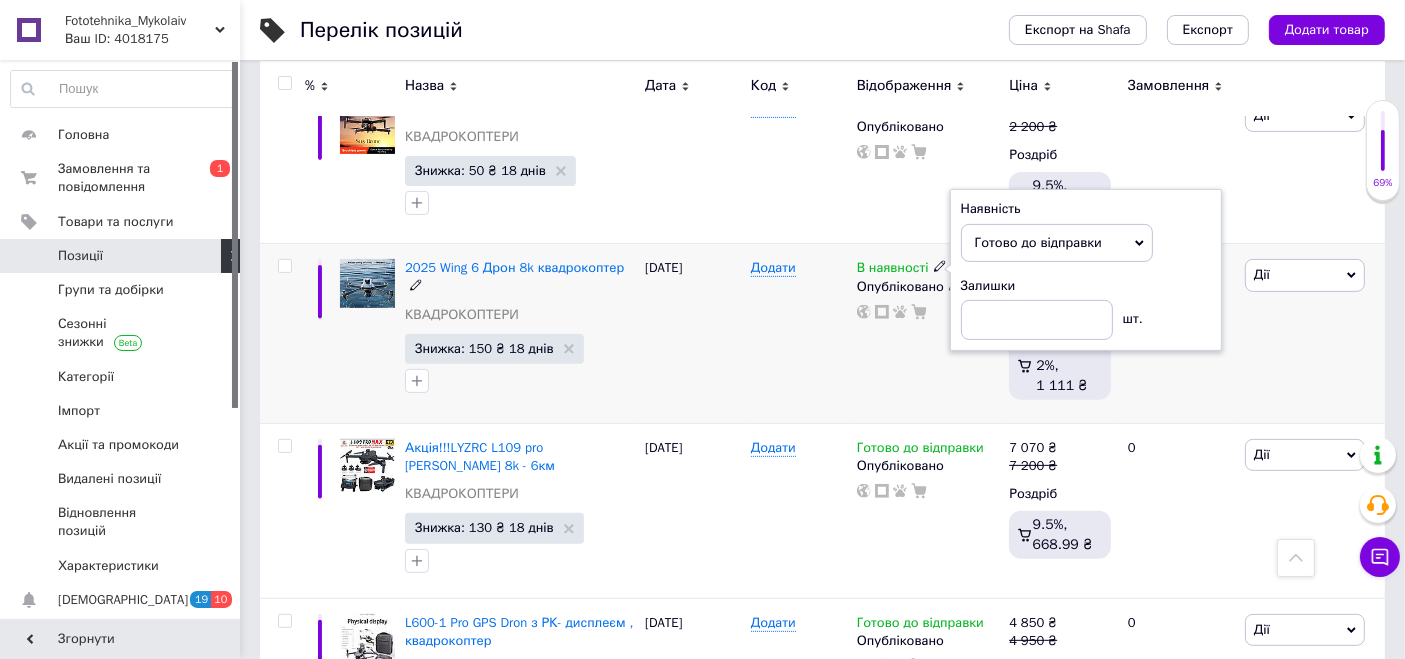 click on "Додати" at bounding box center (799, 334) 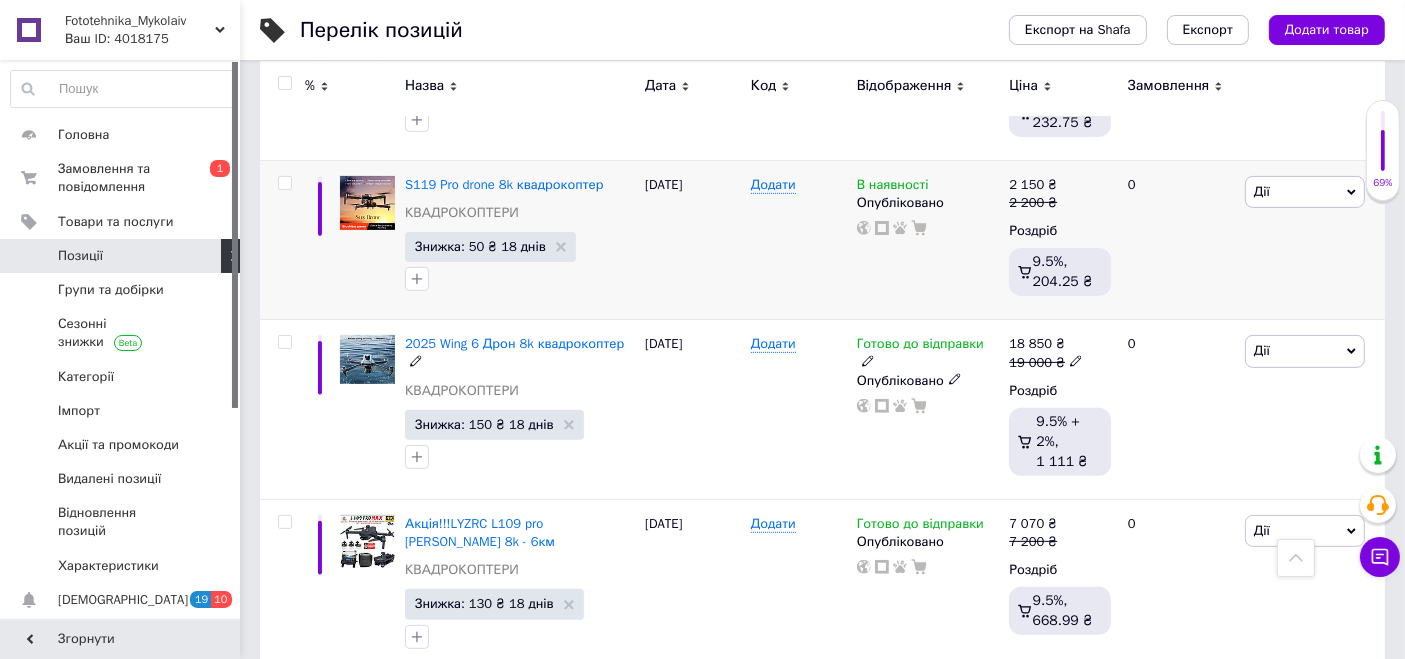 scroll, scrollTop: 555, scrollLeft: 0, axis: vertical 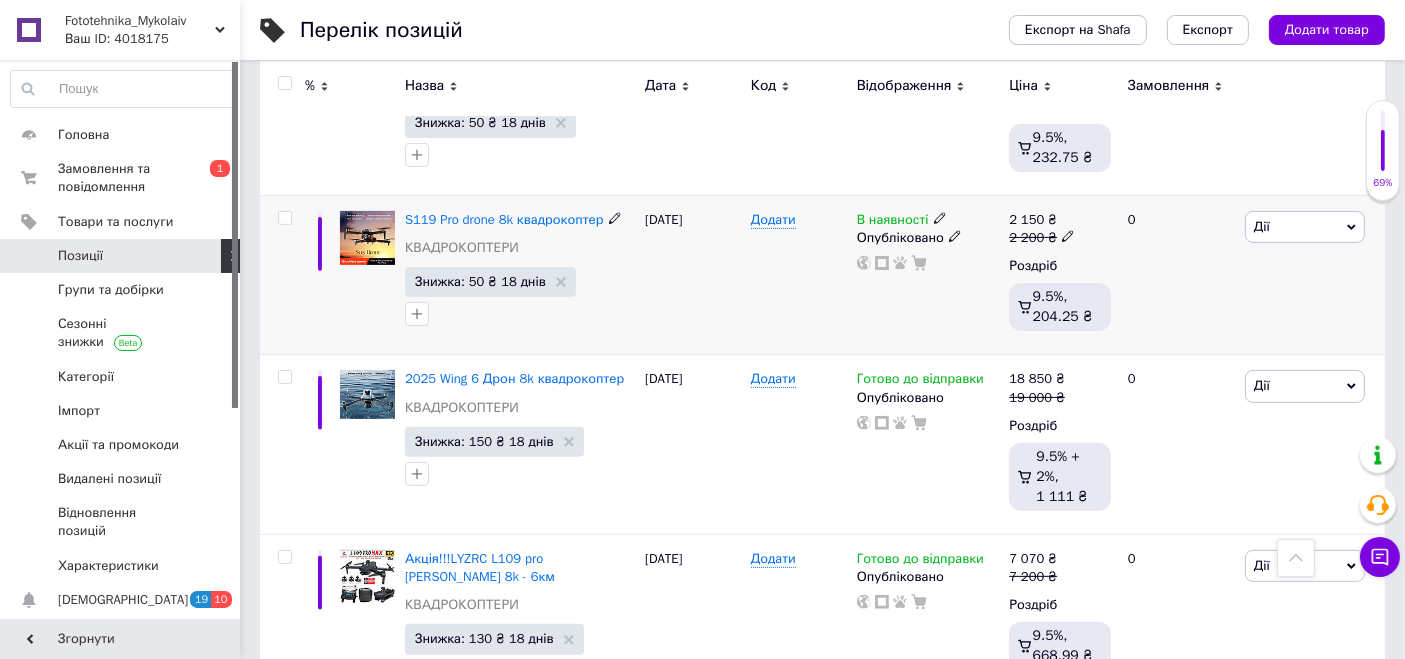 click 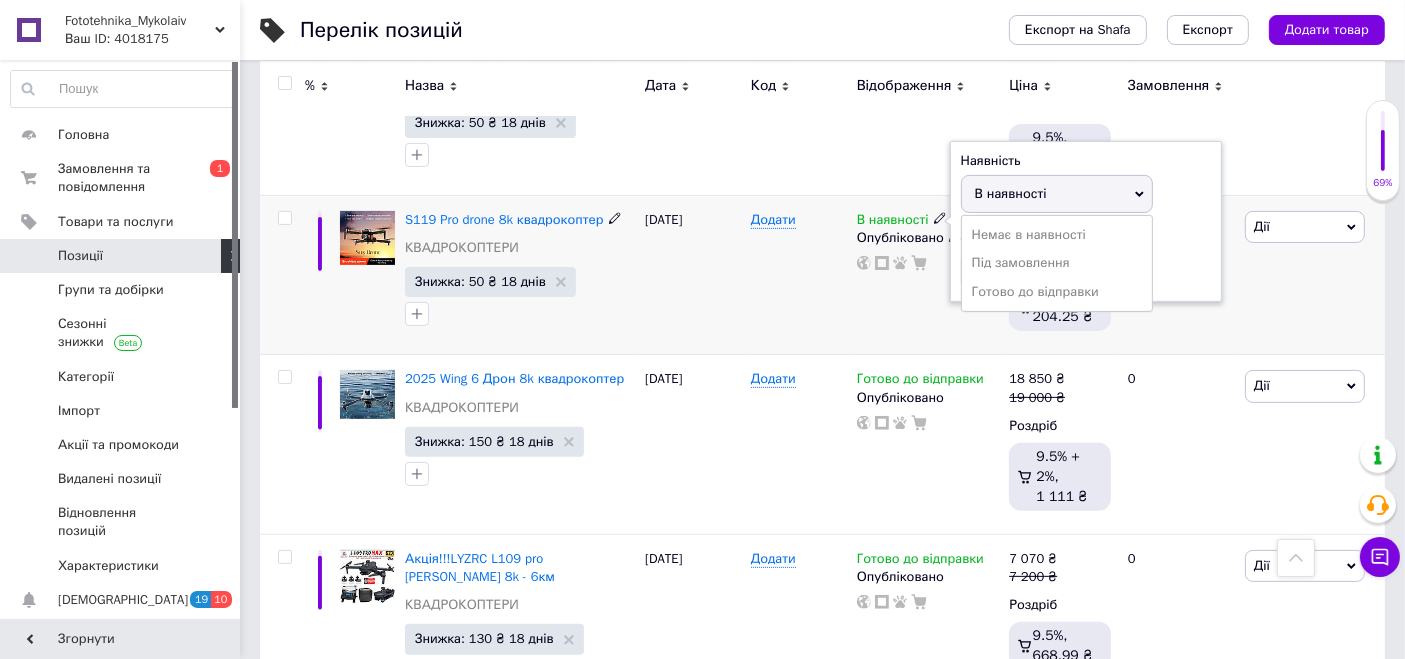 drag, startPoint x: 1006, startPoint y: 297, endPoint x: 860, endPoint y: 302, distance: 146.08559 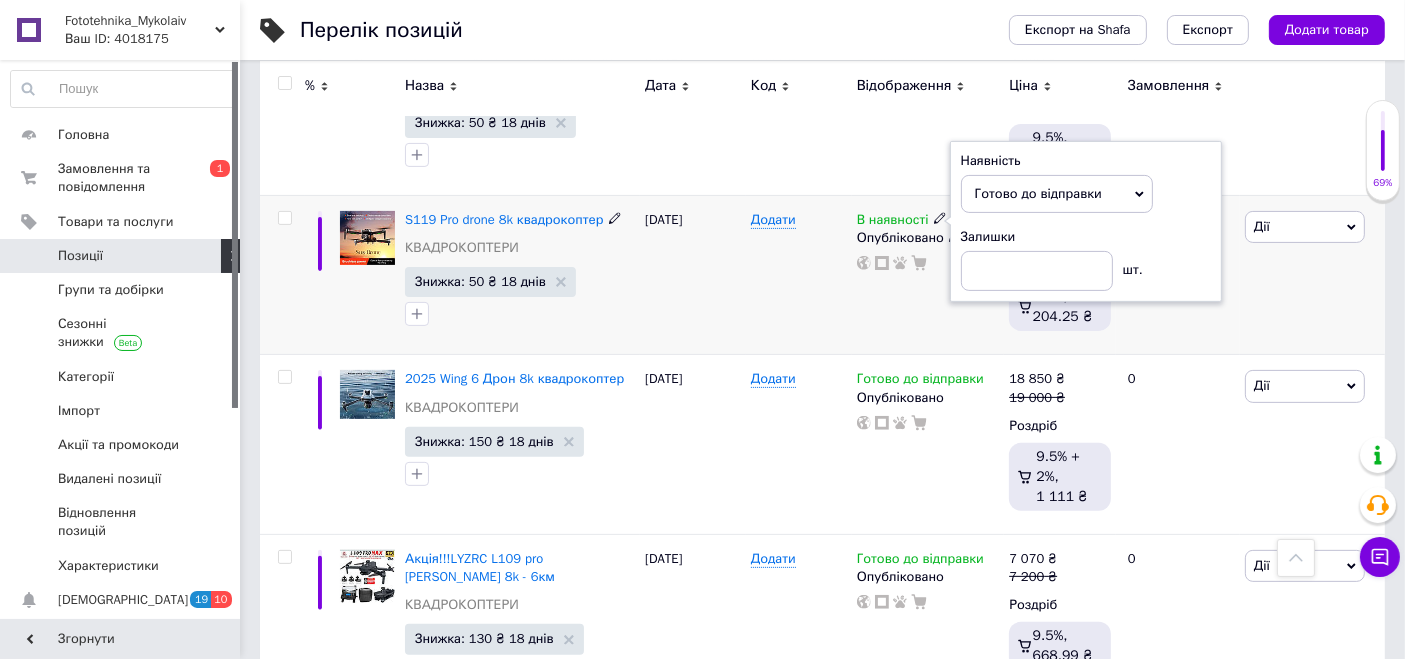 click on "Додати" at bounding box center (799, 275) 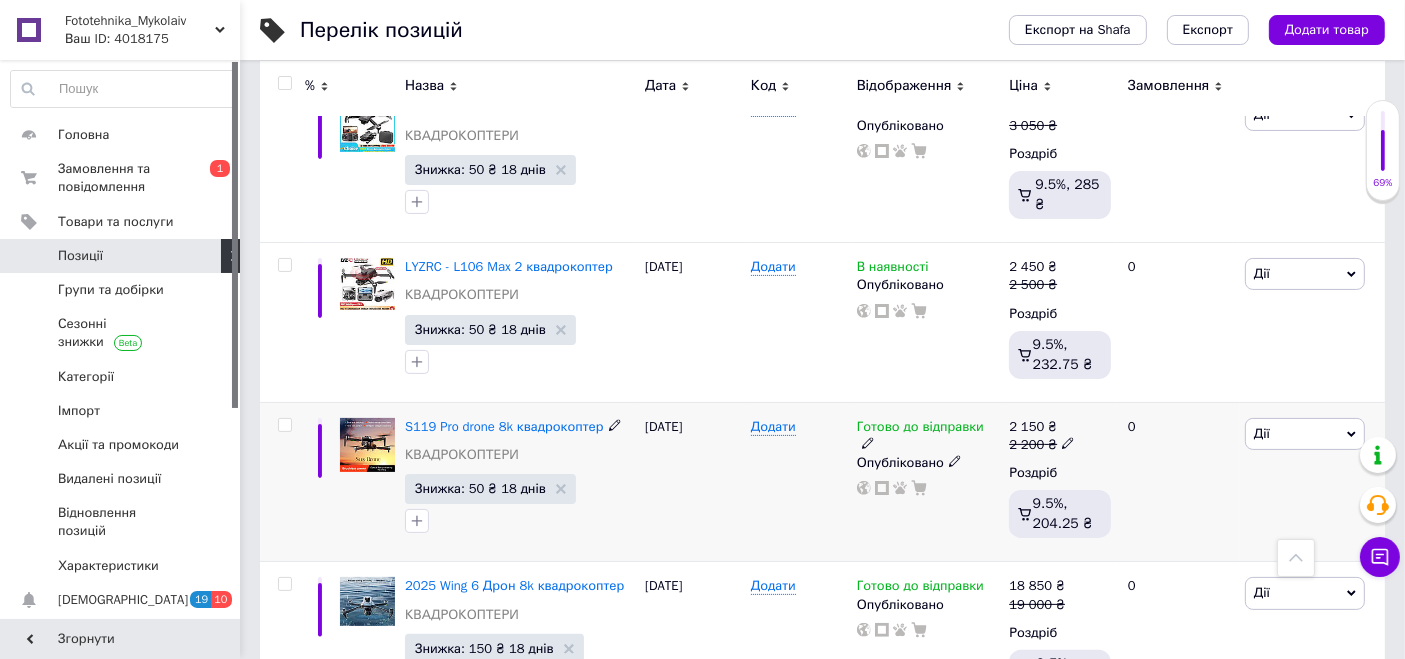 scroll, scrollTop: 333, scrollLeft: 0, axis: vertical 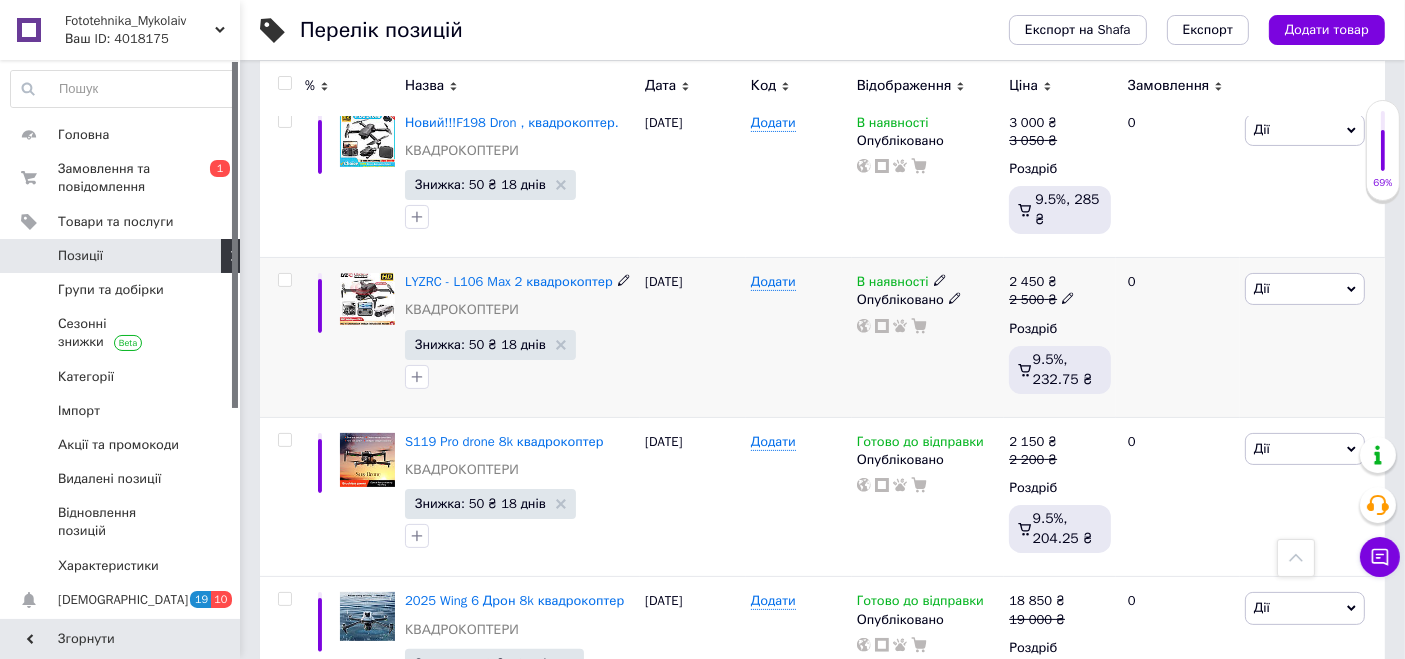 drag, startPoint x: 930, startPoint y: 284, endPoint x: 937, endPoint y: 293, distance: 11.401754 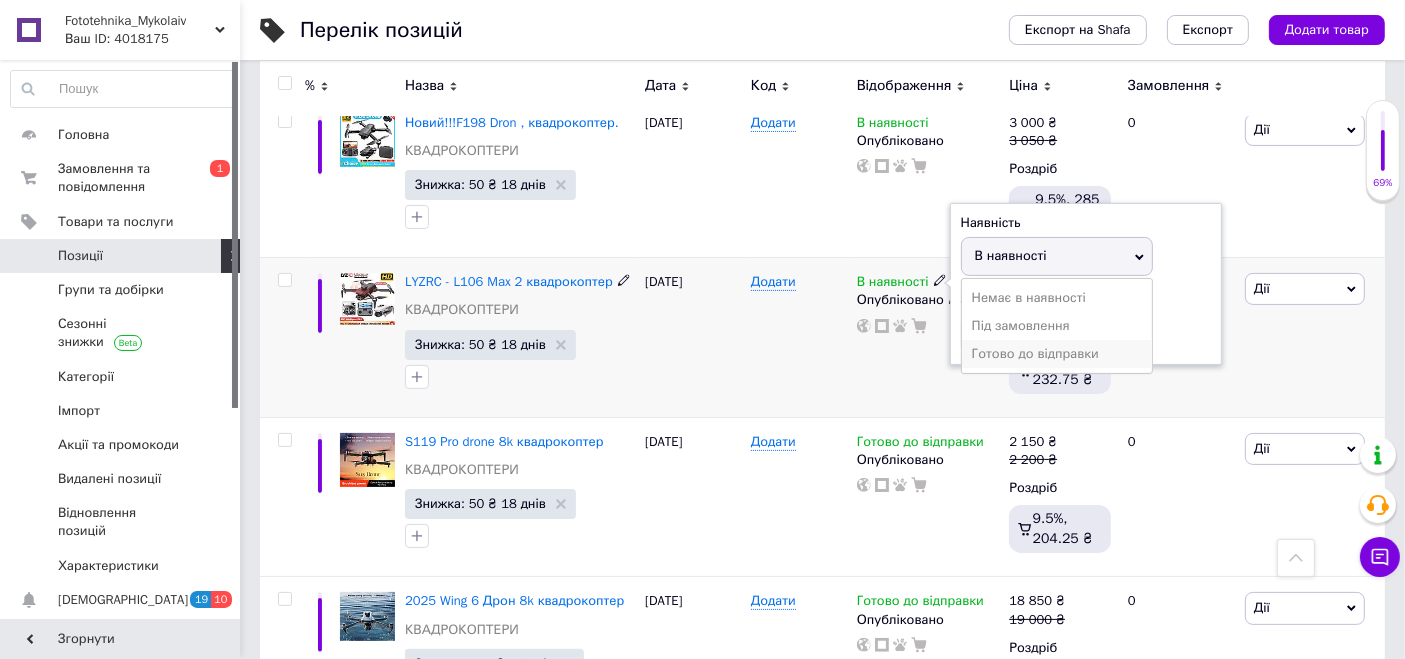 click on "Готово до відправки" at bounding box center [1057, 354] 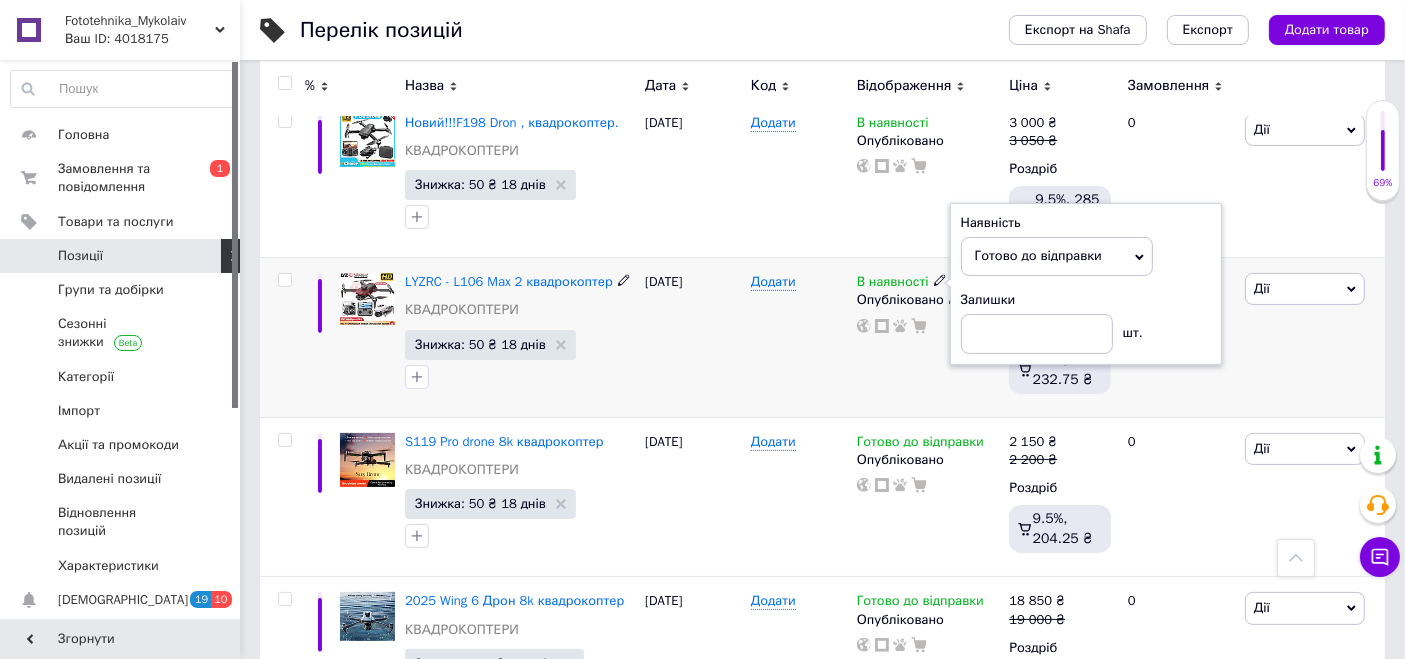 click on "Додати" at bounding box center (799, 338) 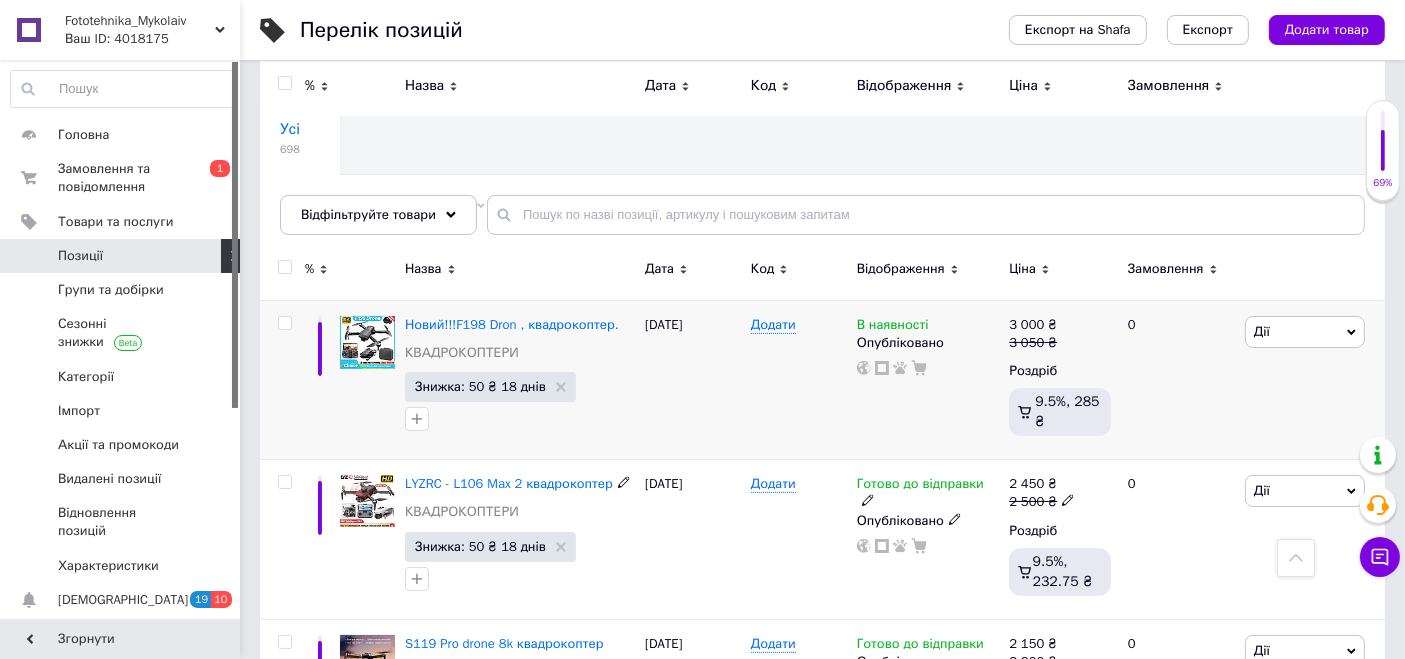 scroll, scrollTop: 111, scrollLeft: 0, axis: vertical 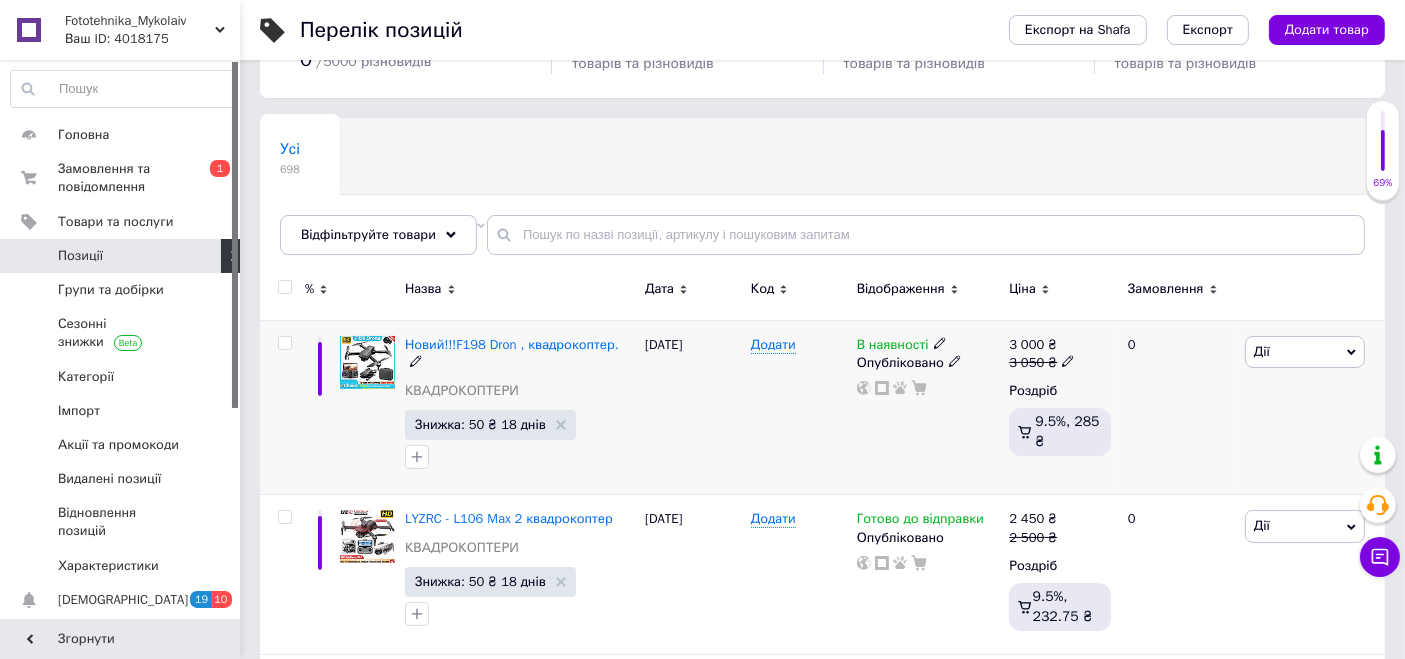 click 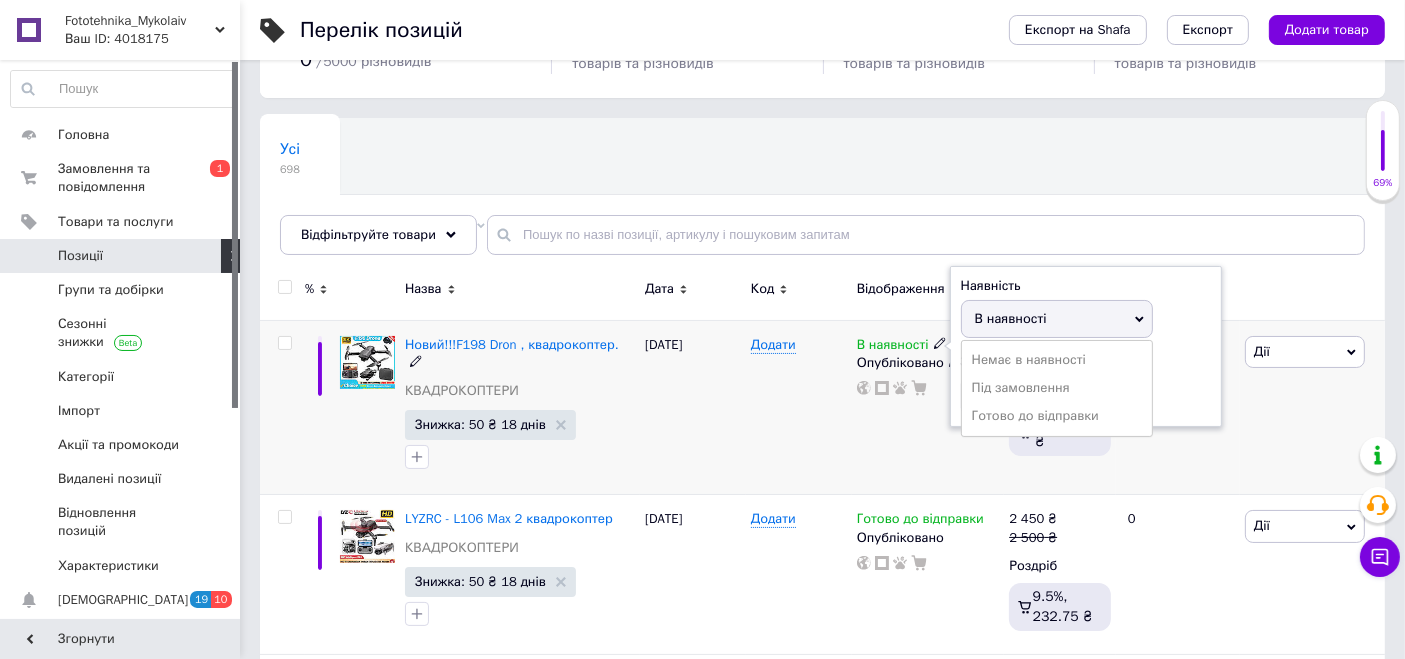 drag, startPoint x: 973, startPoint y: 411, endPoint x: 808, endPoint y: 429, distance: 165.97891 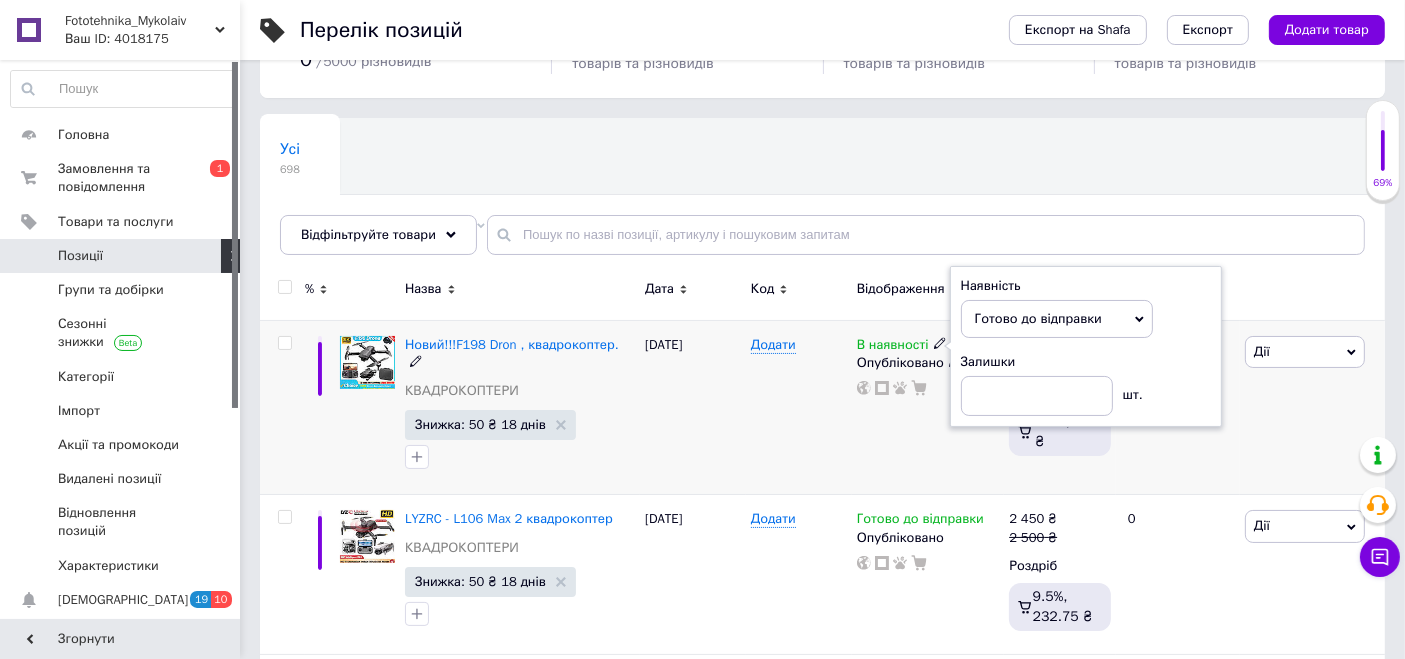 click on "[DATE]" at bounding box center (693, 407) 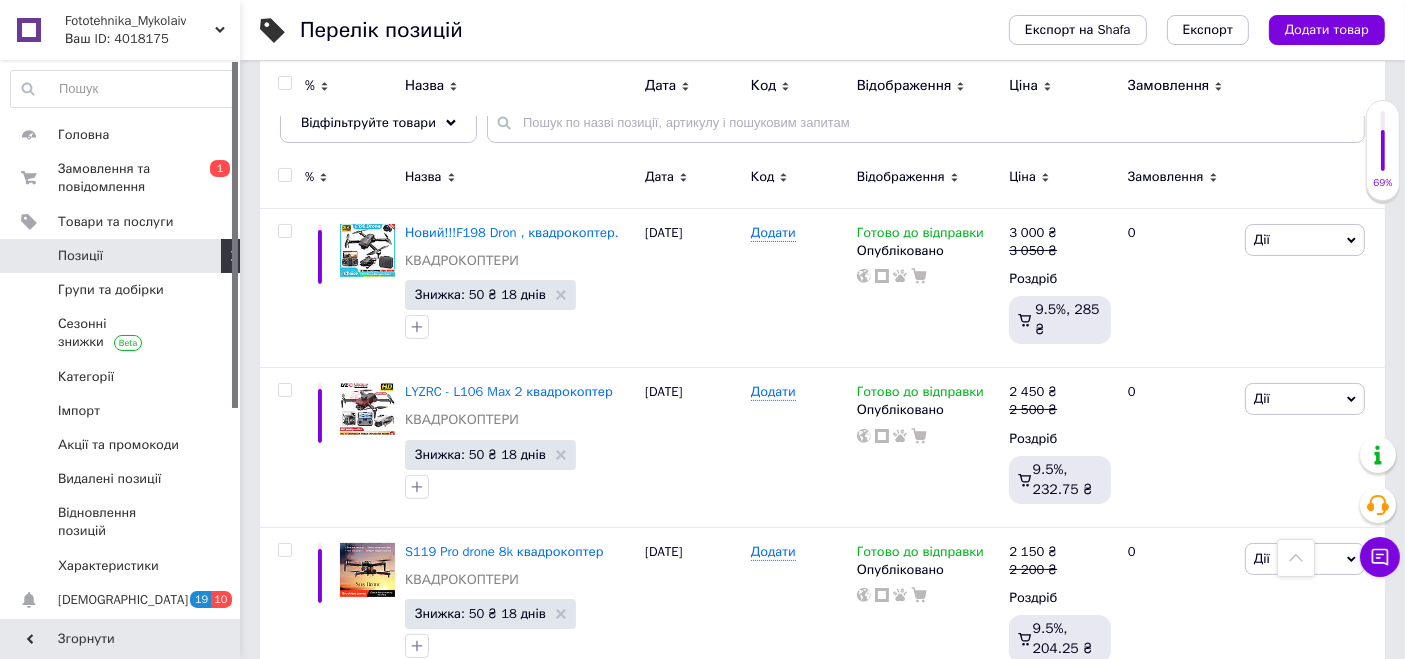 scroll, scrollTop: 222, scrollLeft: 0, axis: vertical 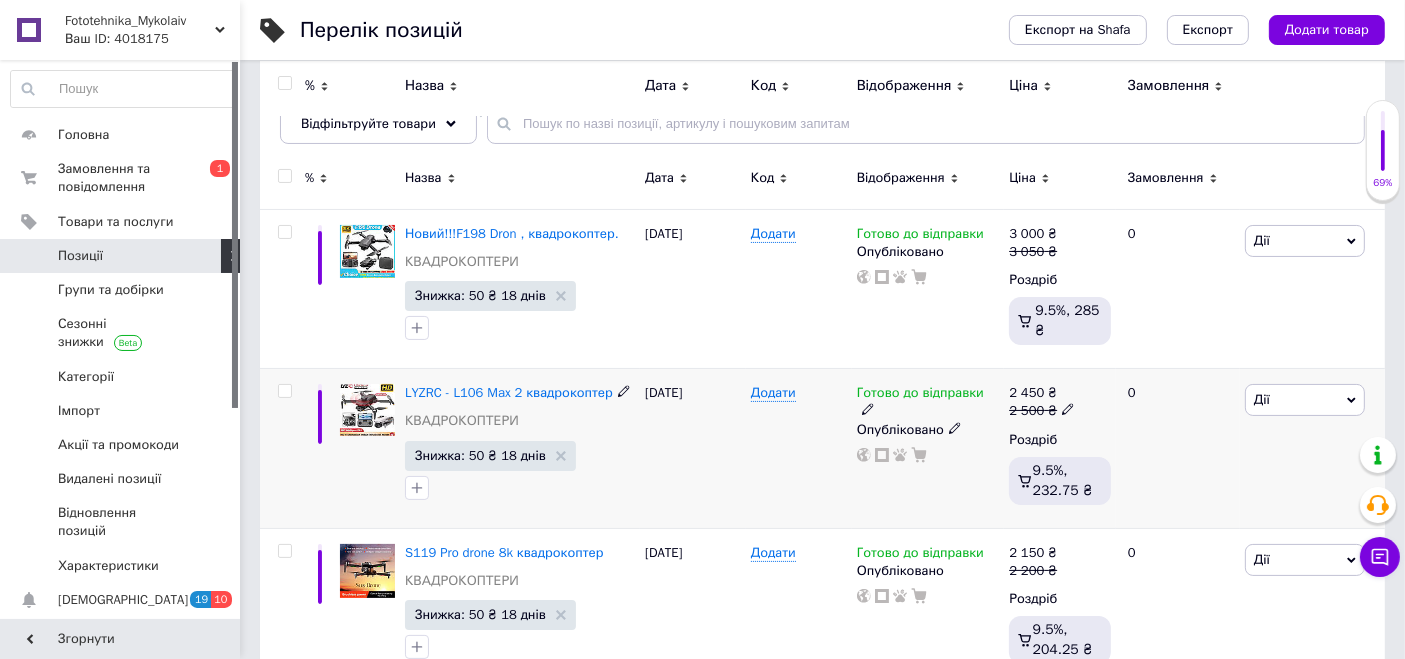 click at bounding box center (1068, 408) 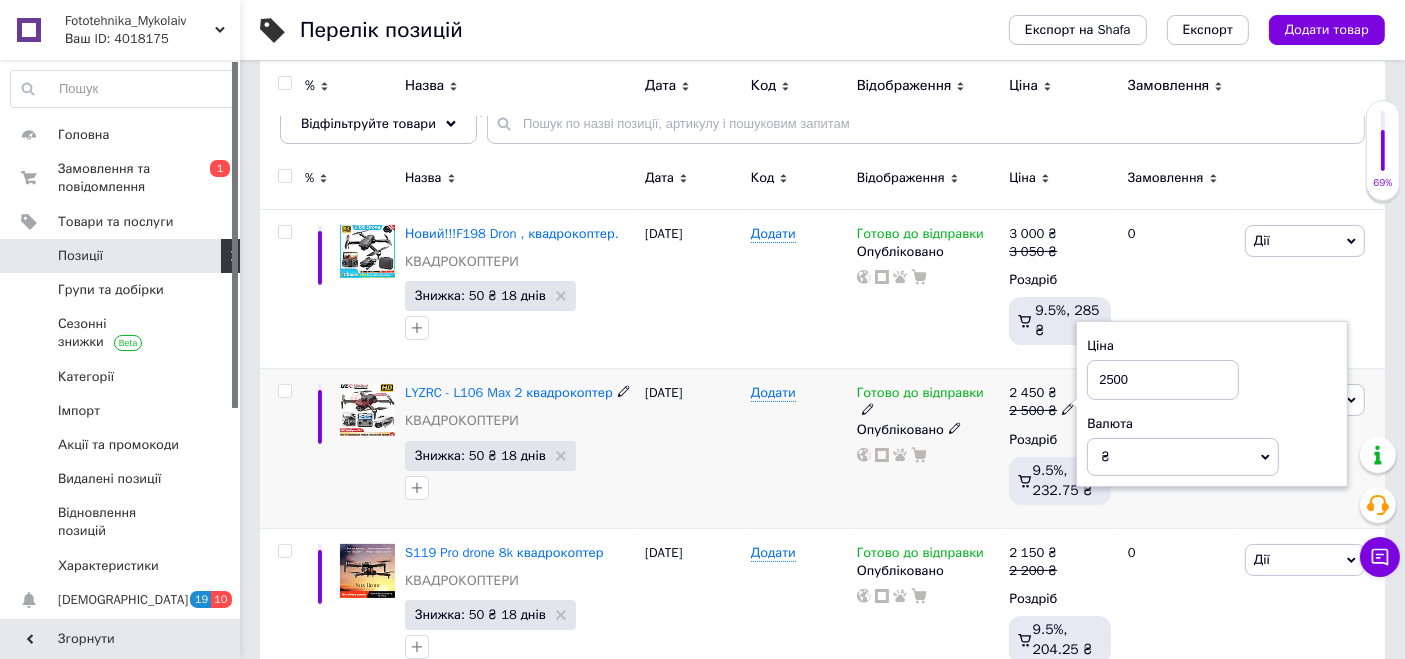 click on "2500" at bounding box center [1163, 380] 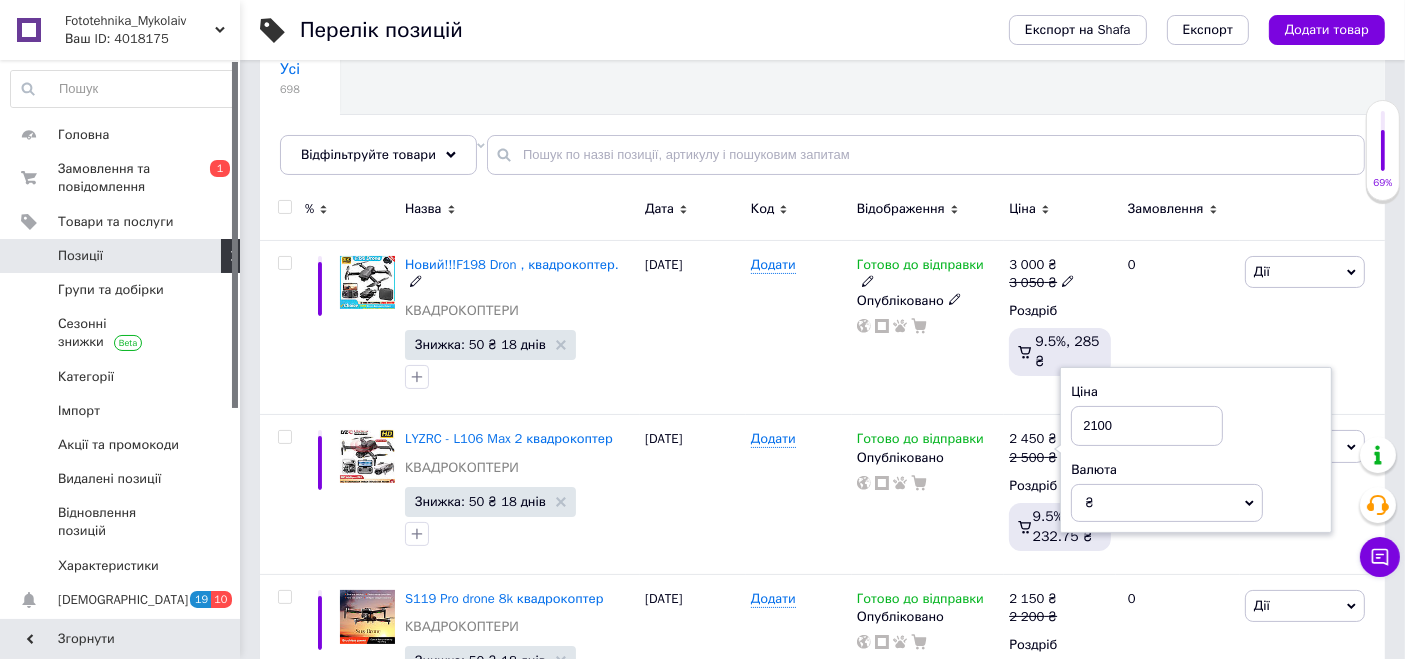scroll, scrollTop: 222, scrollLeft: 0, axis: vertical 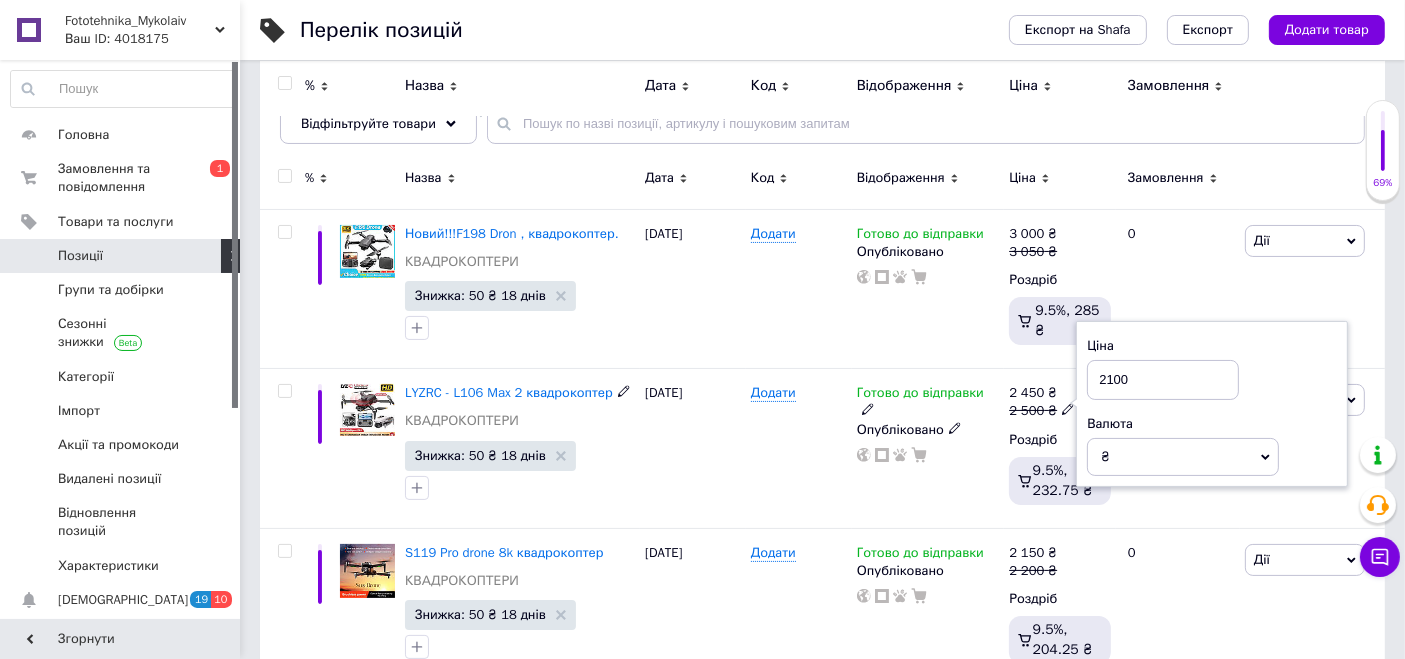 type on "2100" 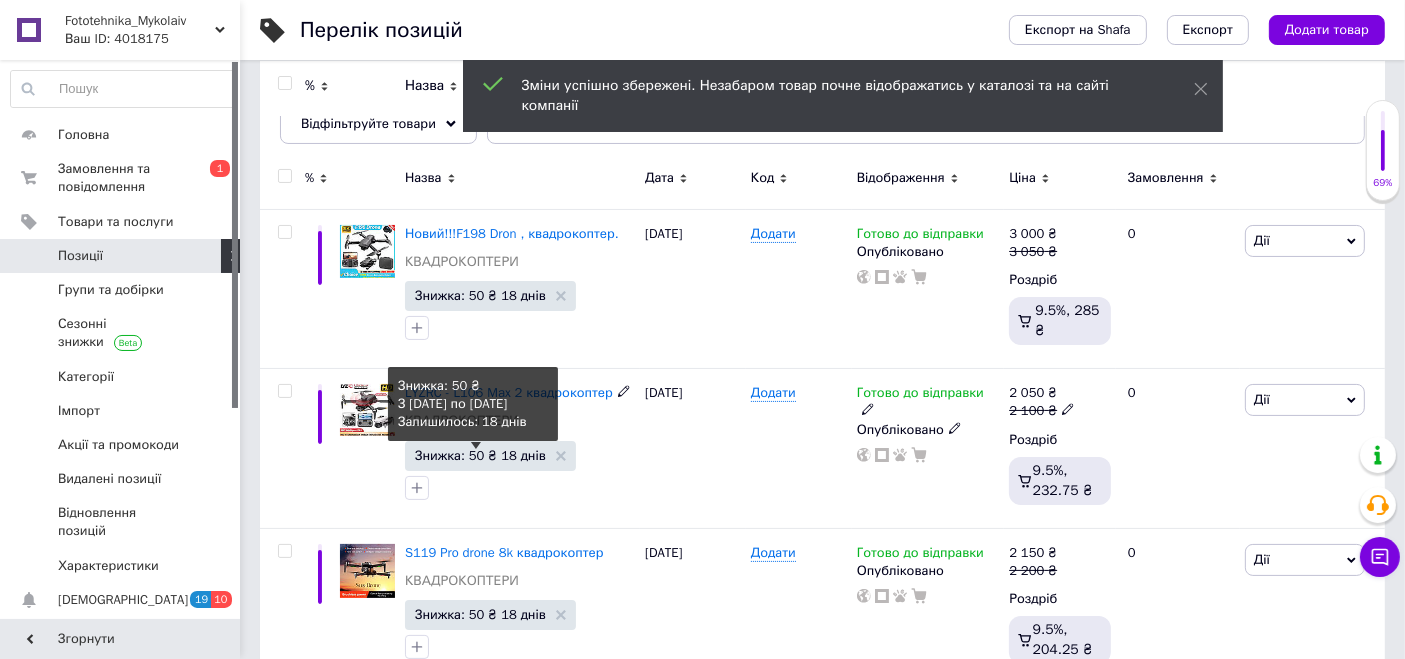 click on "Знижка: 50 ₴ 18 днів" at bounding box center (480, 455) 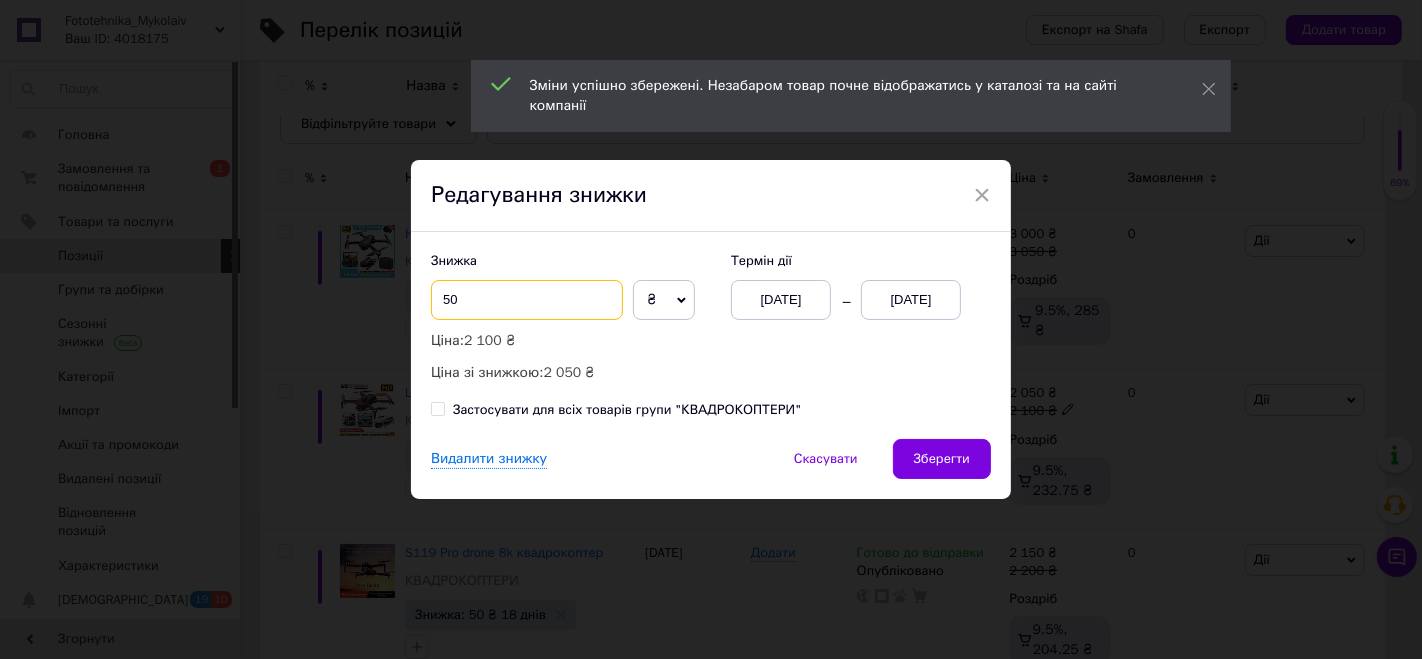 click on "50" at bounding box center [527, 300] 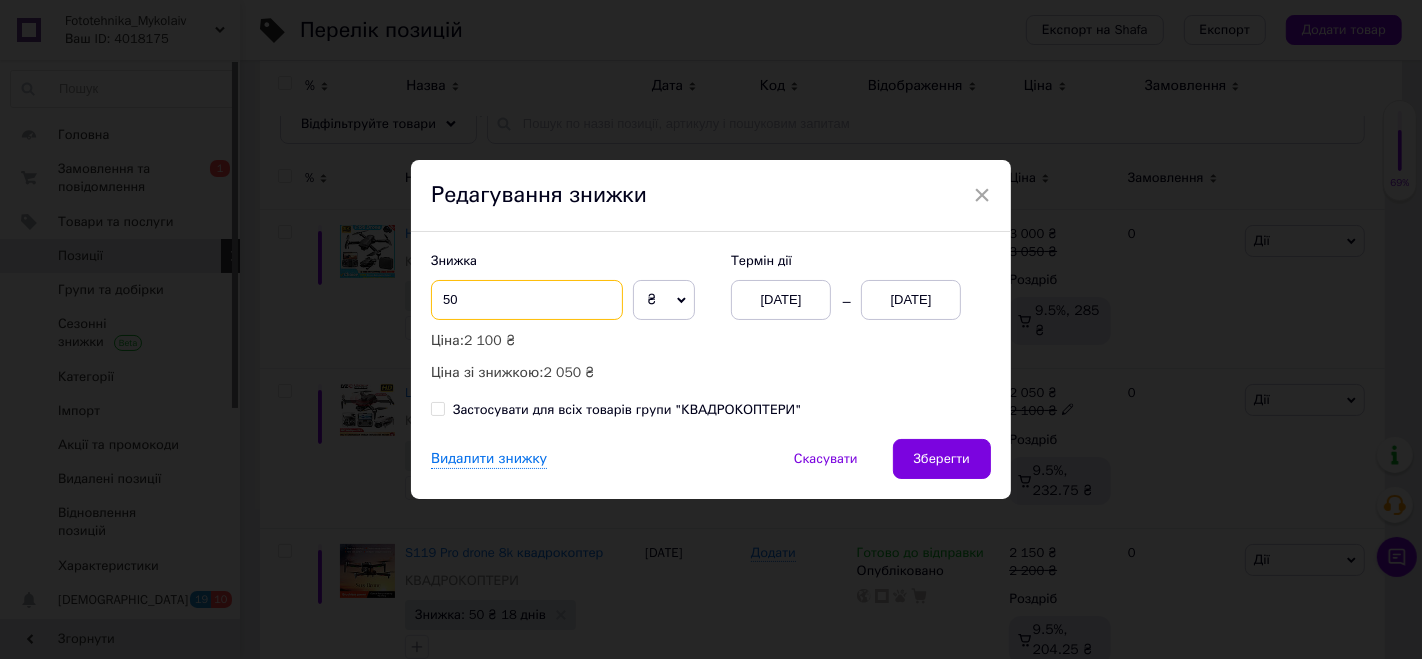 type on "5" 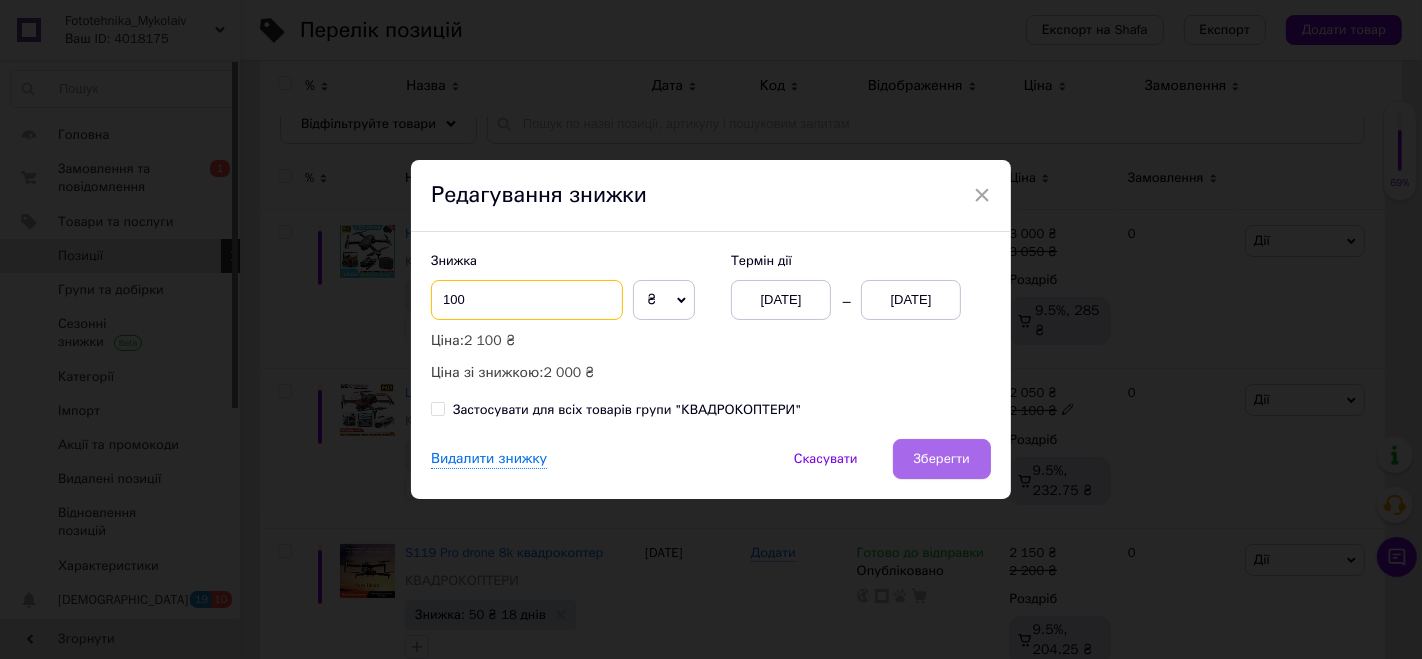 type on "100" 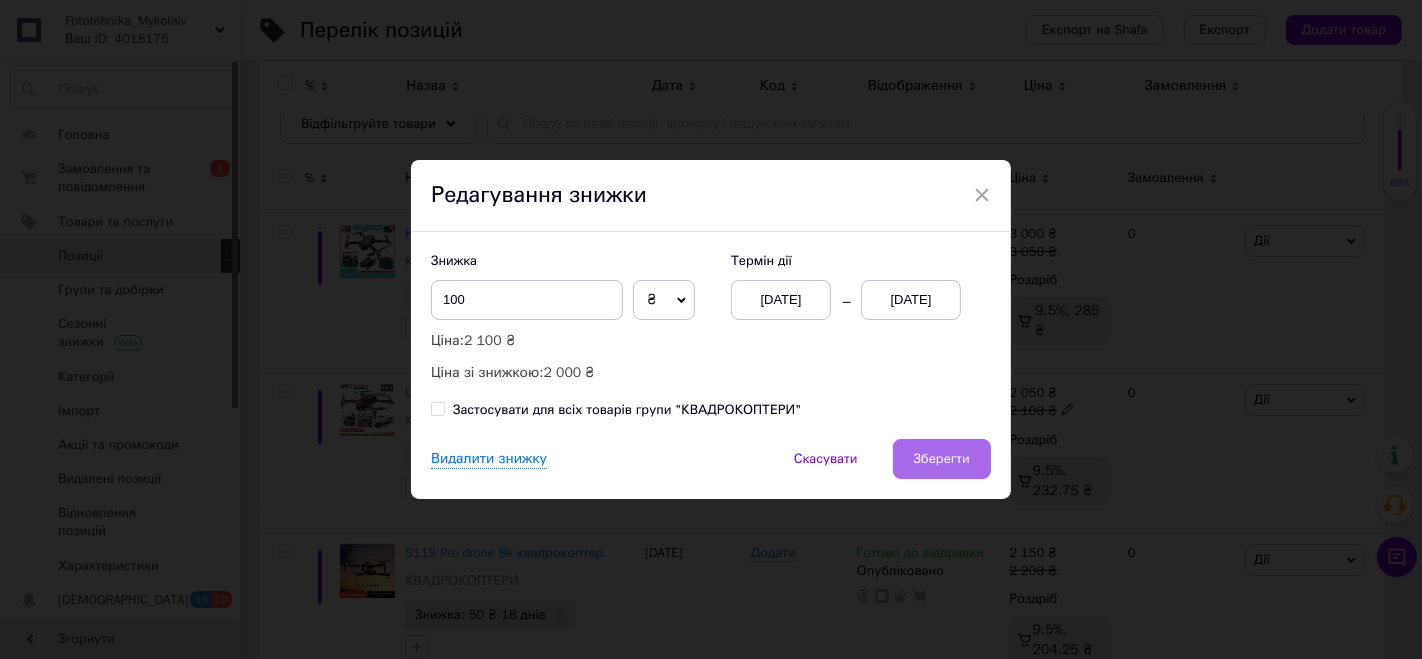 click on "Зберегти" at bounding box center [942, 459] 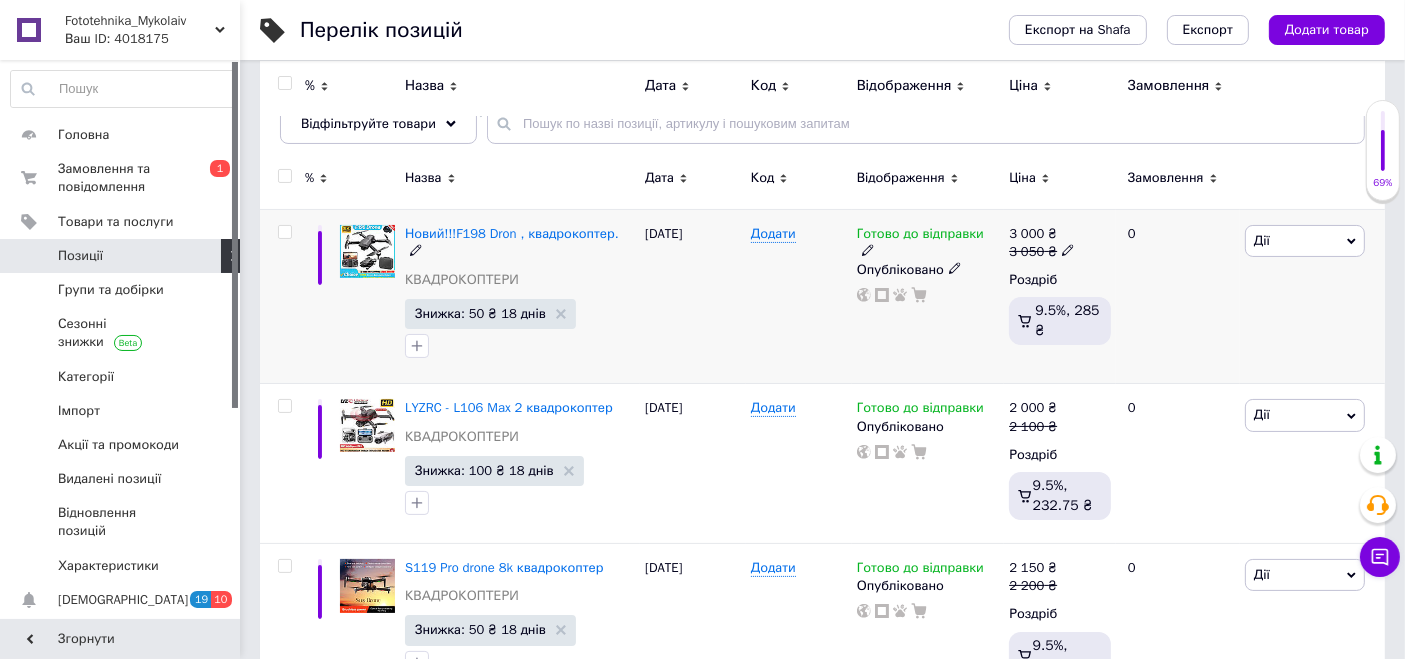 click 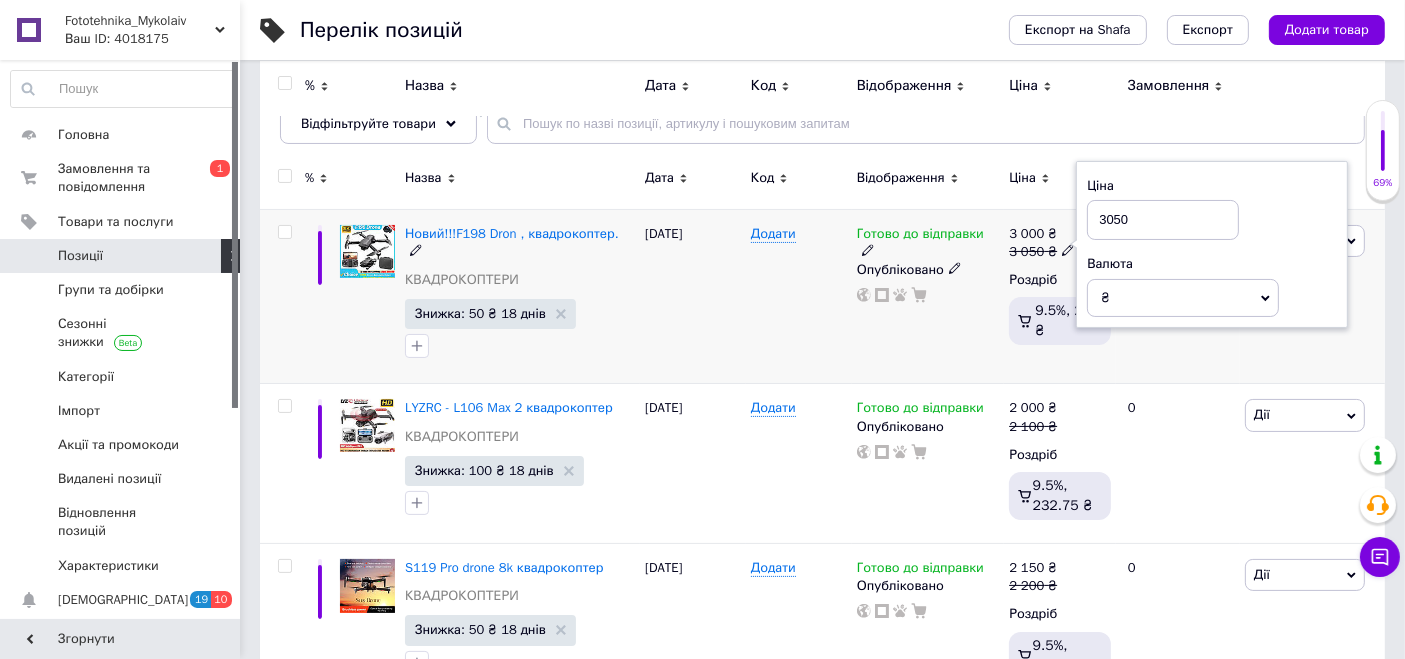 click on "3050" at bounding box center [1163, 220] 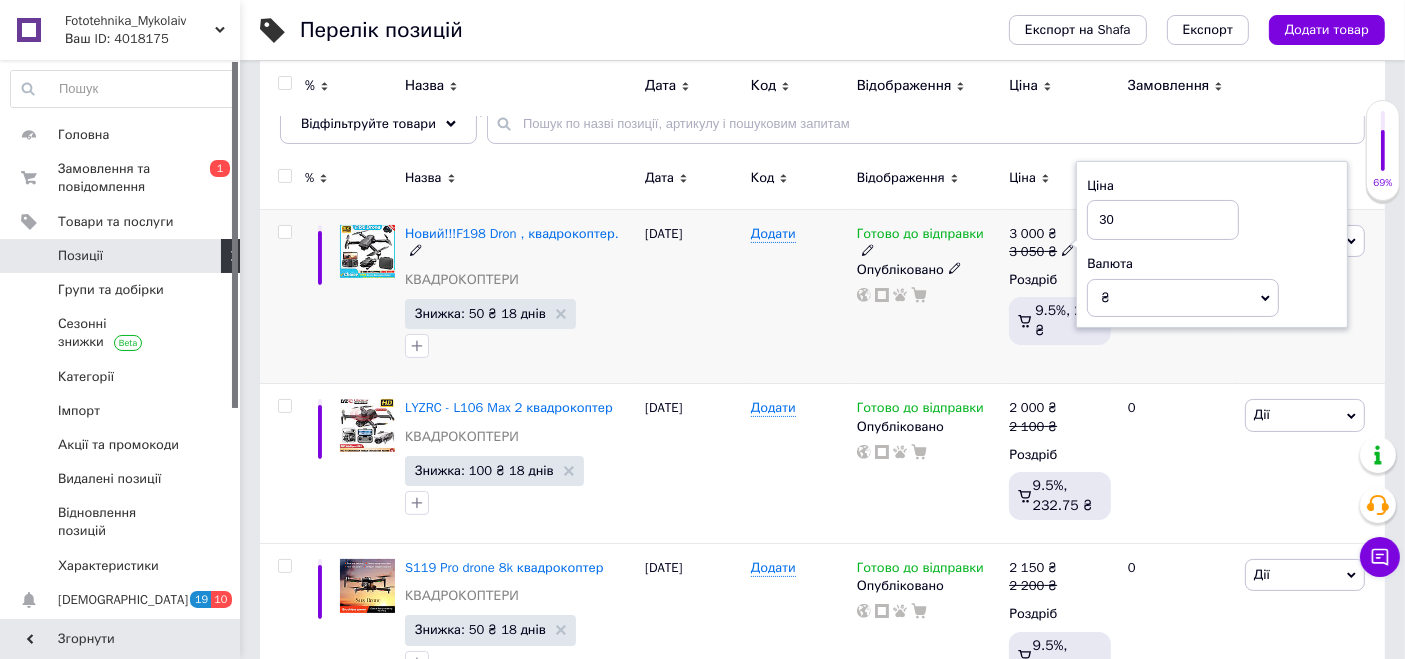 type on "3" 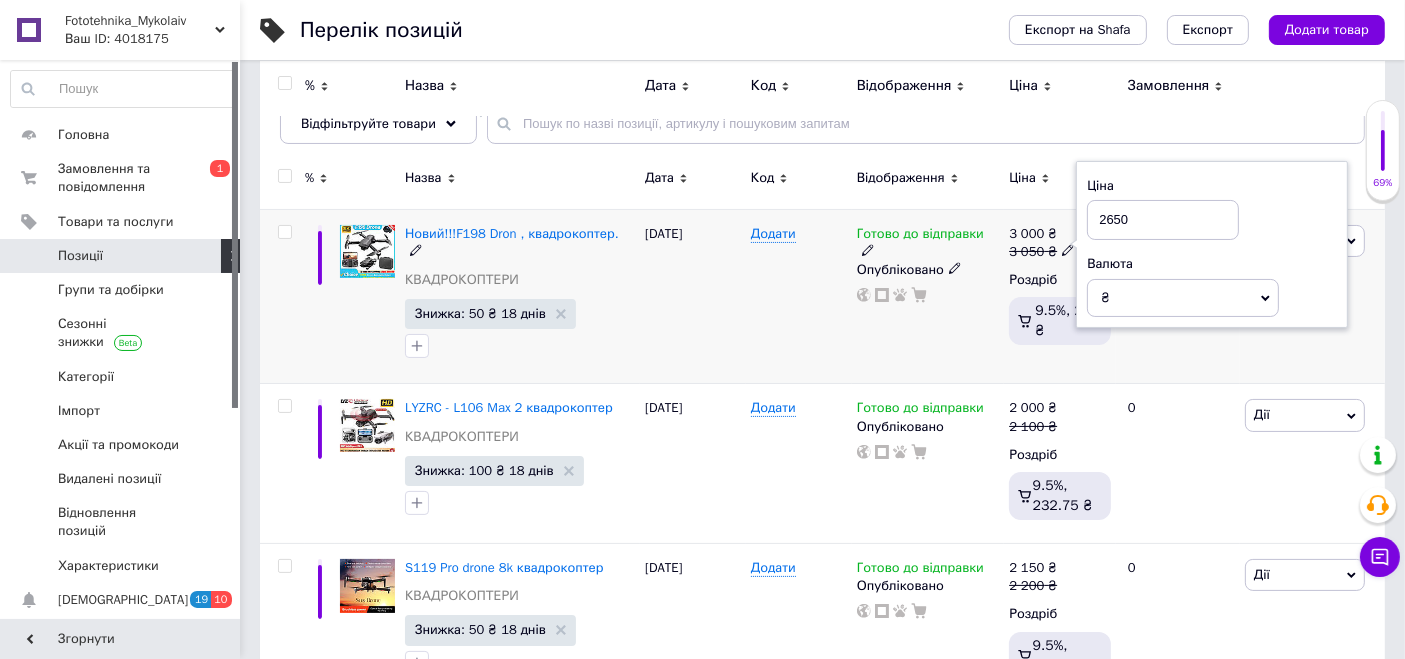 type on "2650" 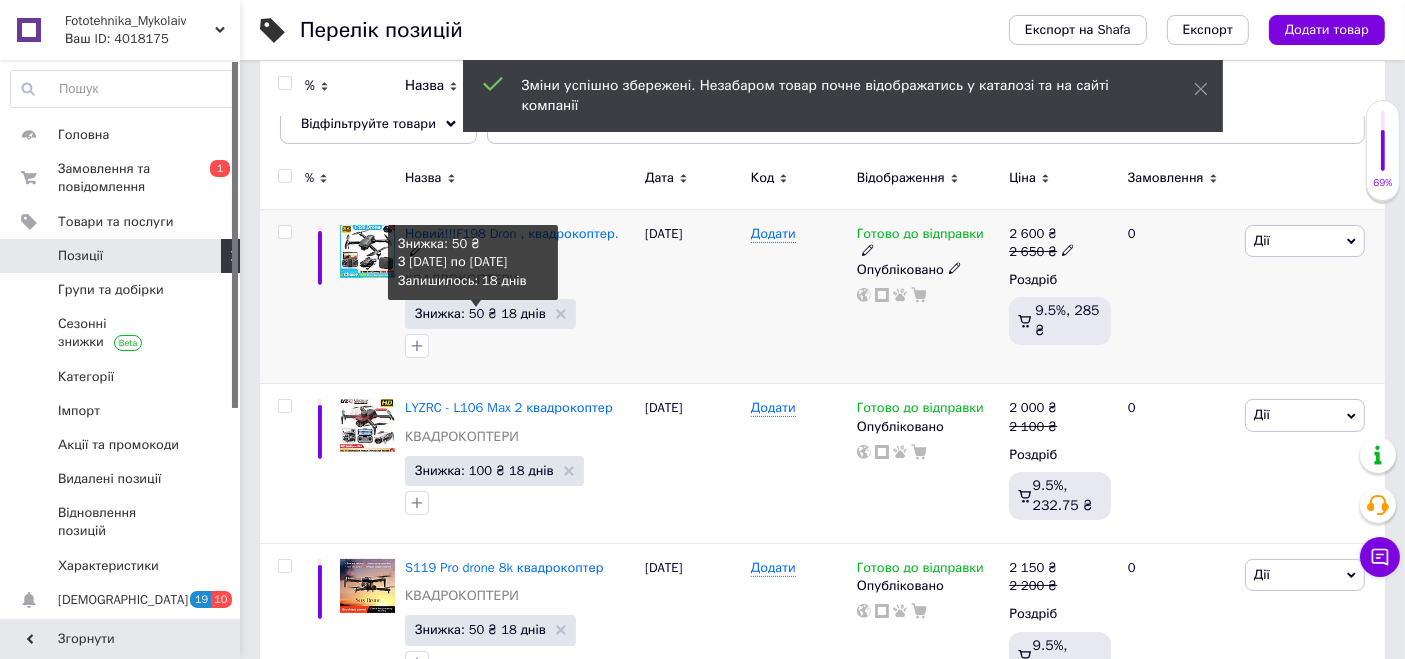 click on "Знижка: 50 ₴ 18 днів" at bounding box center (480, 313) 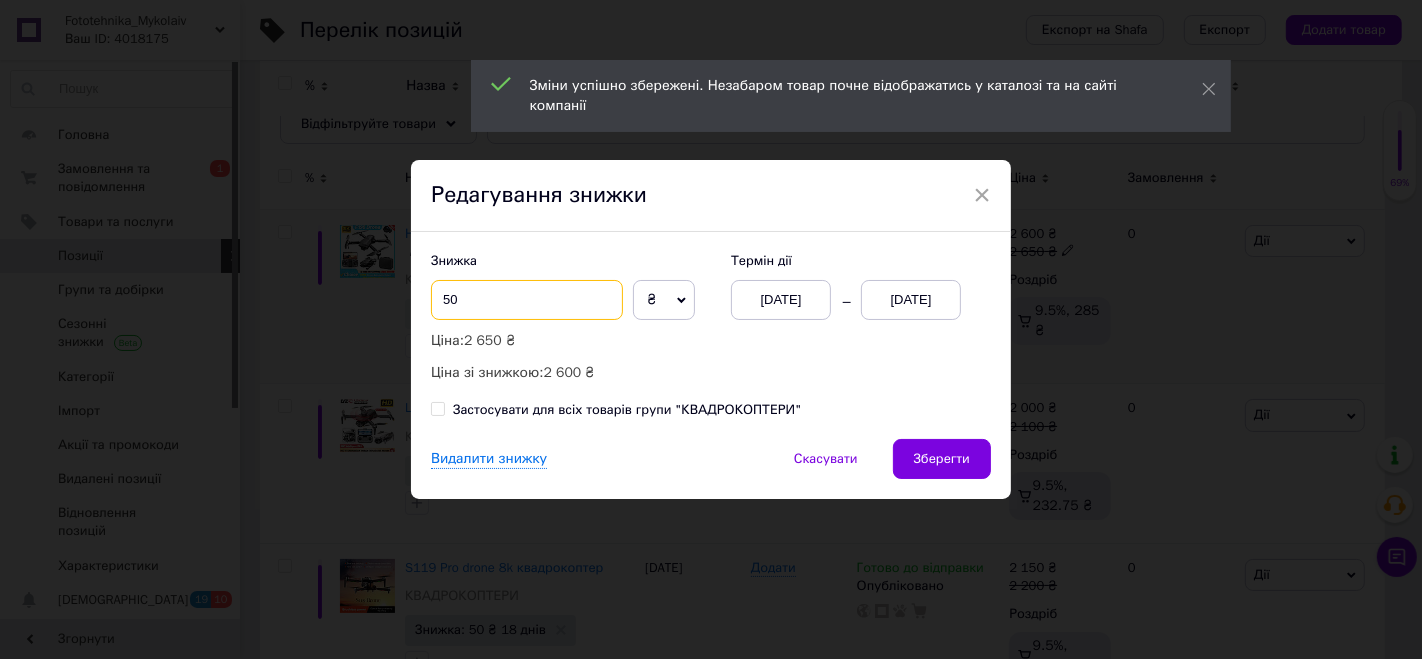 click on "50" at bounding box center [527, 300] 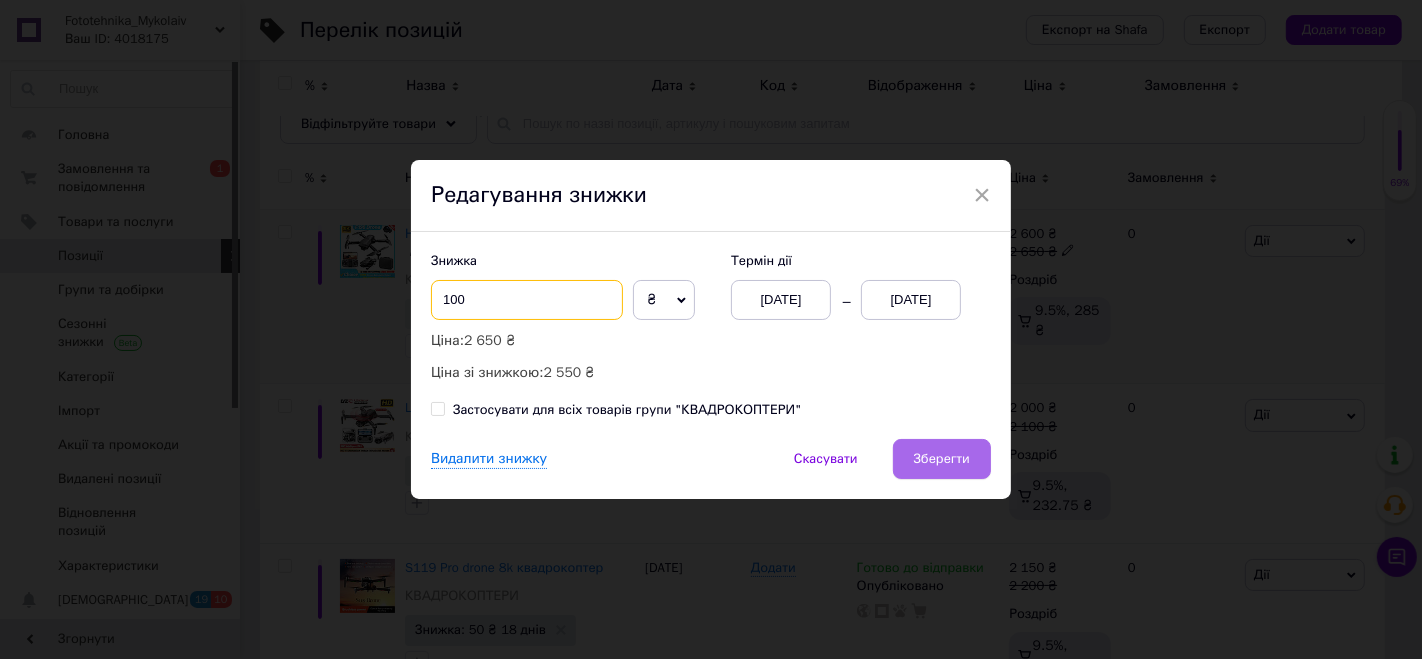 type on "100" 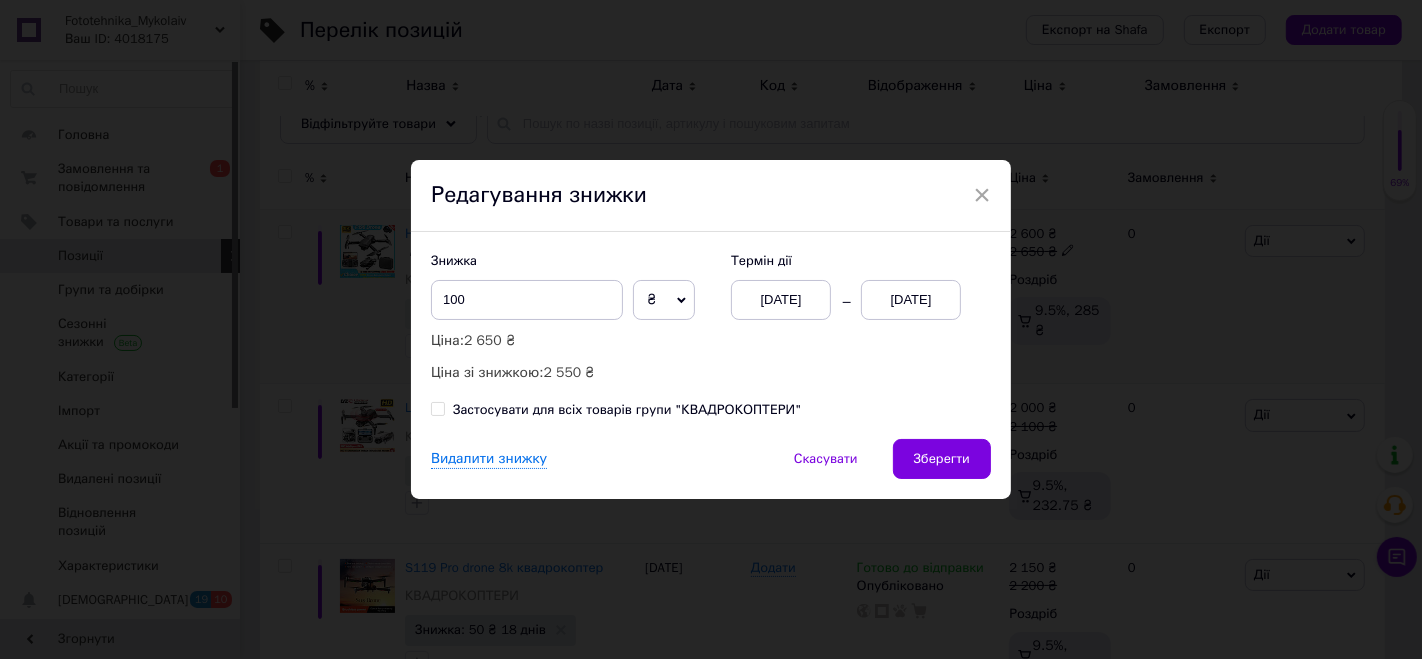 click on "Зберегти" at bounding box center (942, 459) 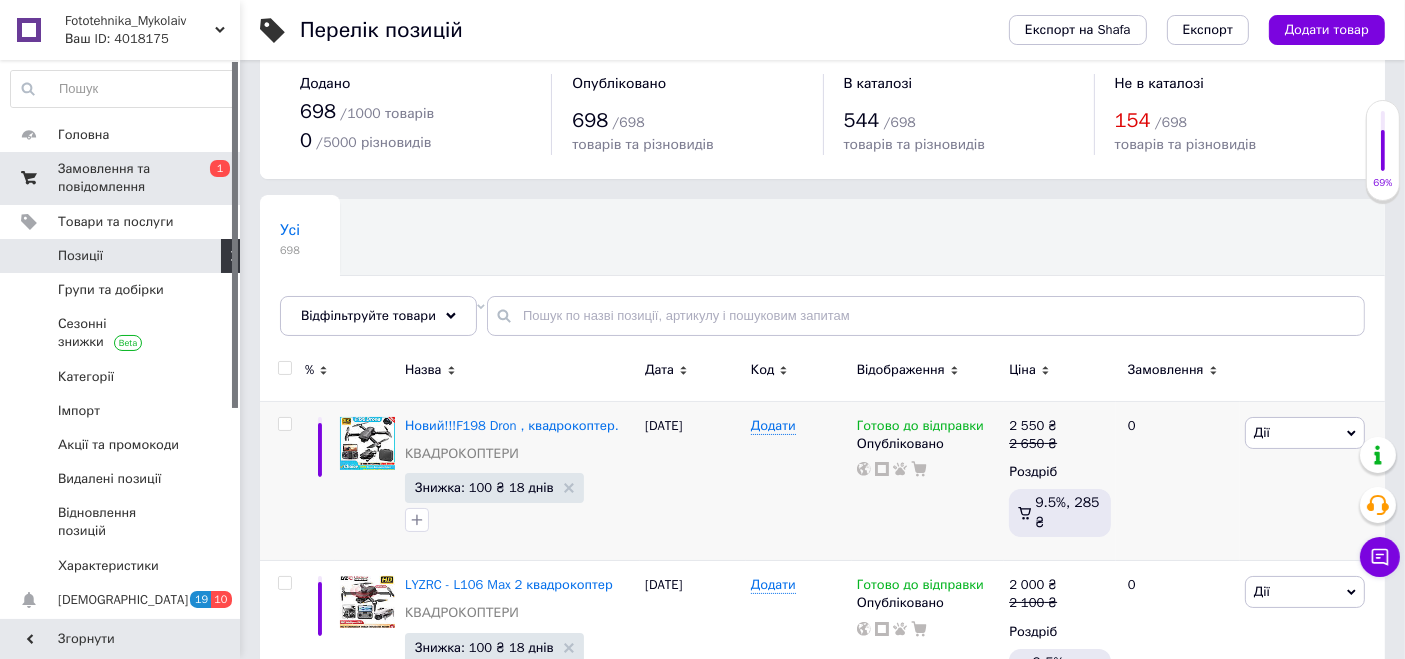 scroll, scrollTop: 0, scrollLeft: 0, axis: both 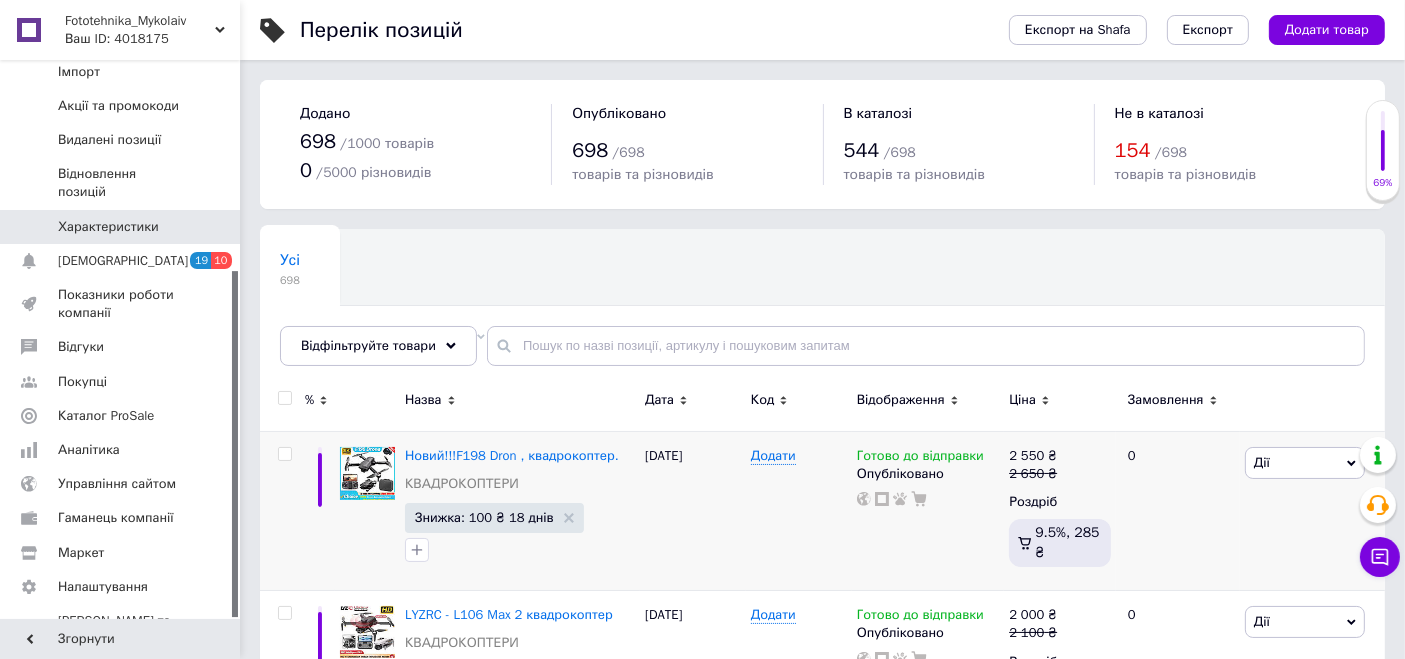 click on "Характеристики" at bounding box center [108, 227] 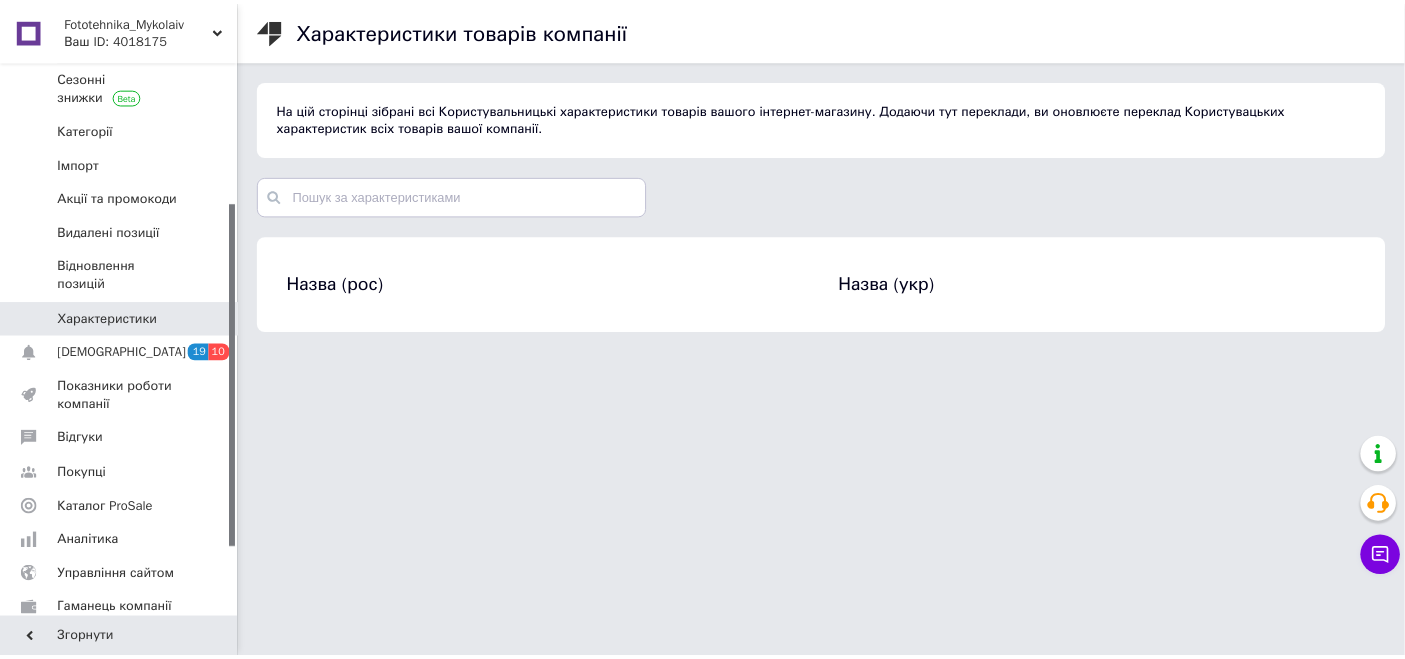 scroll, scrollTop: 228, scrollLeft: 0, axis: vertical 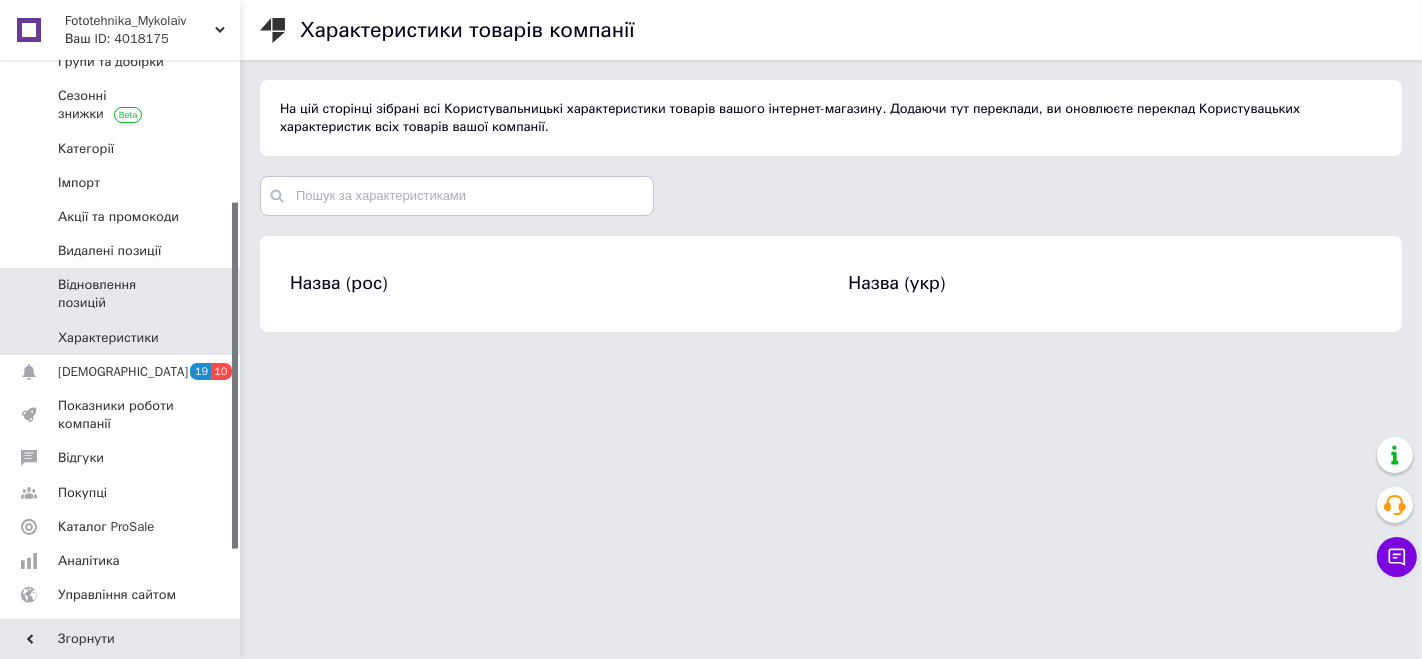 click on "Відновлення позицій" at bounding box center [121, 294] 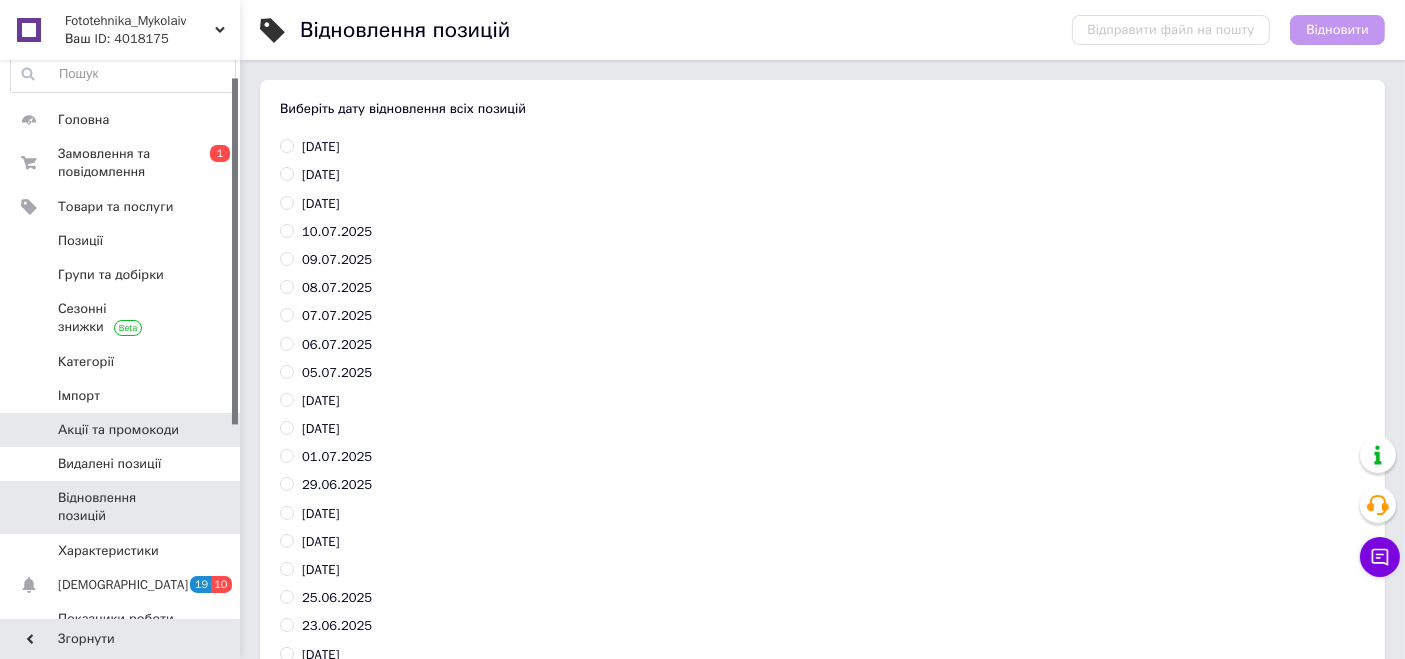 scroll, scrollTop: 5, scrollLeft: 0, axis: vertical 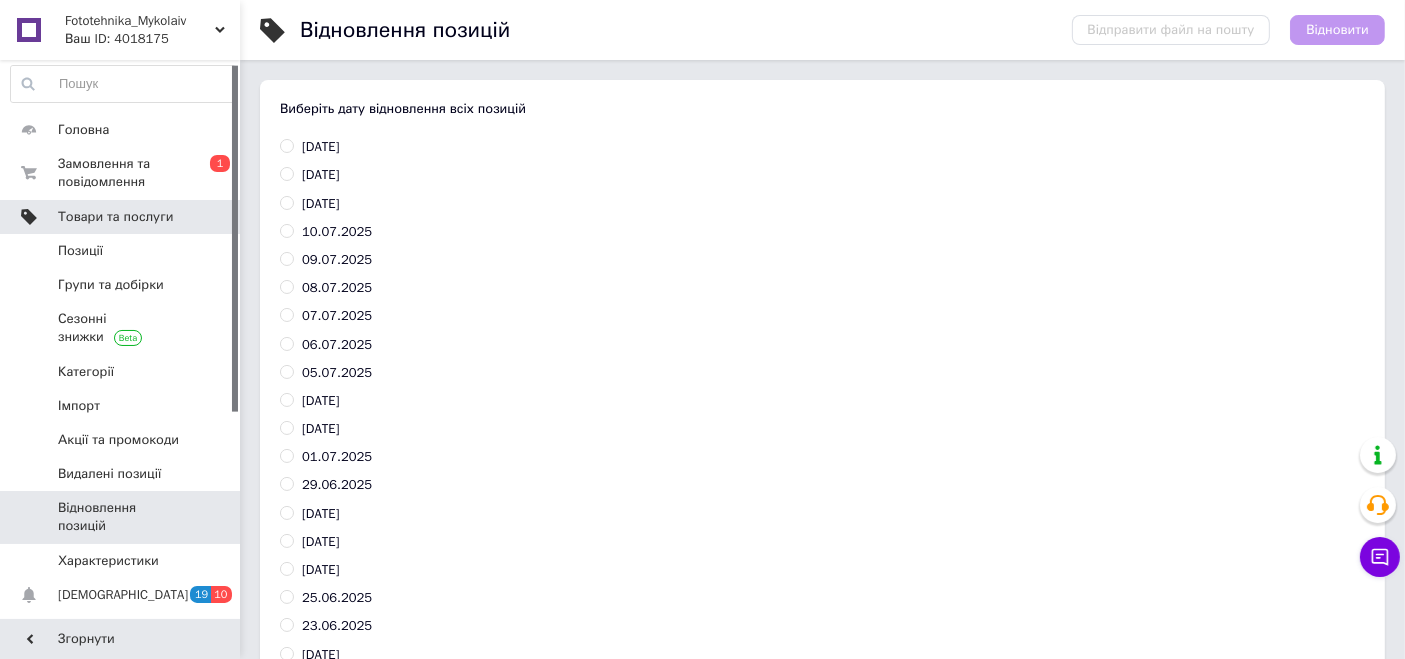 click on "Товари та послуги" at bounding box center [115, 217] 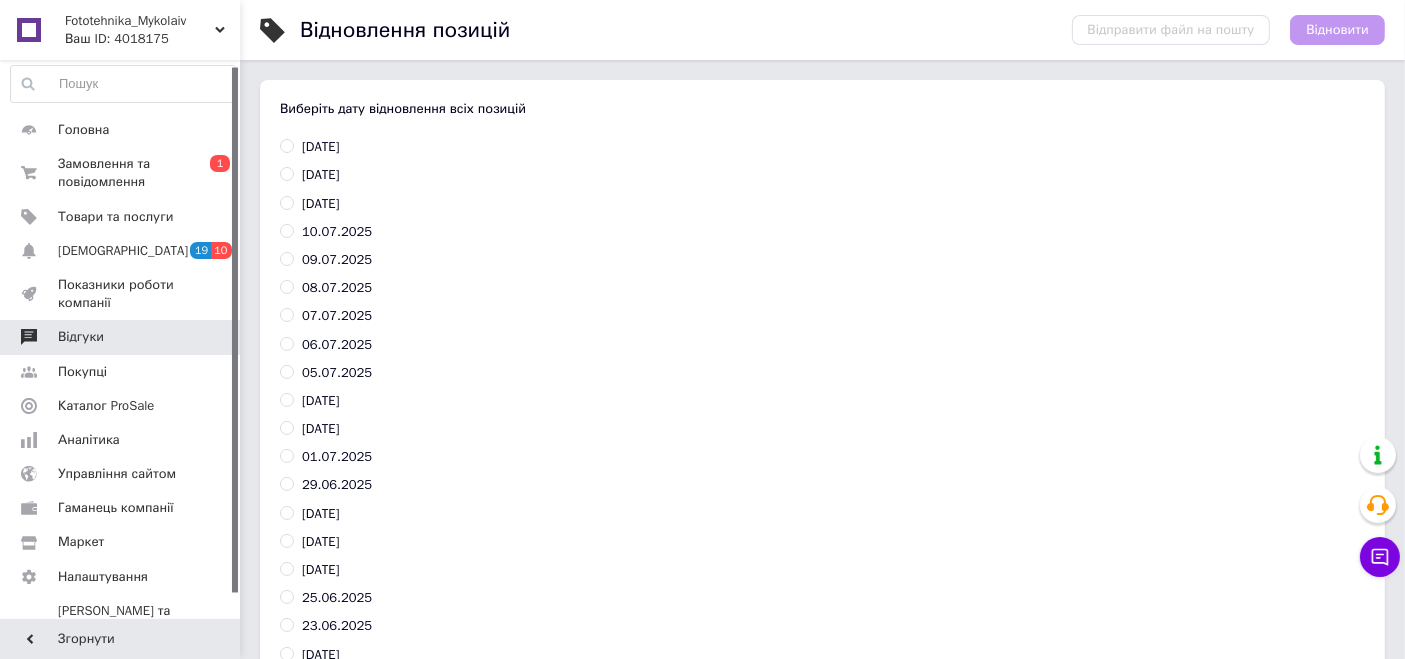 click on "Відгуки" at bounding box center (123, 337) 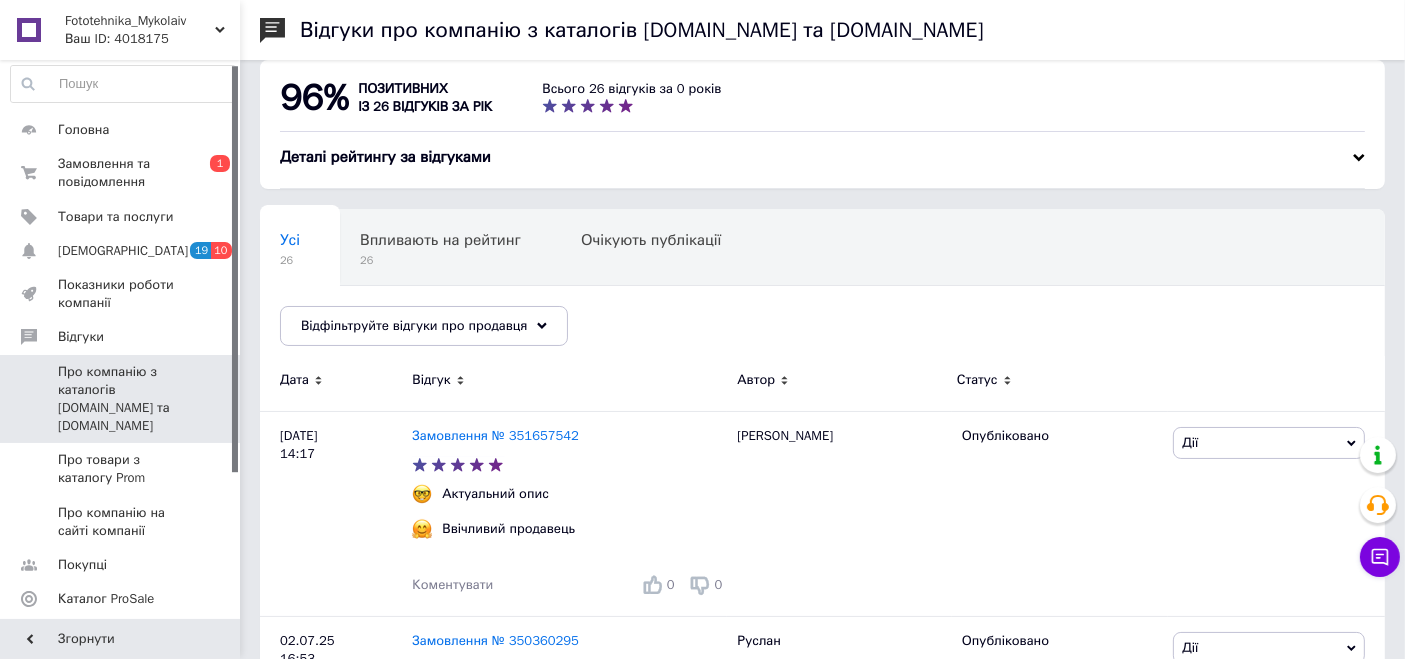 scroll, scrollTop: 0, scrollLeft: 0, axis: both 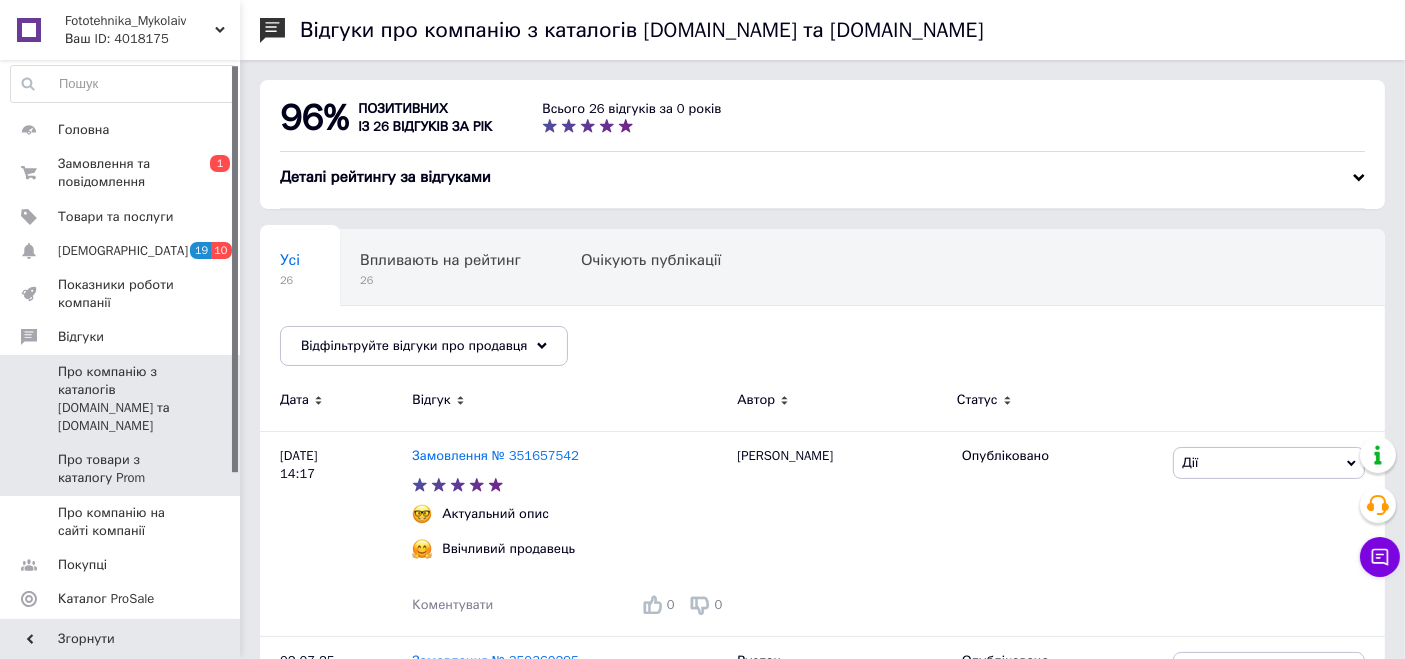 click on "Про товари з каталогу Prom" at bounding box center [121, 469] 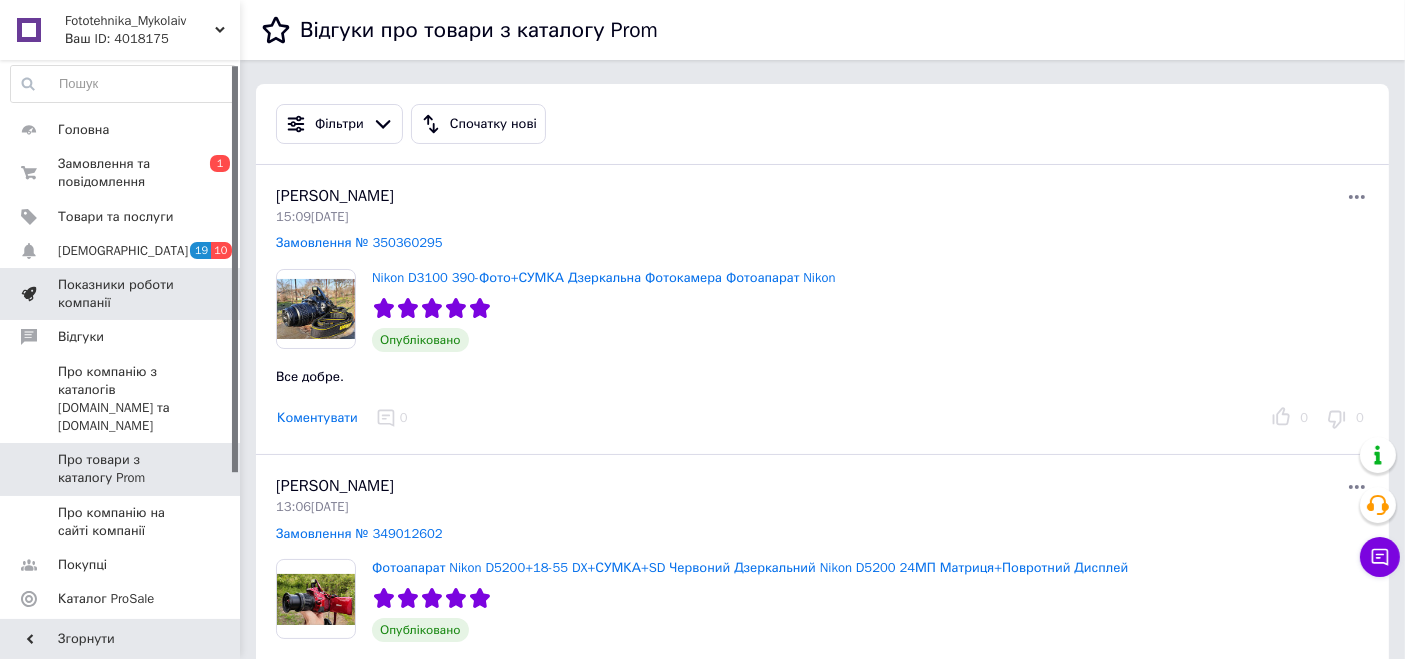 click on "Показники роботи компанії" at bounding box center (121, 294) 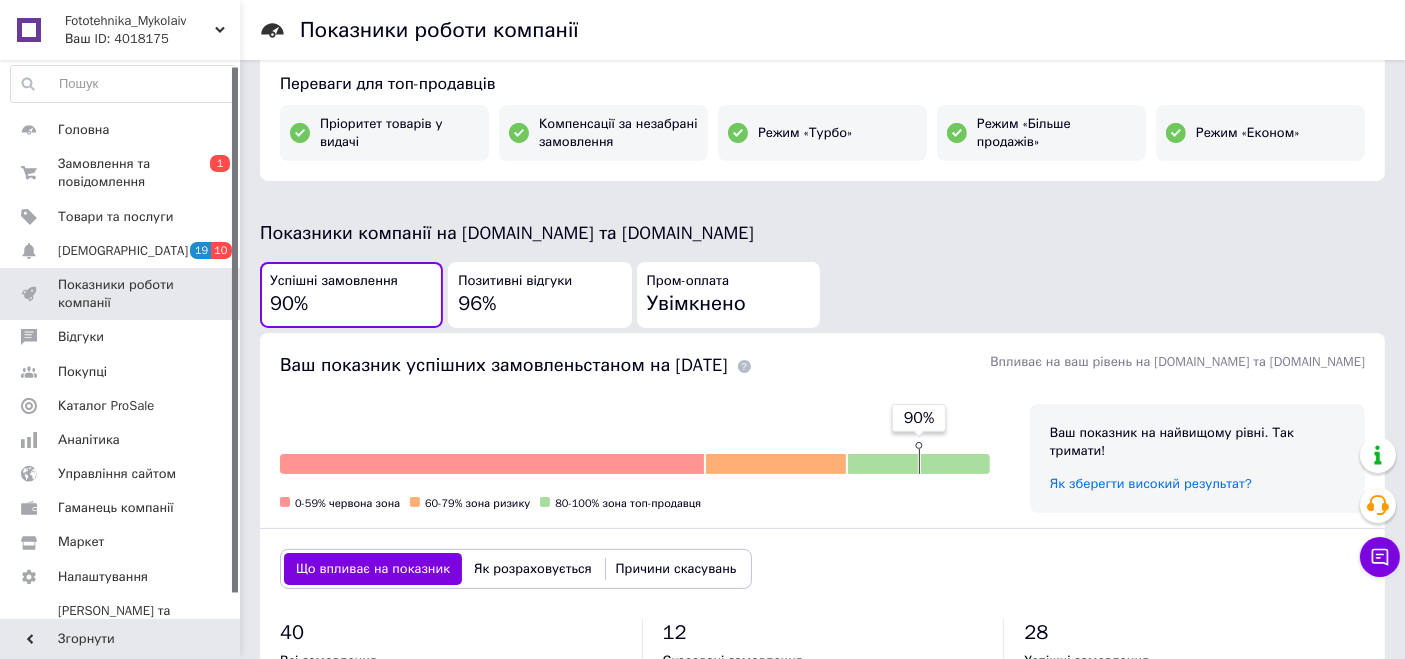 scroll, scrollTop: 555, scrollLeft: 0, axis: vertical 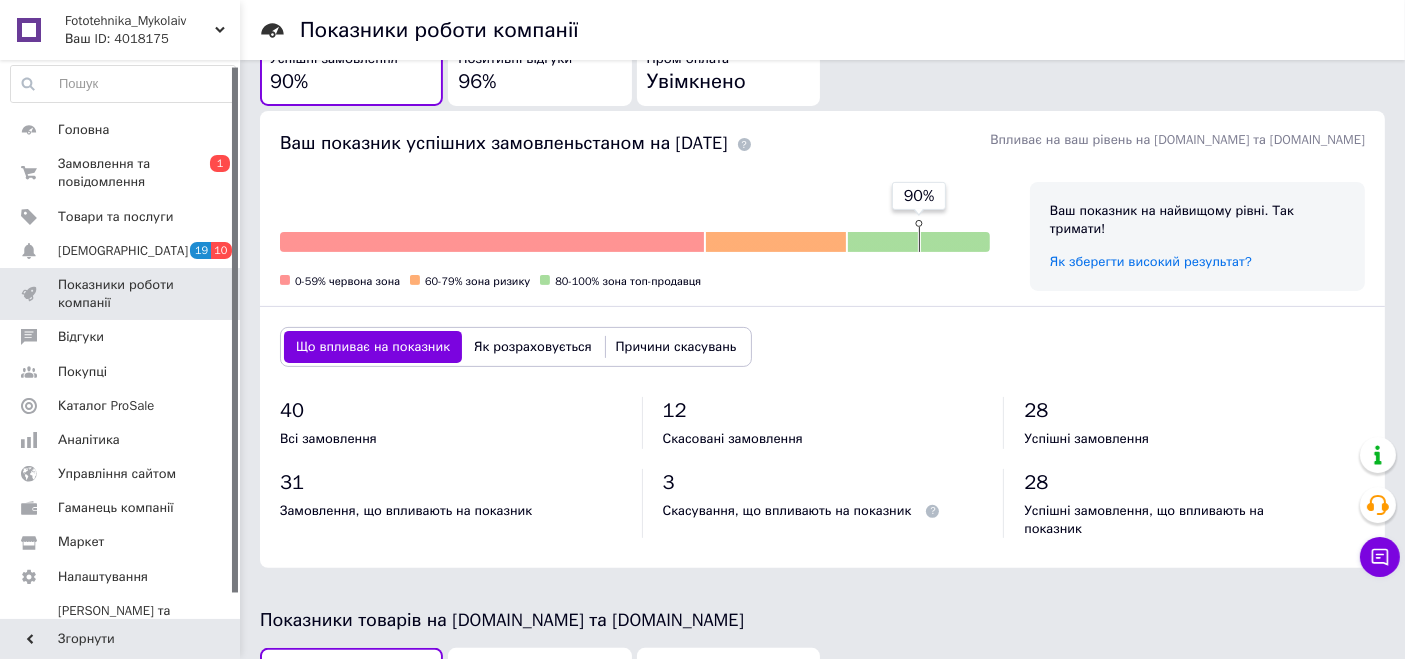 click on "3 Скасування, що впливають на показник" at bounding box center (823, 494) 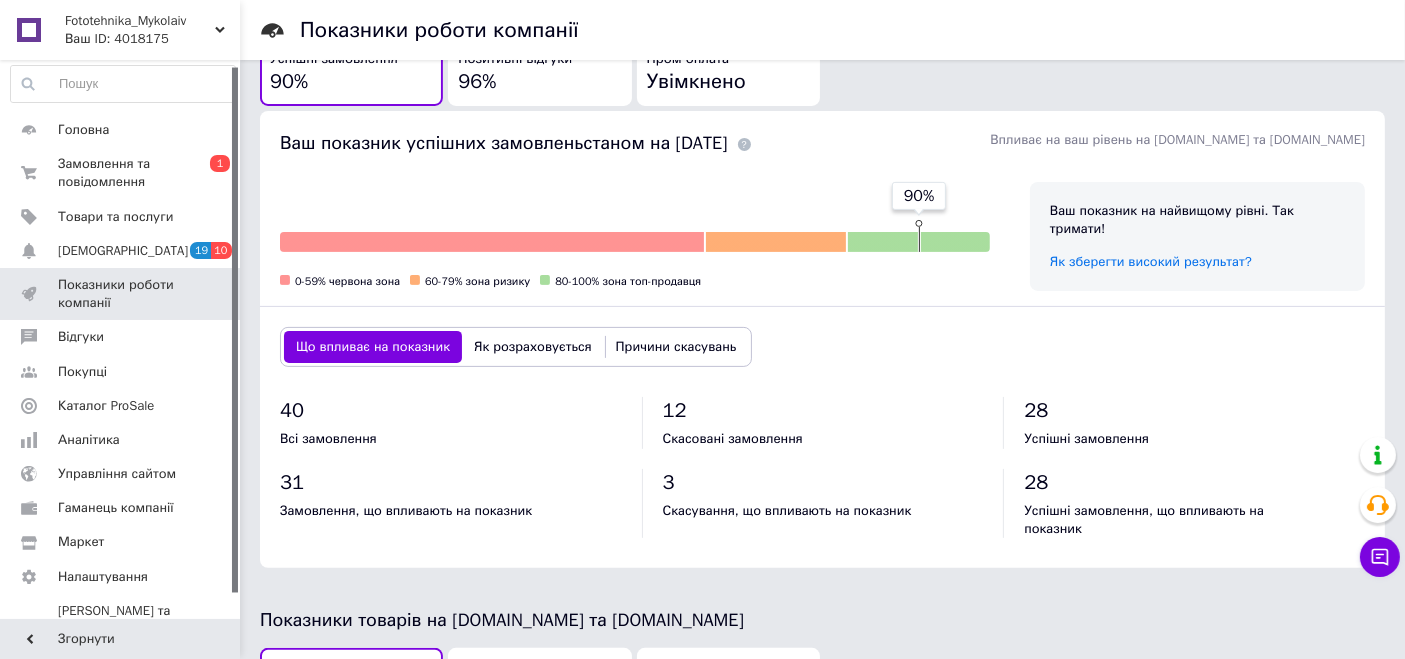 click on "Причини скасувань" at bounding box center (676, 347) 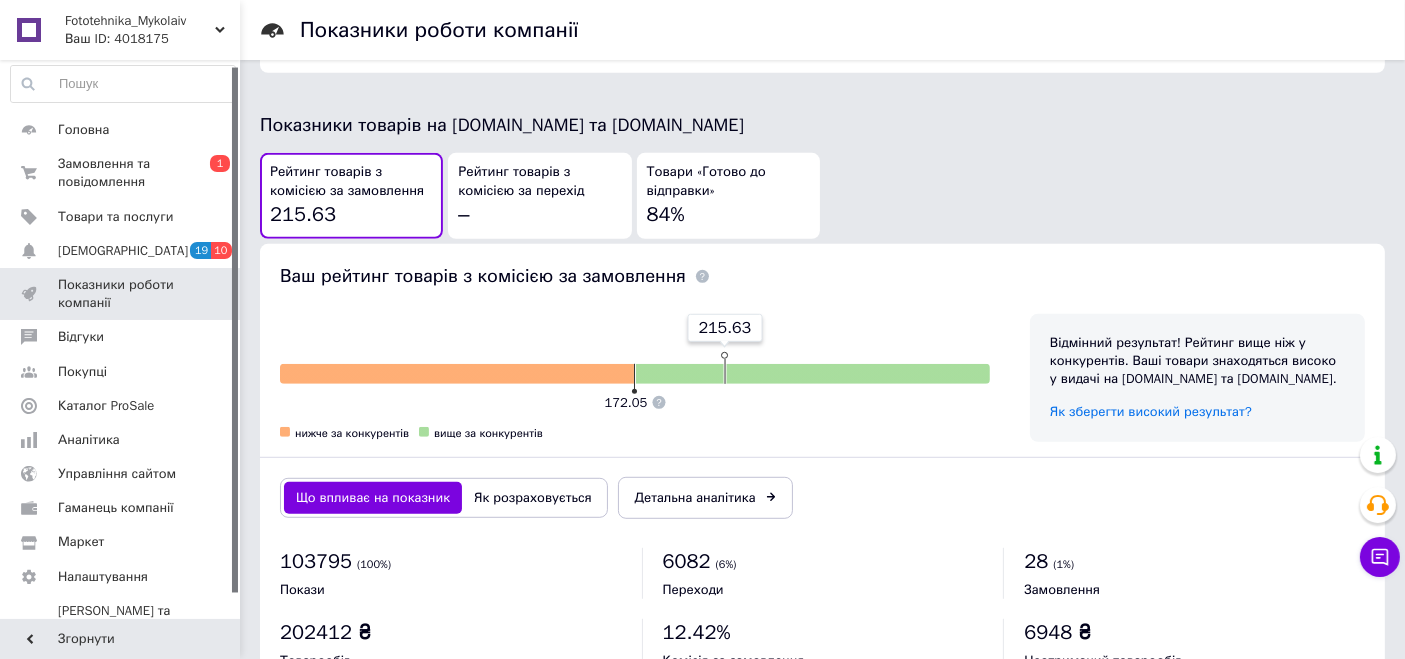 scroll, scrollTop: 1096, scrollLeft: 0, axis: vertical 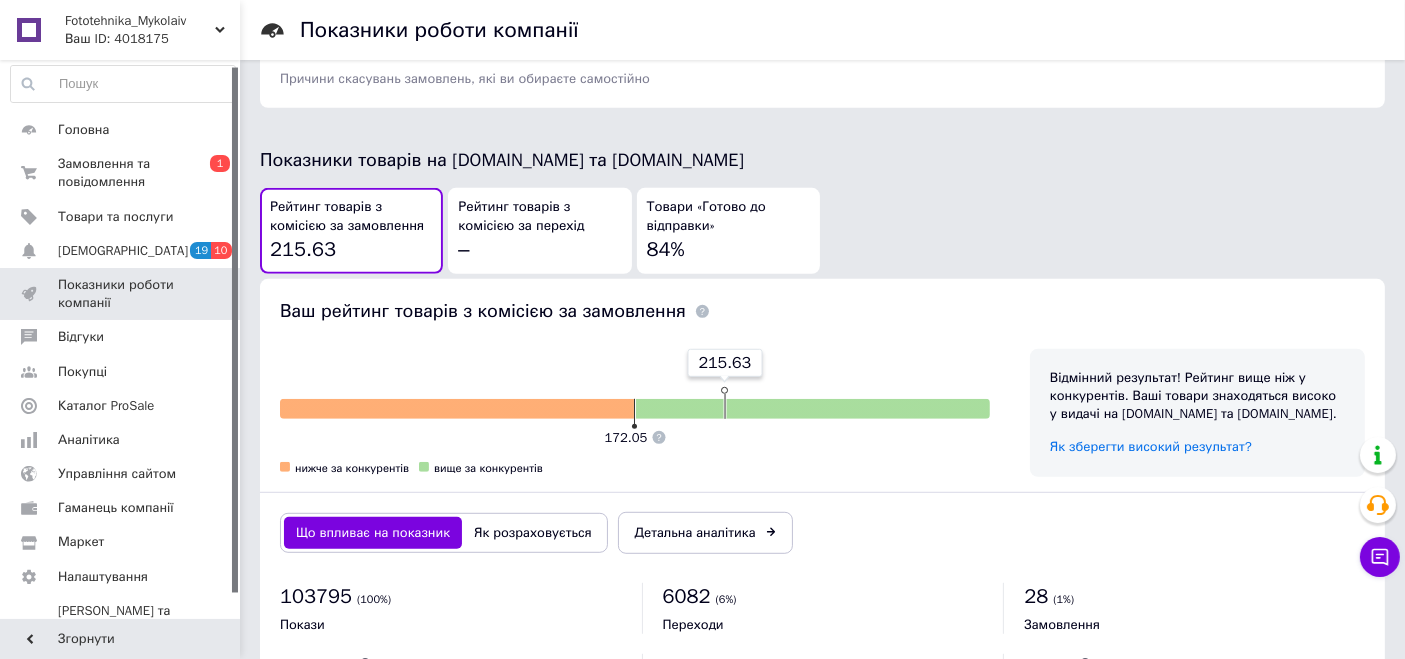 click on "Рейтинг товарів з комісією за перехід" at bounding box center [539, 216] 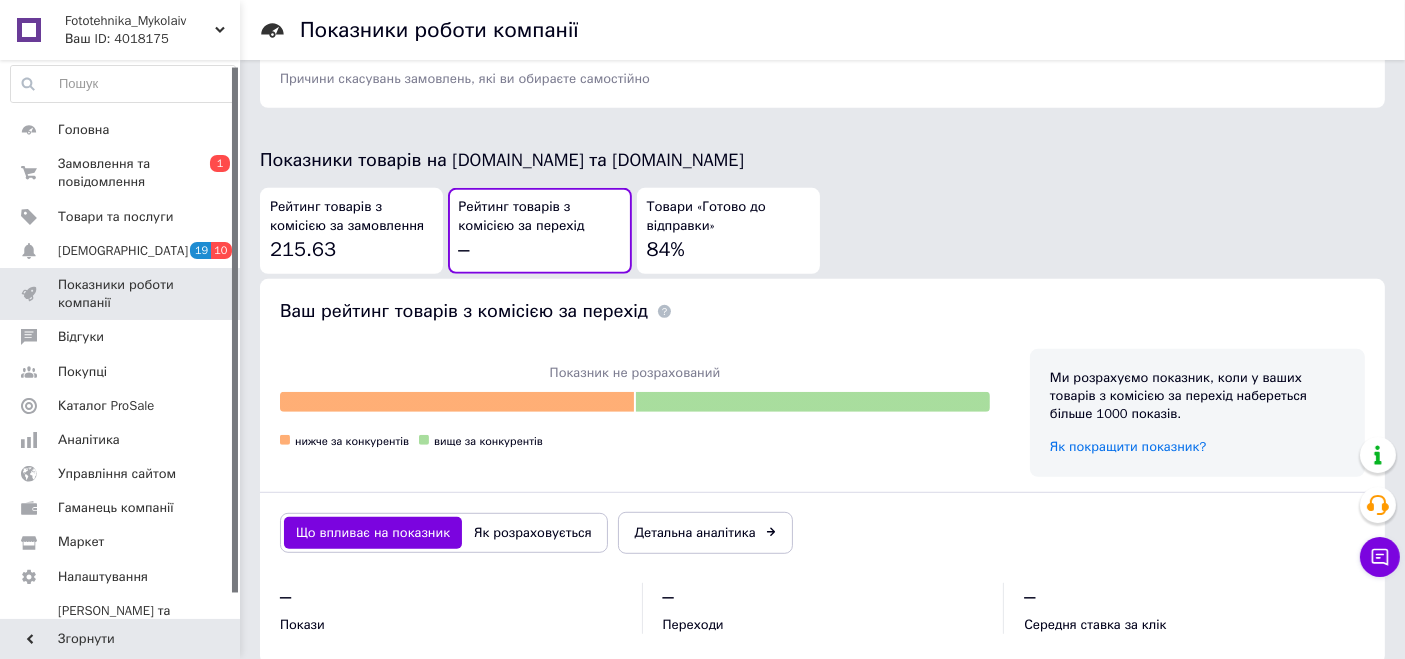 click on "Товари «Готово до відправки»" at bounding box center (728, 216) 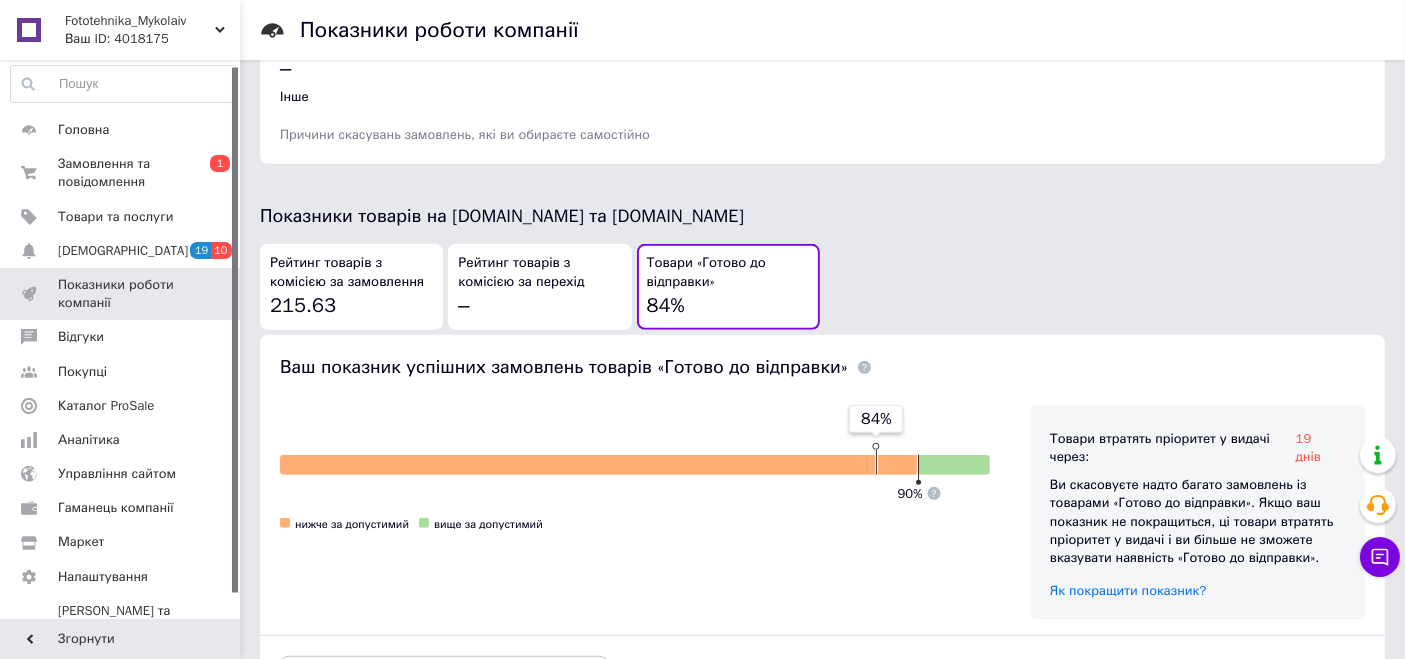 scroll, scrollTop: 1072, scrollLeft: 0, axis: vertical 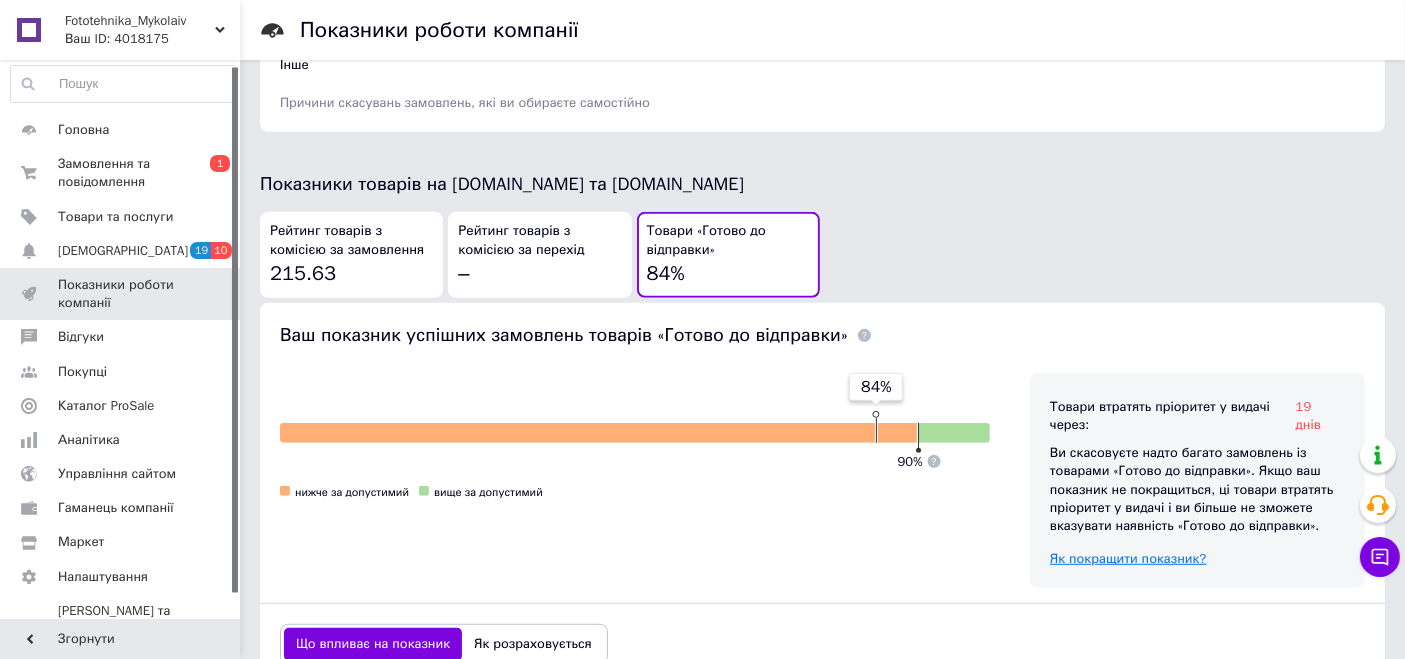 click on "Як покращити показник?" at bounding box center [1128, 558] 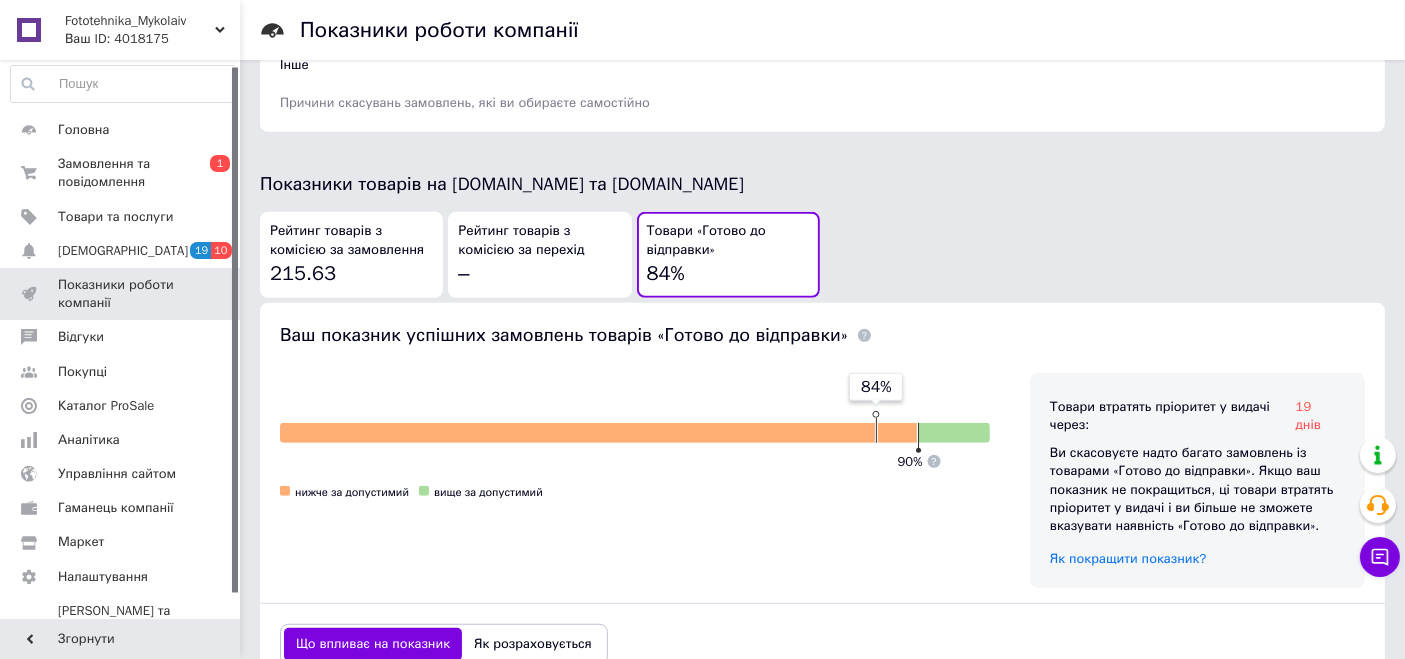 scroll, scrollTop: 1294, scrollLeft: 0, axis: vertical 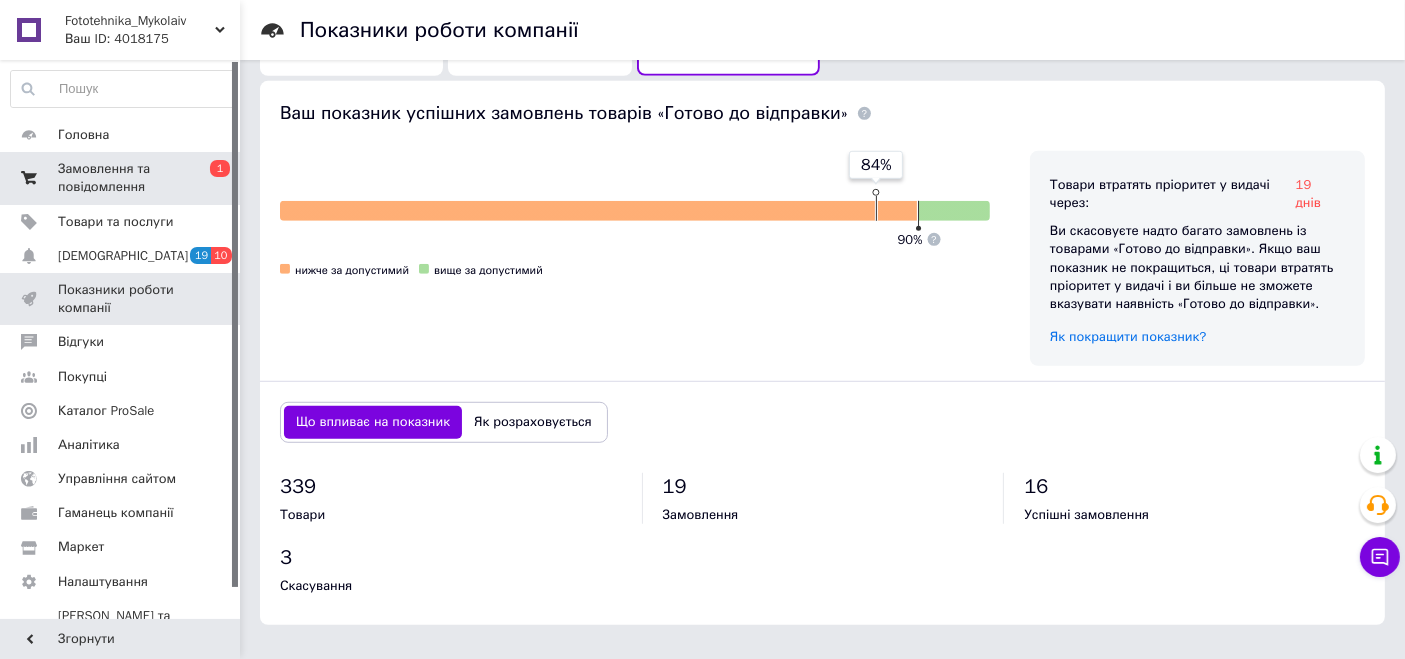 click on "Замовлення та повідомлення" at bounding box center [121, 178] 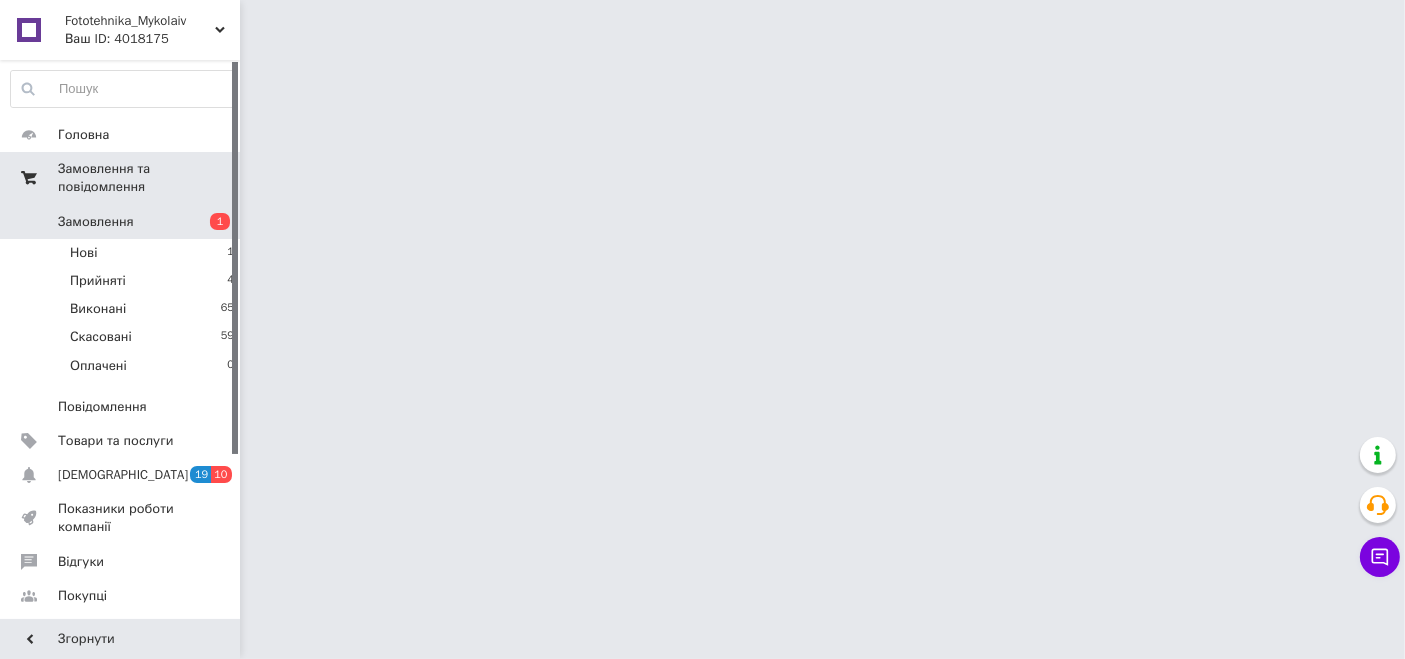 scroll, scrollTop: 0, scrollLeft: 0, axis: both 